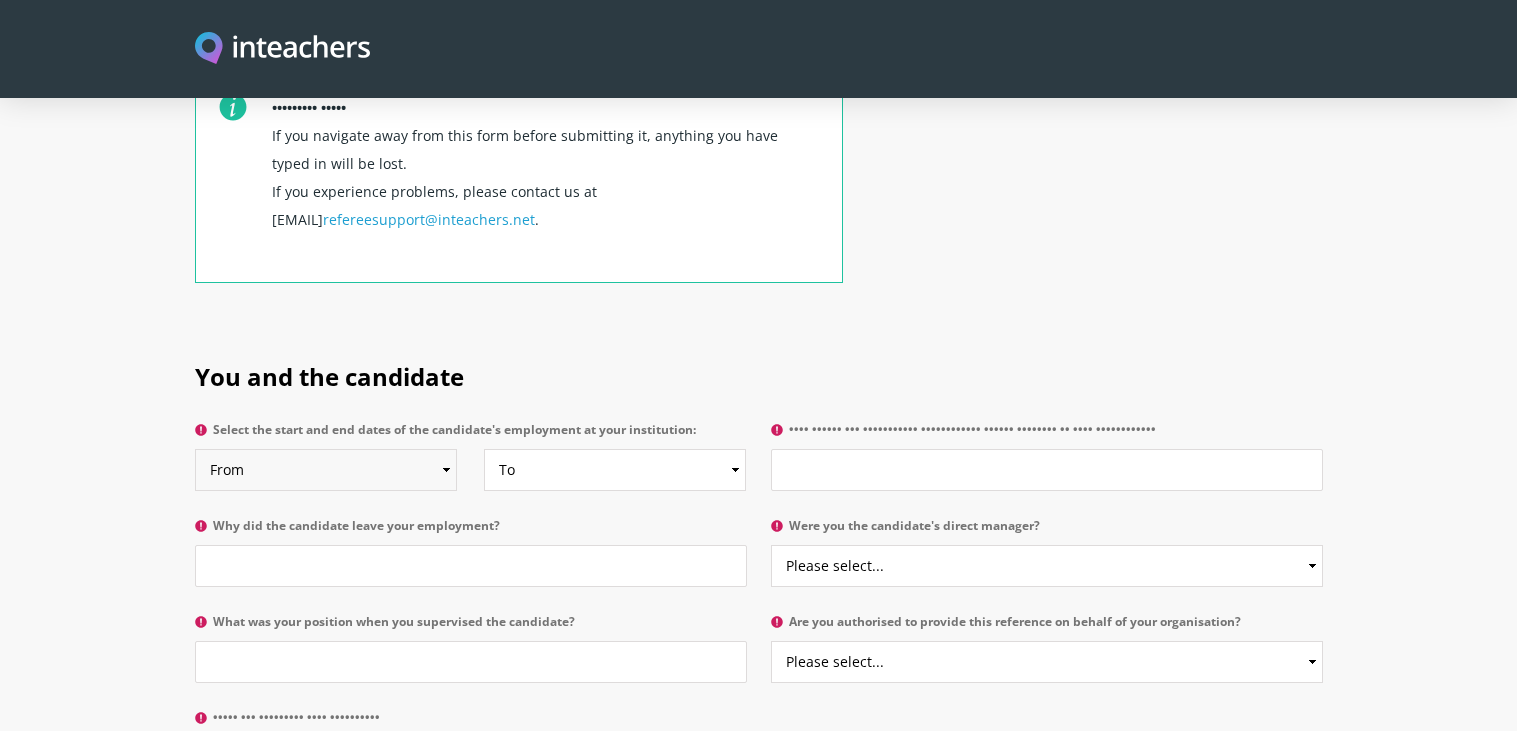 click on "••••
••••
••••
••••
••••
••••
••••
••••
••••
••••
••••
••••
••••
••••
••••
••••
••••
••••
••••
••••
••••
••••
••••
••••
••••
••••
••••
••••
••••
••••
••••
••••
••••
••••
••••
••••
••••
••••
••••
••••
••••
••••
••••
••••
••••
••••
••••
••••
••••
••••
••••
••••
••••
••••
••••
••••
••••" at bounding box center (326, 470) 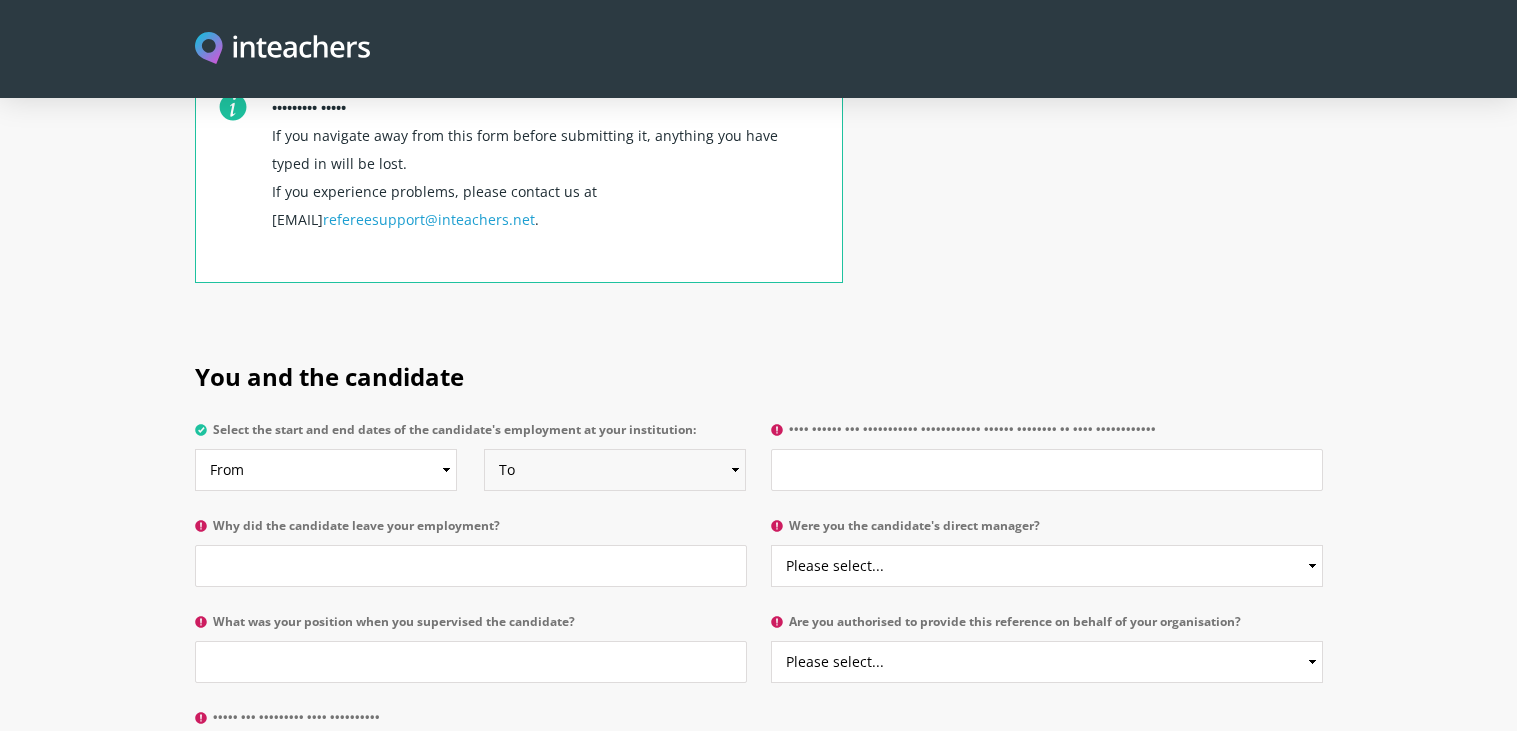 click on "••
•••••••••
••••
••••
••••
••••
••••
••••
••••
••••
••••
••••
••••
••••
••••
••••
••••
••••
••••
••••
••••
••••
••••
••••
••••
••••
••••
••••
••••
••••
••••
••••
••••
••••
••••
••••
••••
••••
••••
••••
••••
••••
••••
••••
••••
••••
••••
••••
••••
••••
••••
••••
••••
••••
••••
••••
••••
••••" at bounding box center [615, 470] 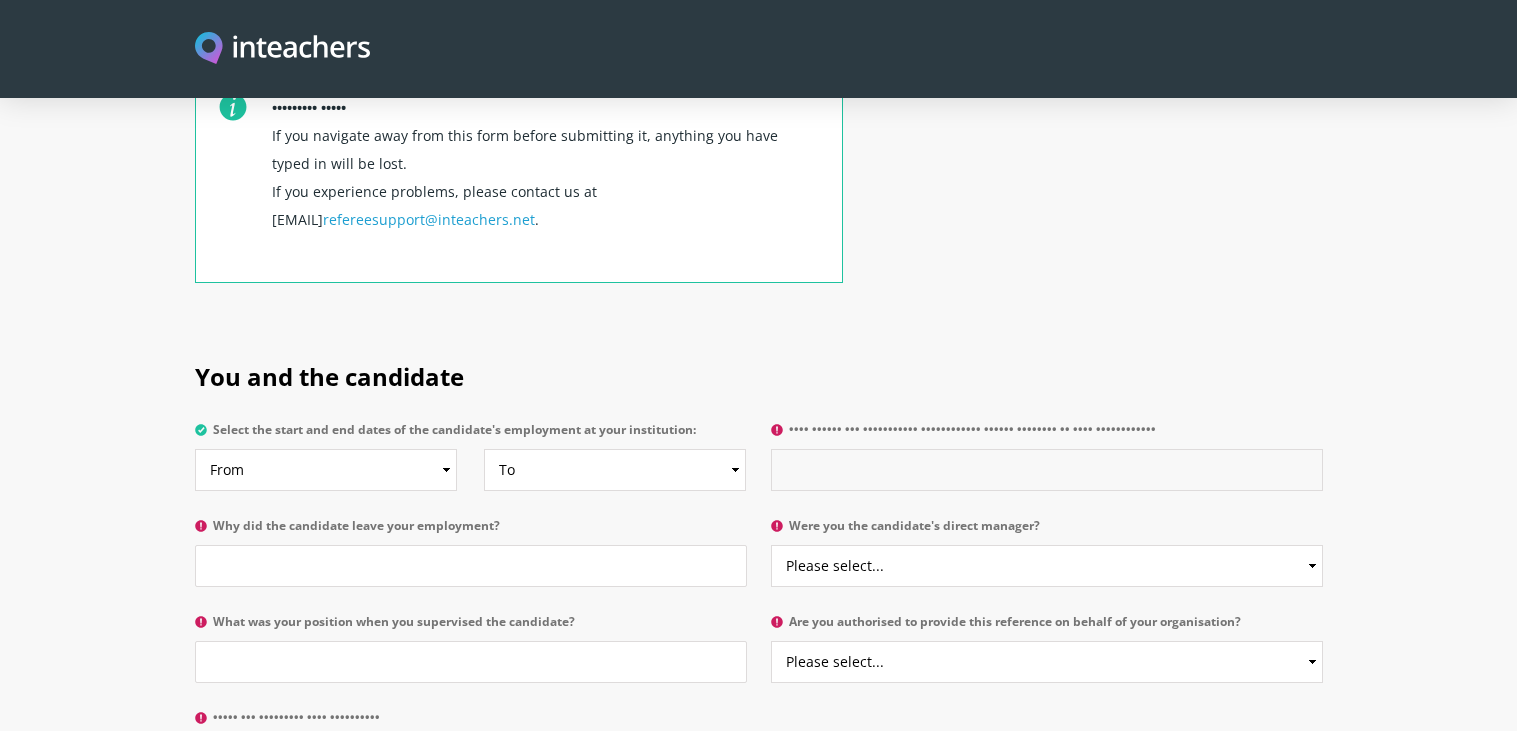 click on "•••• •••••• ••• ••••••••••• •••••••••••• •••••• •••••••• •• •••• ••••••••••••" at bounding box center [1047, 470] 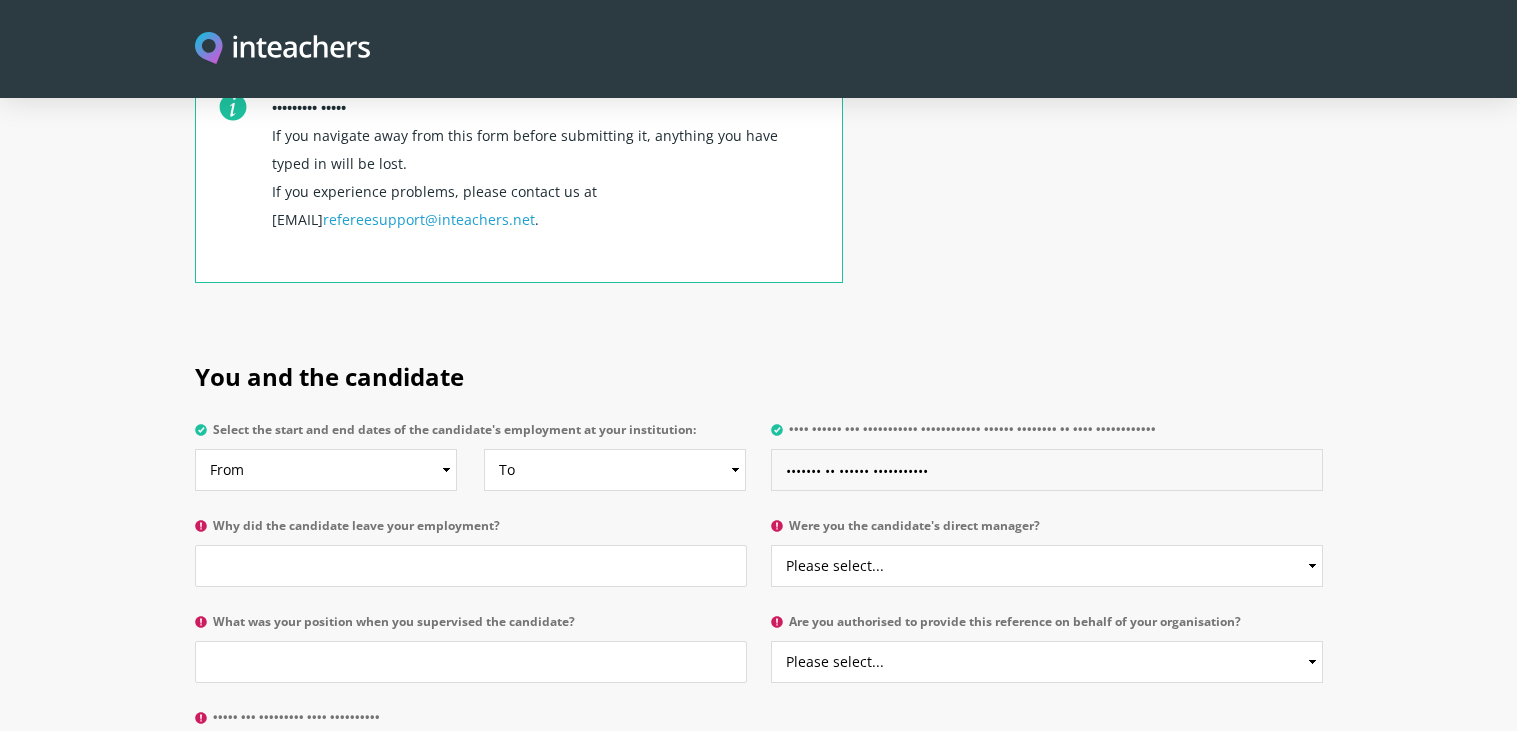 type on "••••••• •• •••••• •••••••••••" 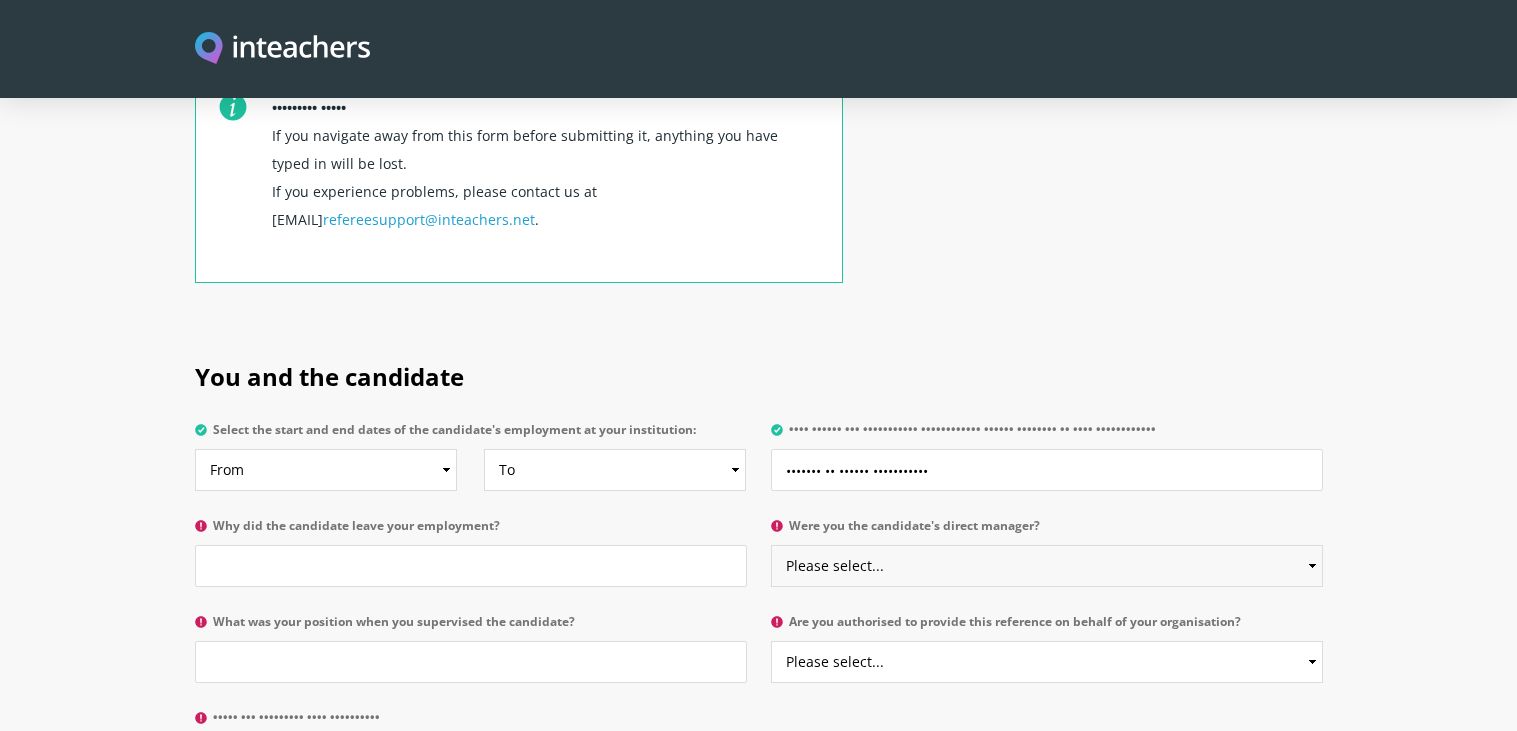 click on "Please select... Yes
No" at bounding box center (1047, 566) 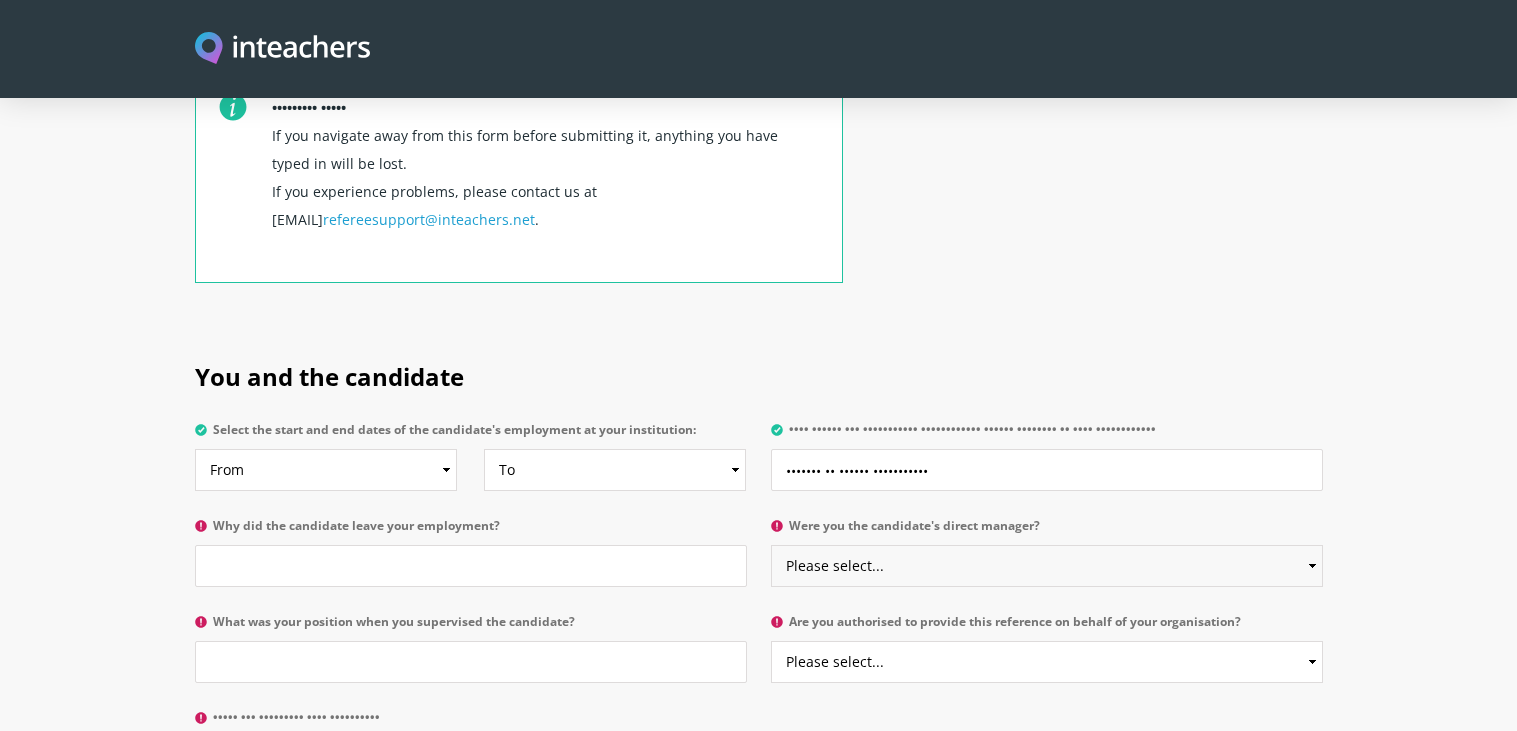 select on "•••" 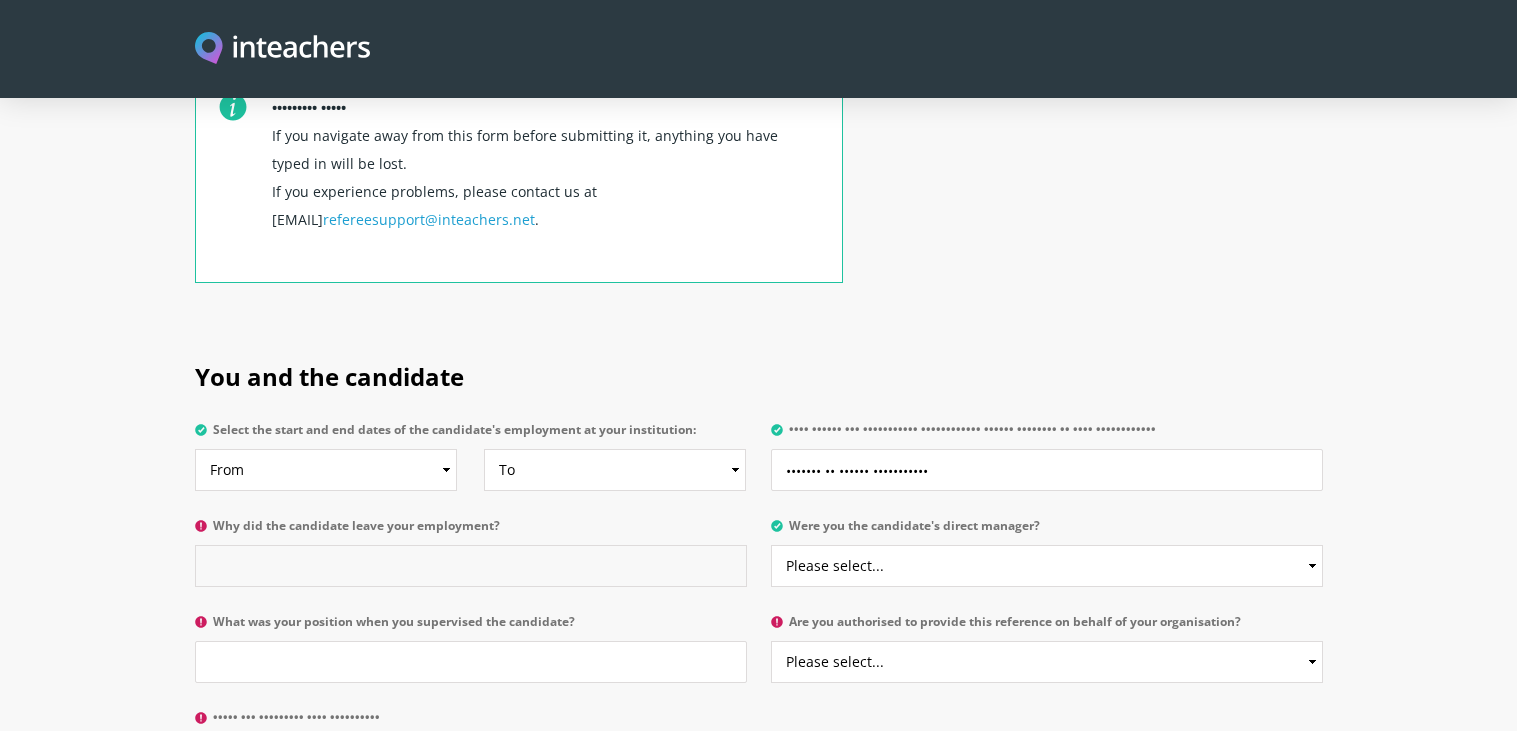 click on "Why did the candidate leave your employment?" at bounding box center [471, 566] 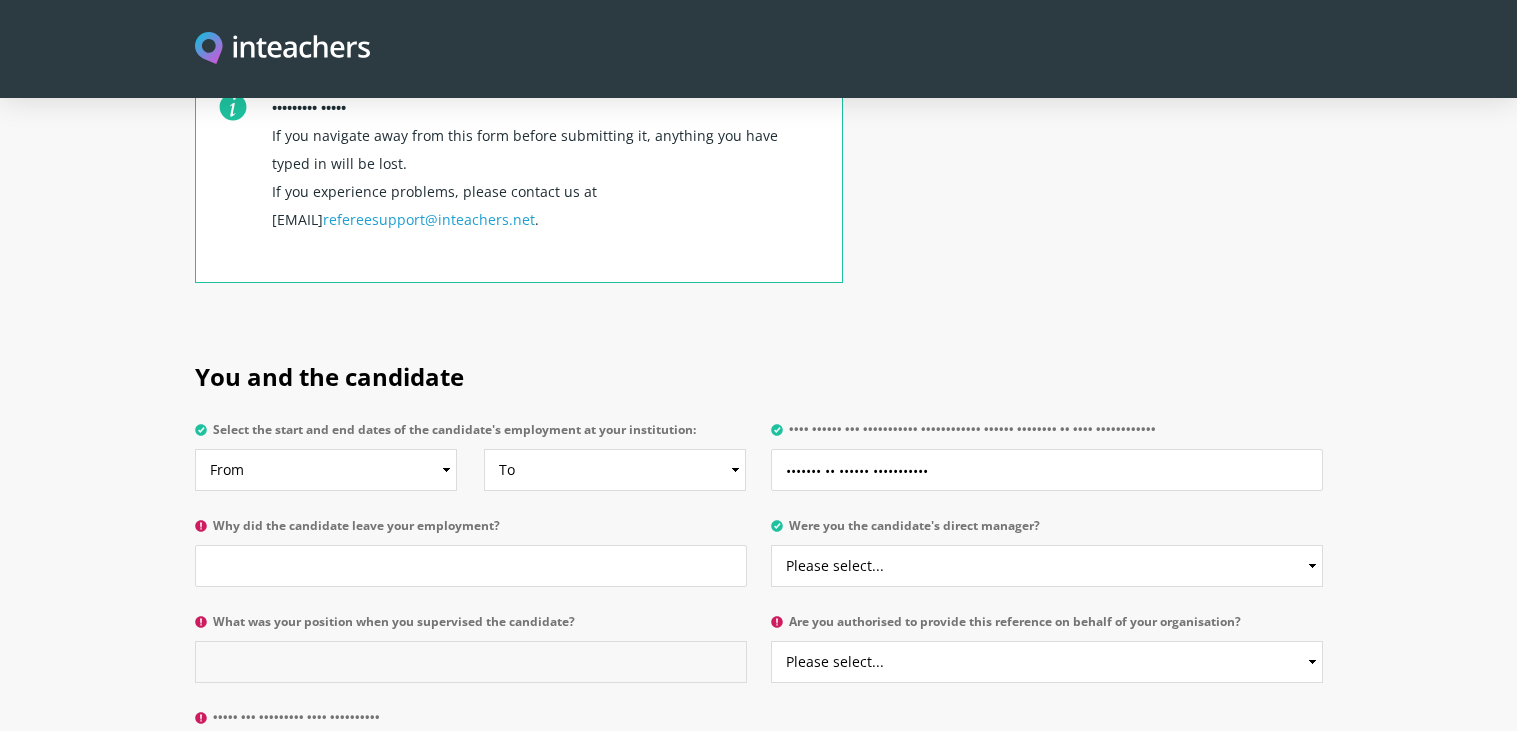 click on "What was your position when you supervised the candidate?" at bounding box center (471, 662) 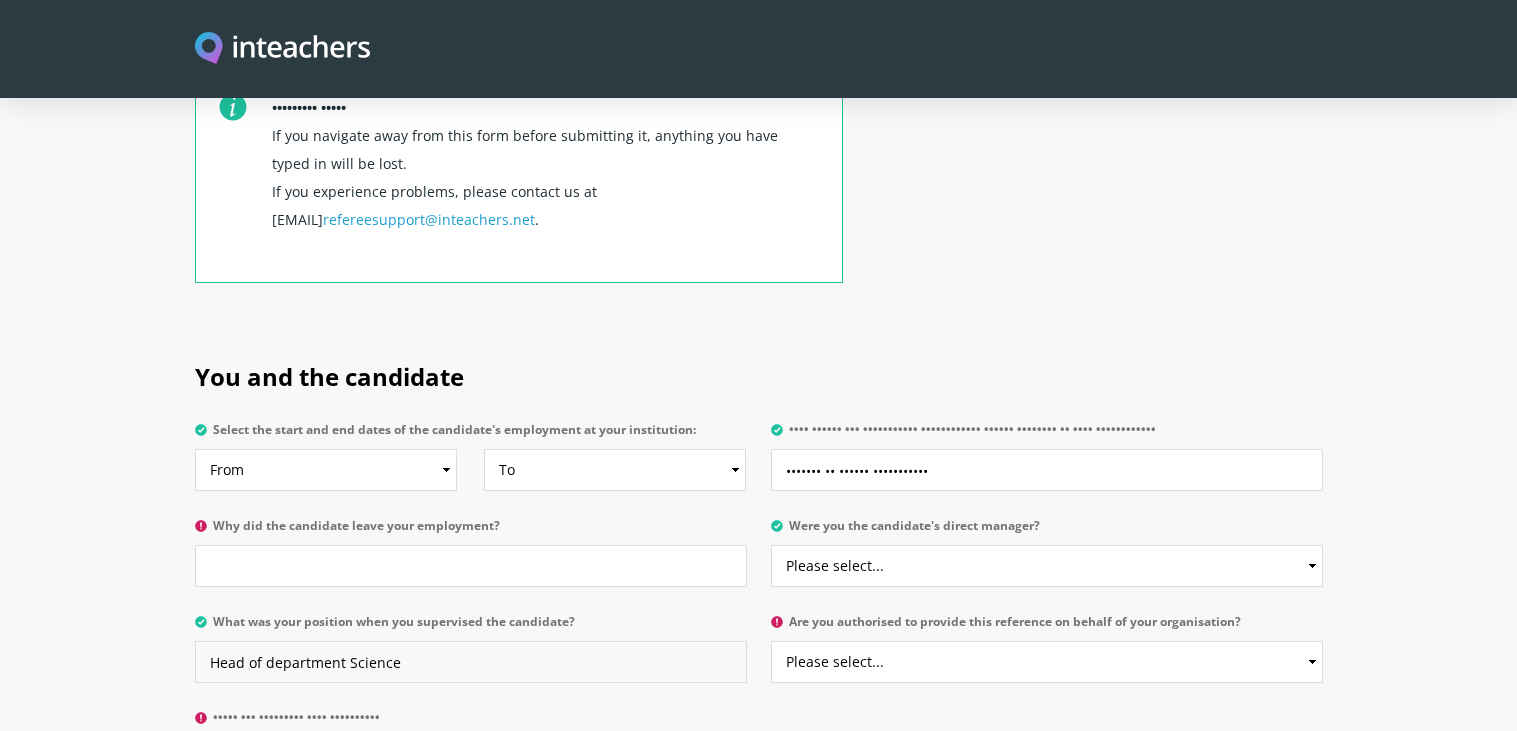 type on "Head of department Science" 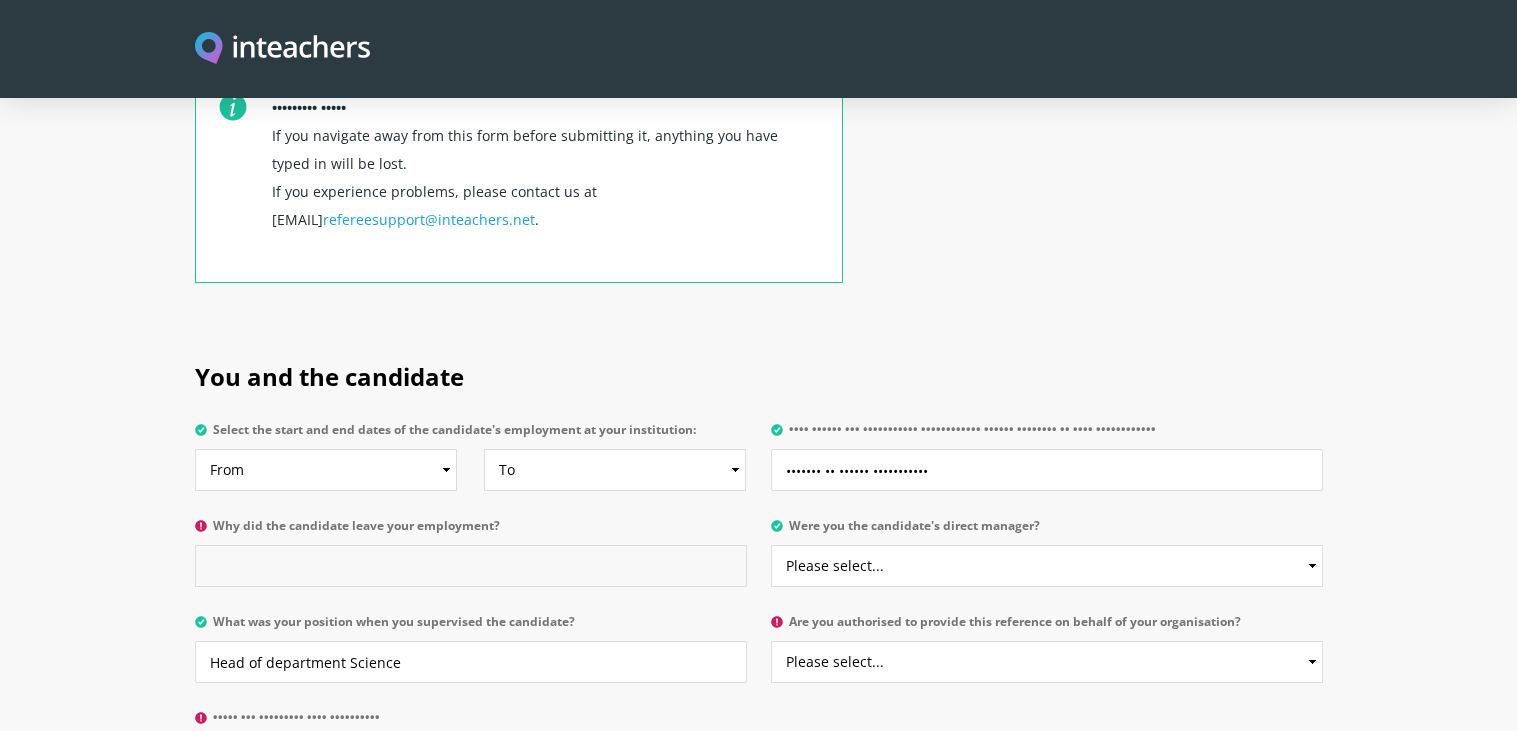 click on "Why did the candidate leave your employment?" at bounding box center (471, 566) 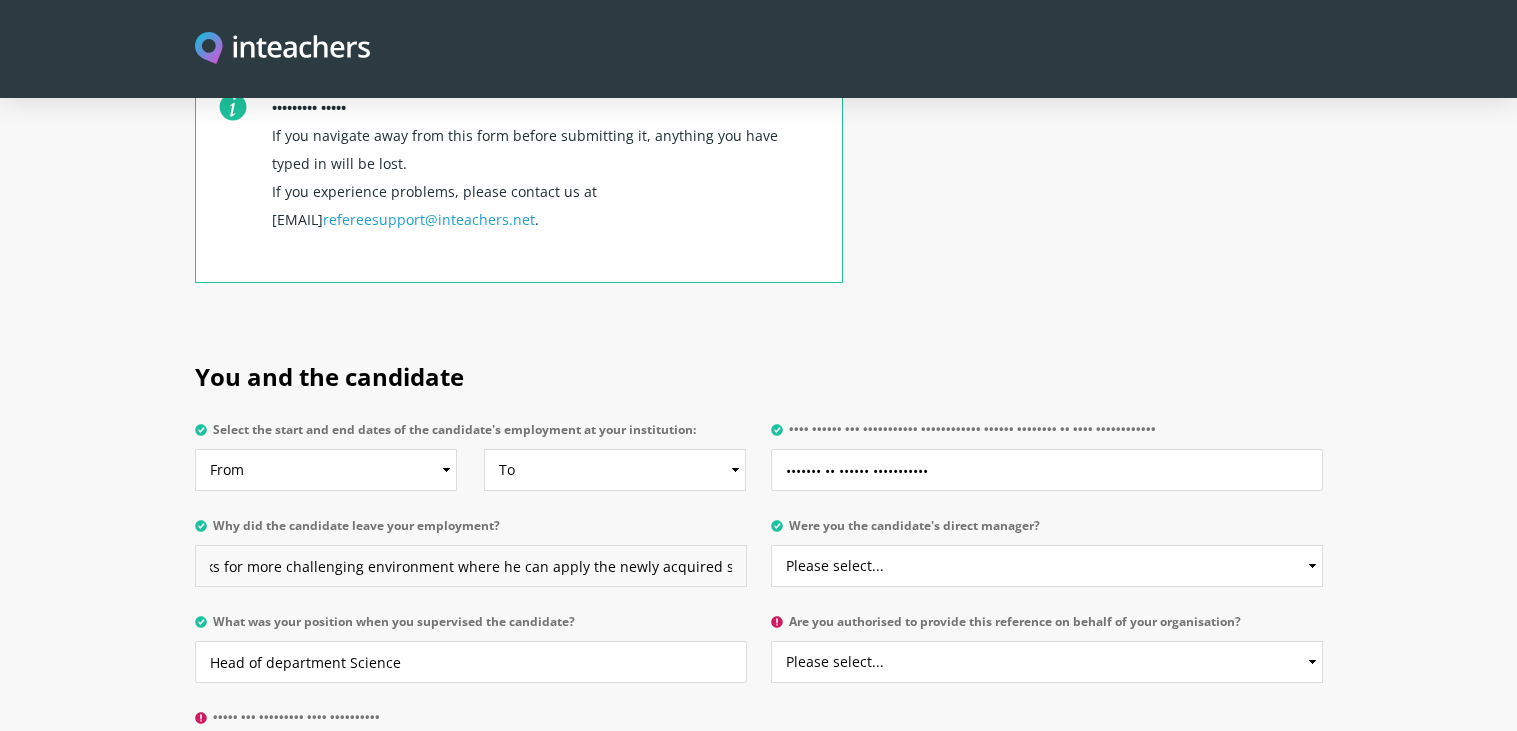 scroll, scrollTop: 0, scrollLeft: 34, axis: horizontal 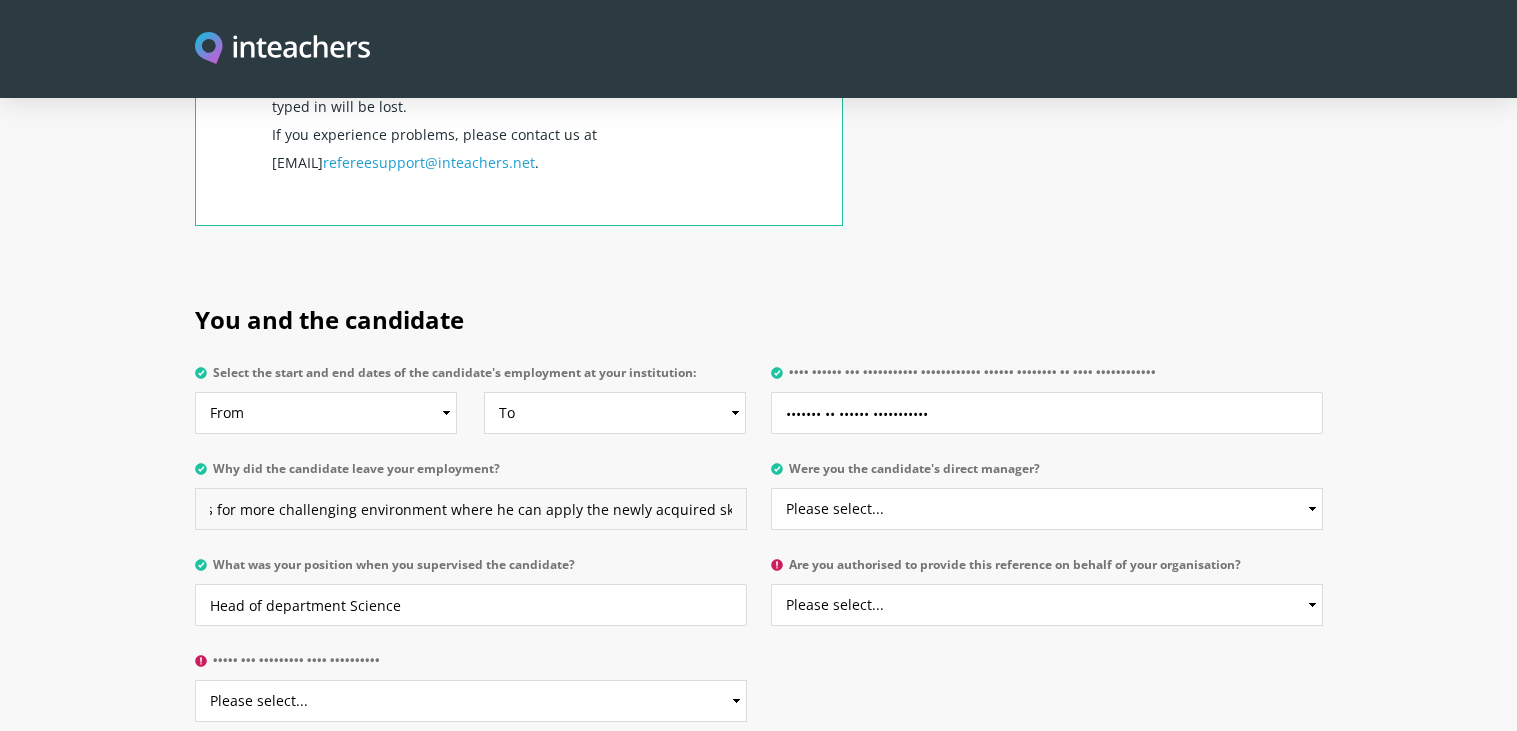 type on "Looks for more challenging environment where he can apply the newly acquired skills" 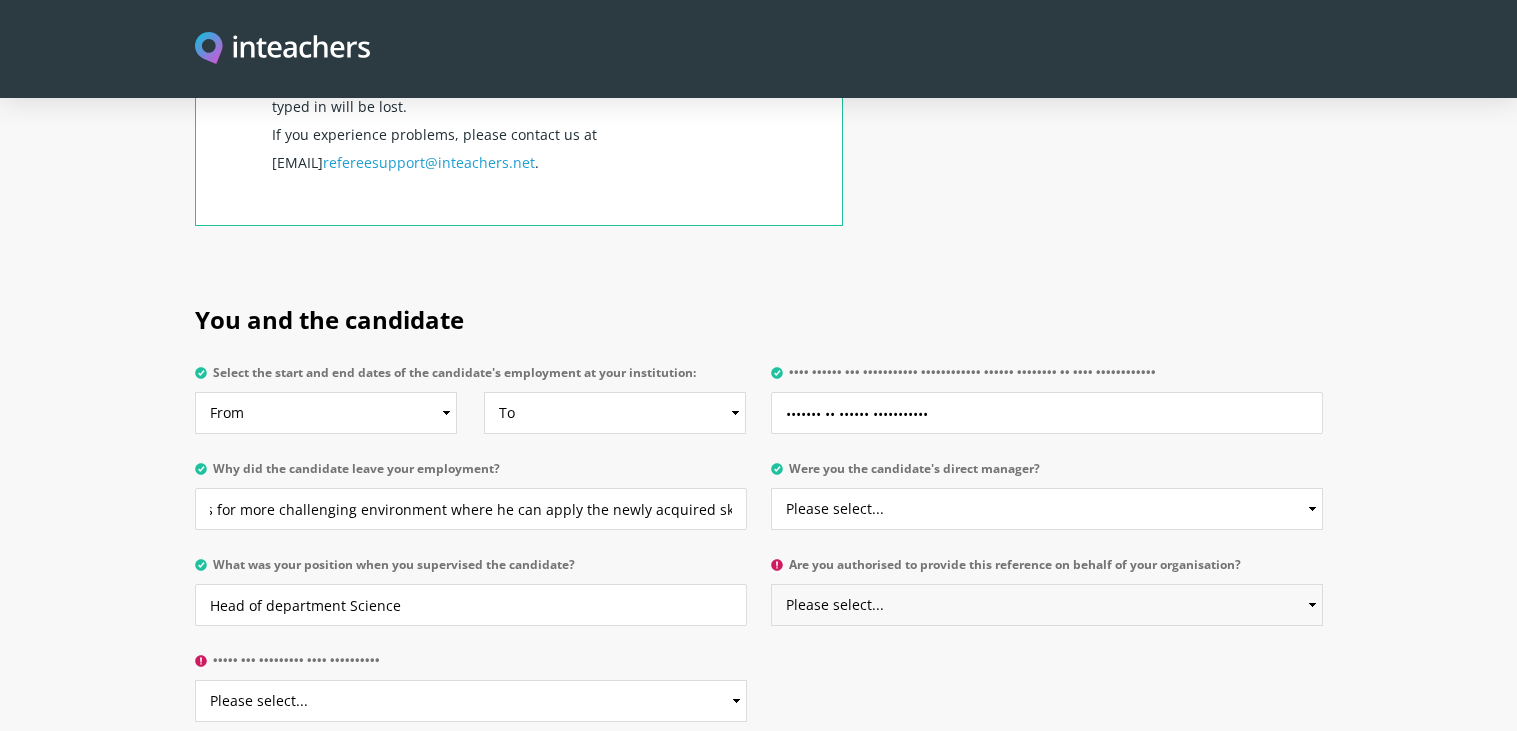 click on "Please select... Yes
No" at bounding box center [1047, 605] 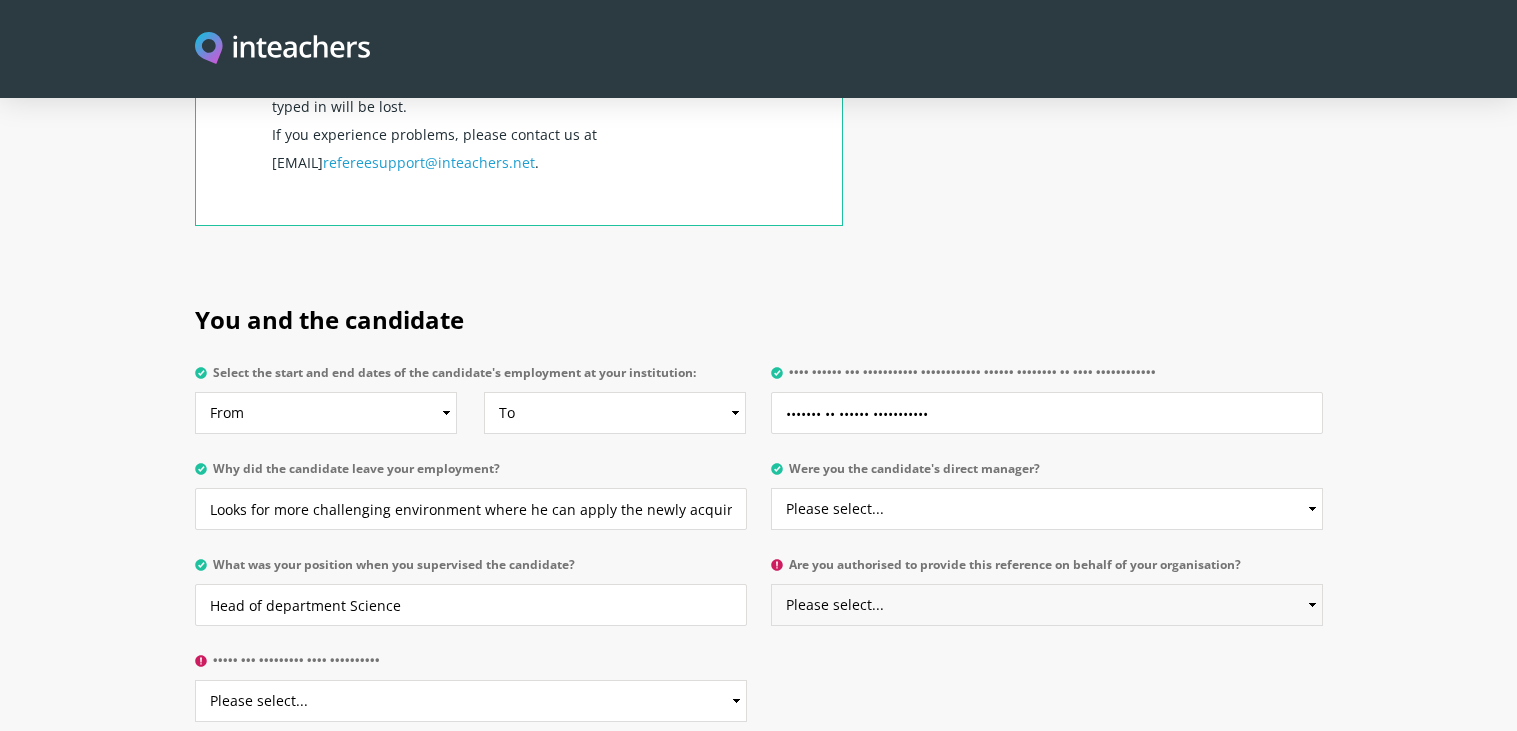 select on "•••" 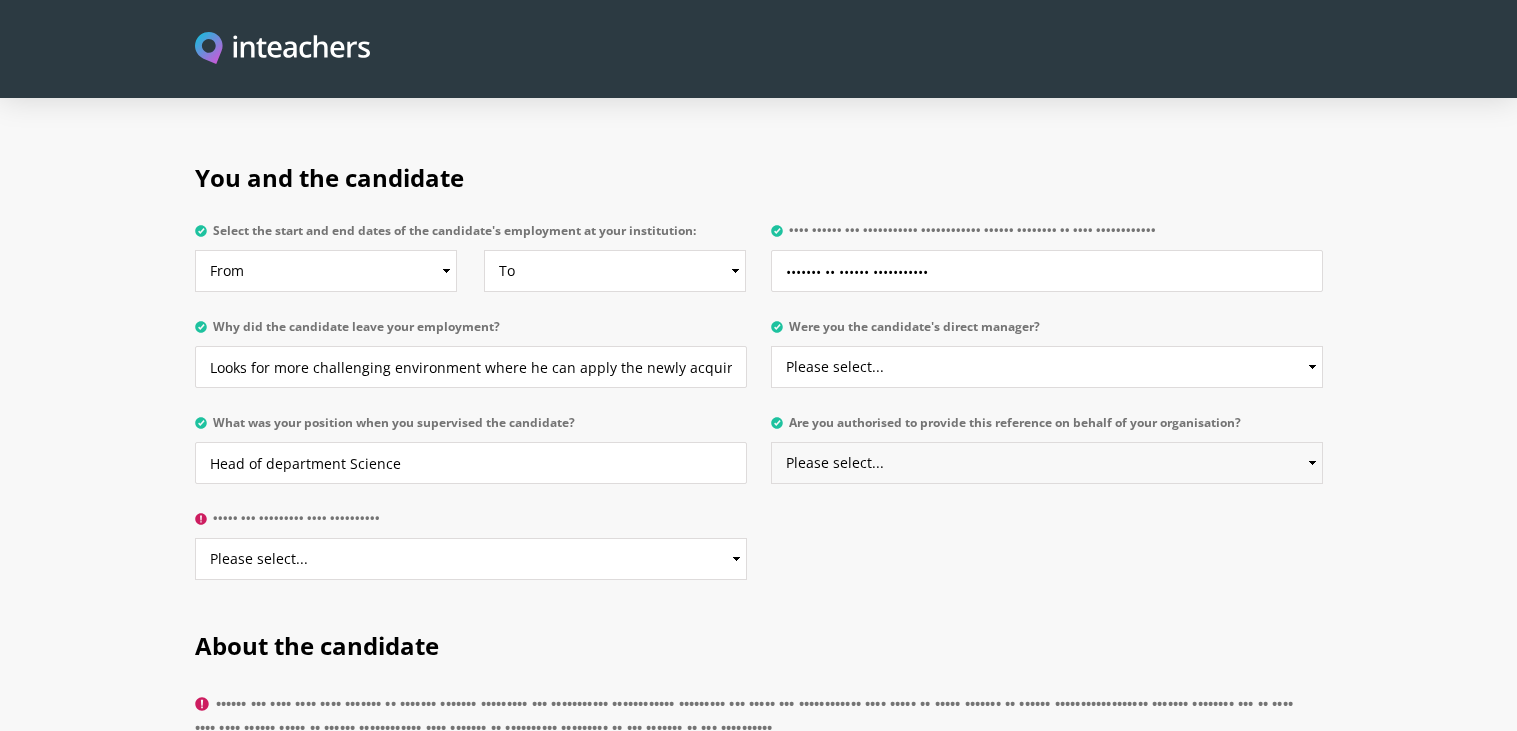 scroll, scrollTop: 998, scrollLeft: 0, axis: vertical 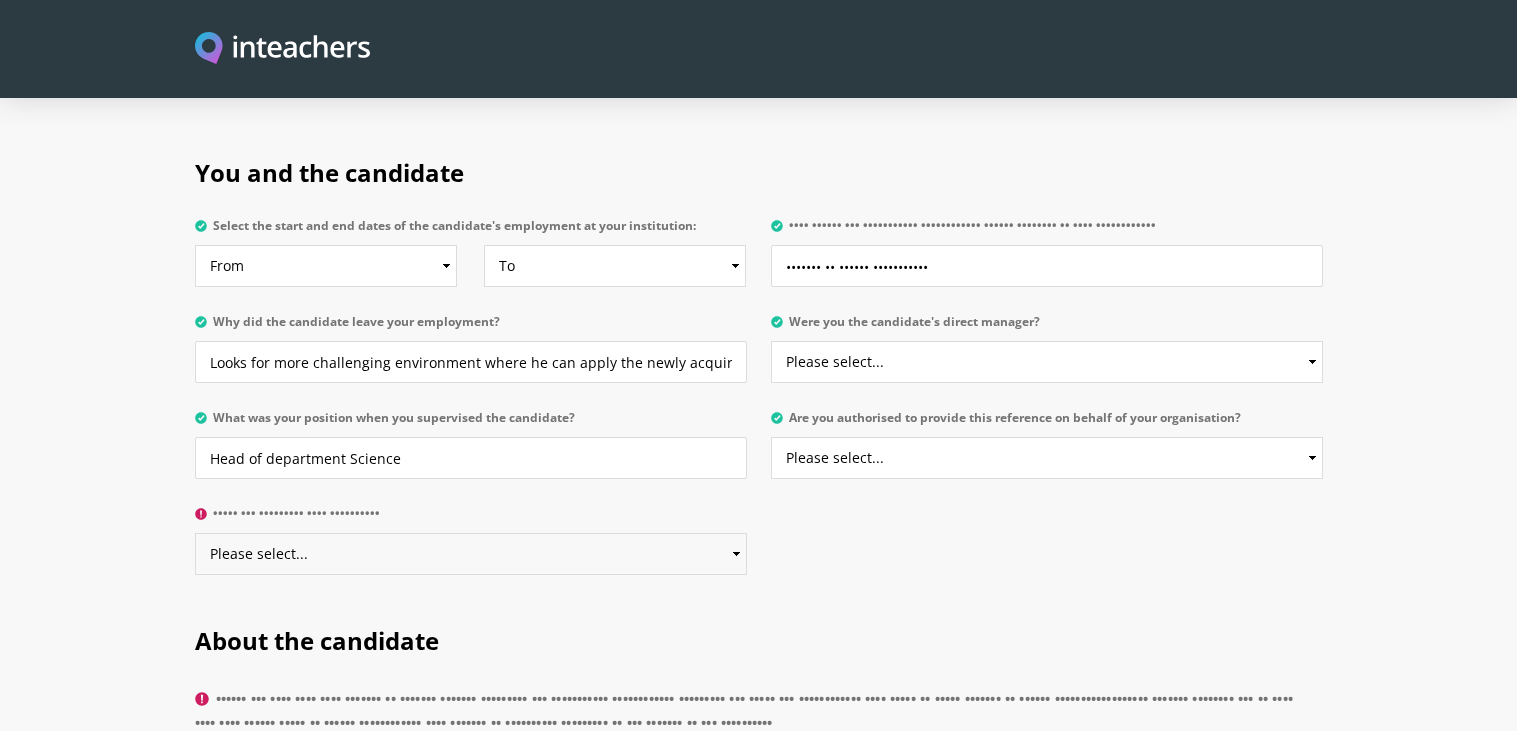 click on "Please select... Yes
No" at bounding box center [471, 554] 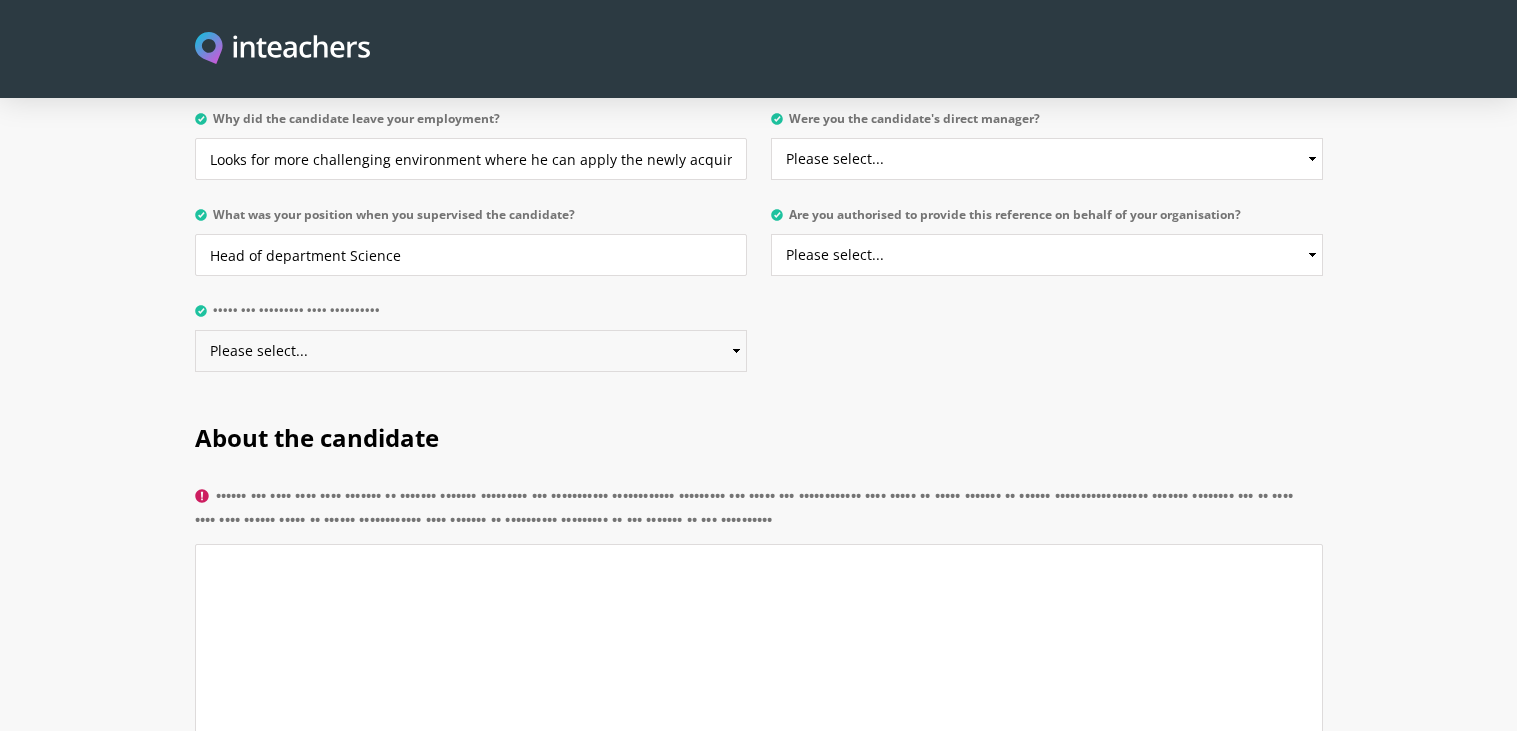 scroll, scrollTop: 1224, scrollLeft: 0, axis: vertical 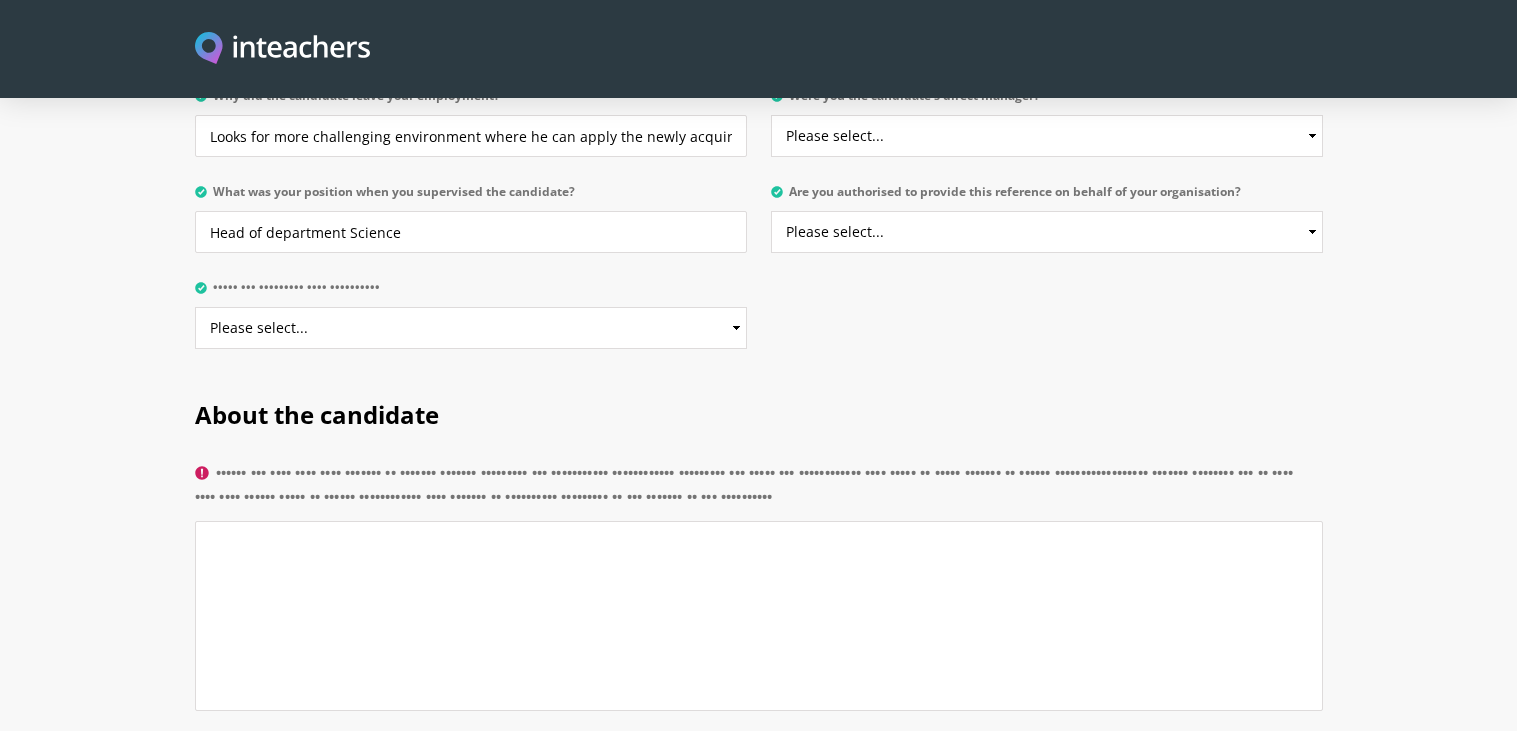drag, startPoint x: 220, startPoint y: 413, endPoint x: 378, endPoint y: 476, distance: 170.09703 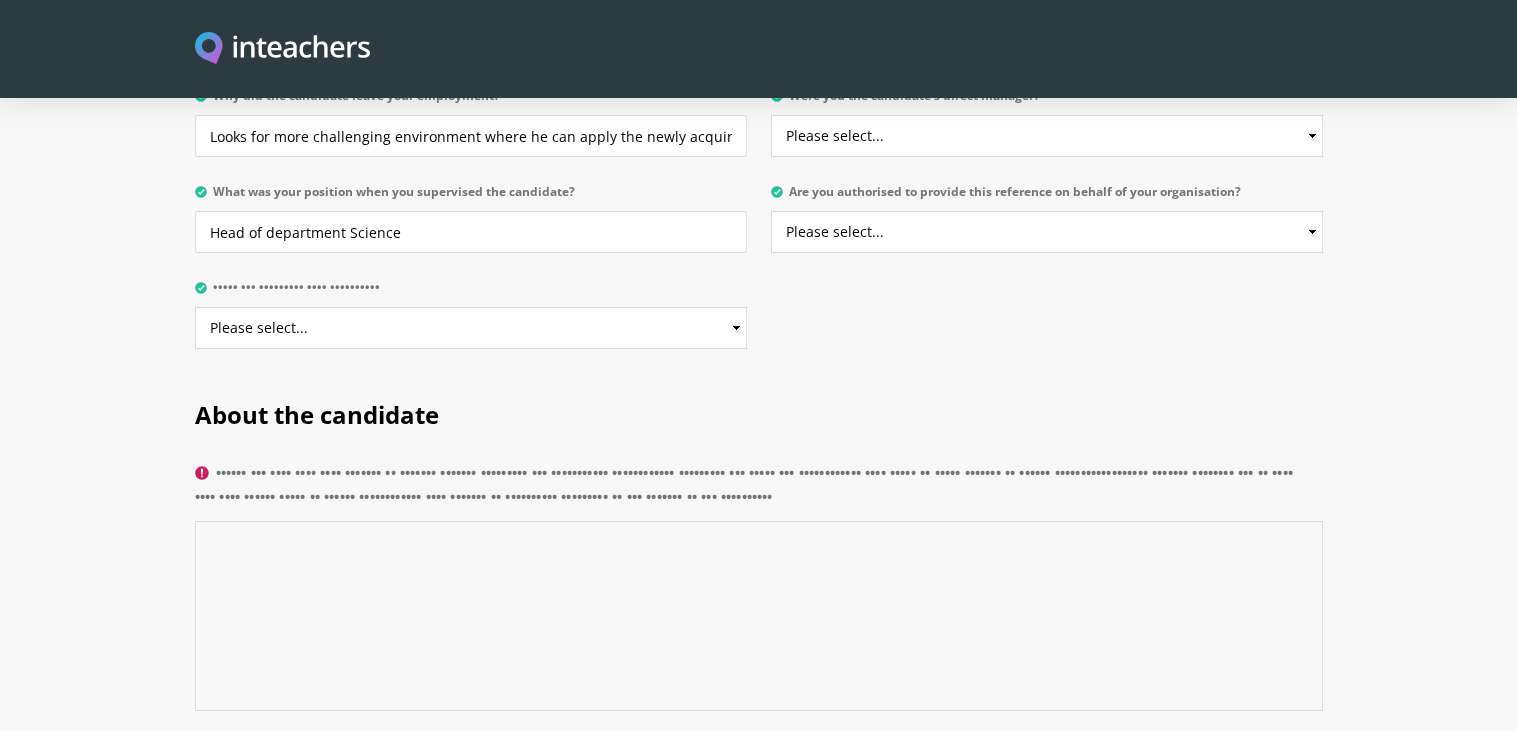 click on "•••••• ••• •••• •••• •••• ••••••• •• ••••••• ••••••• ••••••••• ••• ••••••••••• •••••••••••• ••••••••• ••• ••••• ••• •••••••••••• •••• ••••• •• ••••• ••••••• •• •••••• •••••••••••••••••• ••••••• •••••••• ••• •• •••• •••• •••• •••••• ••••• •• •••••• •••••••••••• •••• ••••••• •• •••••••••• ••••••••• •• ••• ••••••• •• ••• ••••••••••" at bounding box center (759, 616) 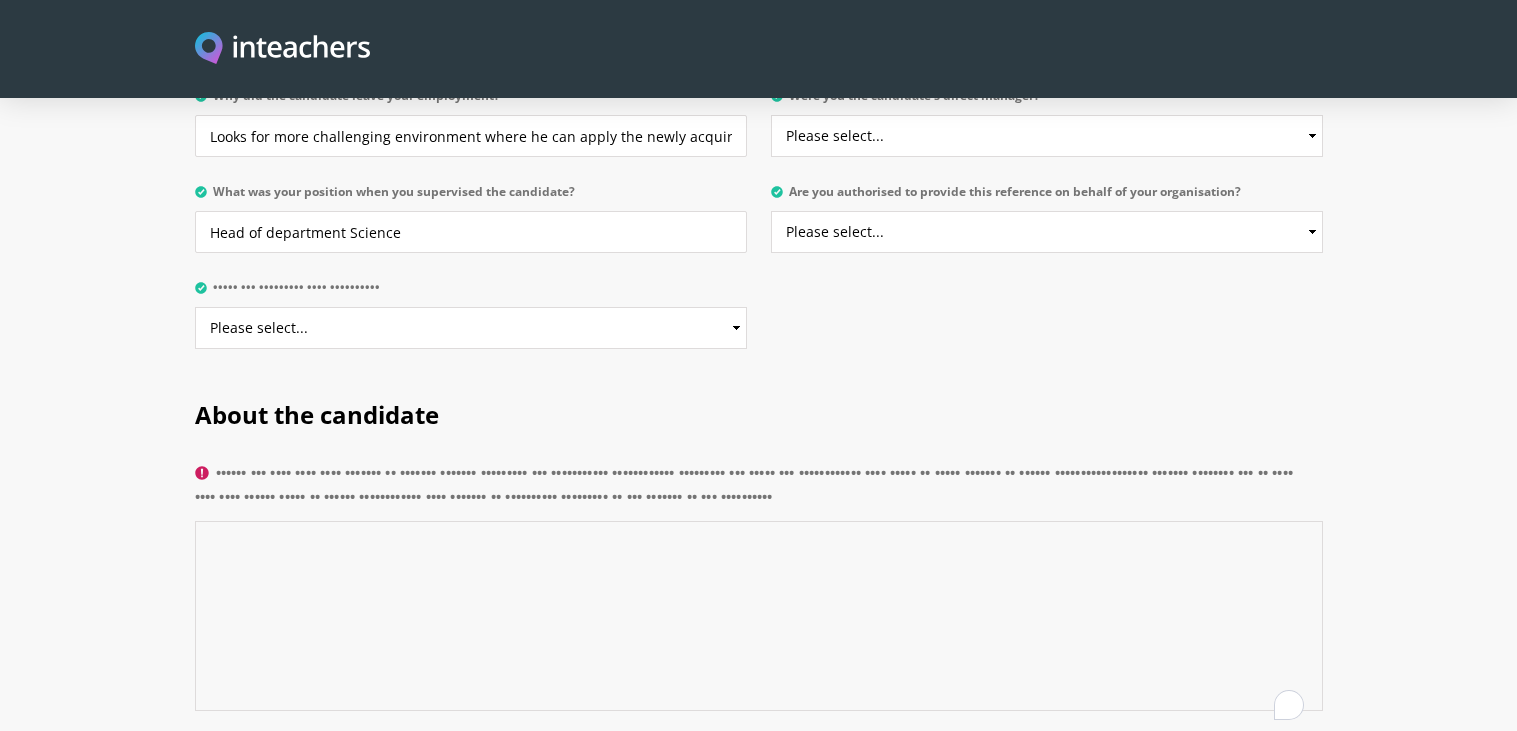 paste on "Recommendation for Teacher [FIRST] [LAST]
It is with immense pleasure and unwavering confidence that I provide this recommendation for [FIRST] [LAST], an exceptional educator in the fields of Physics and Mathematics. Having observed his dedication and impact, I can attest to his profound professional strengths and his remarkable ability to inspire and uplift those around him.
Professional Strengths & Impact on Learning:
[FIRST] [LAST] possesses a rare combination of deep subject matter expertise and an innate talent for pedagogy. His explanations of complex Physics principles and intricate Mathematical concepts are always crystal clear, making even the most challenging topics accessible and engaging for students of all abilities. He employs a variety of innovative teaching methods, seamlessly integrating practical demonstrations, real-world applications, and interactive problem-solving sessions. This dynamic approach not only fosters a thorough understanding of the material but also ignites a genuine curio..." 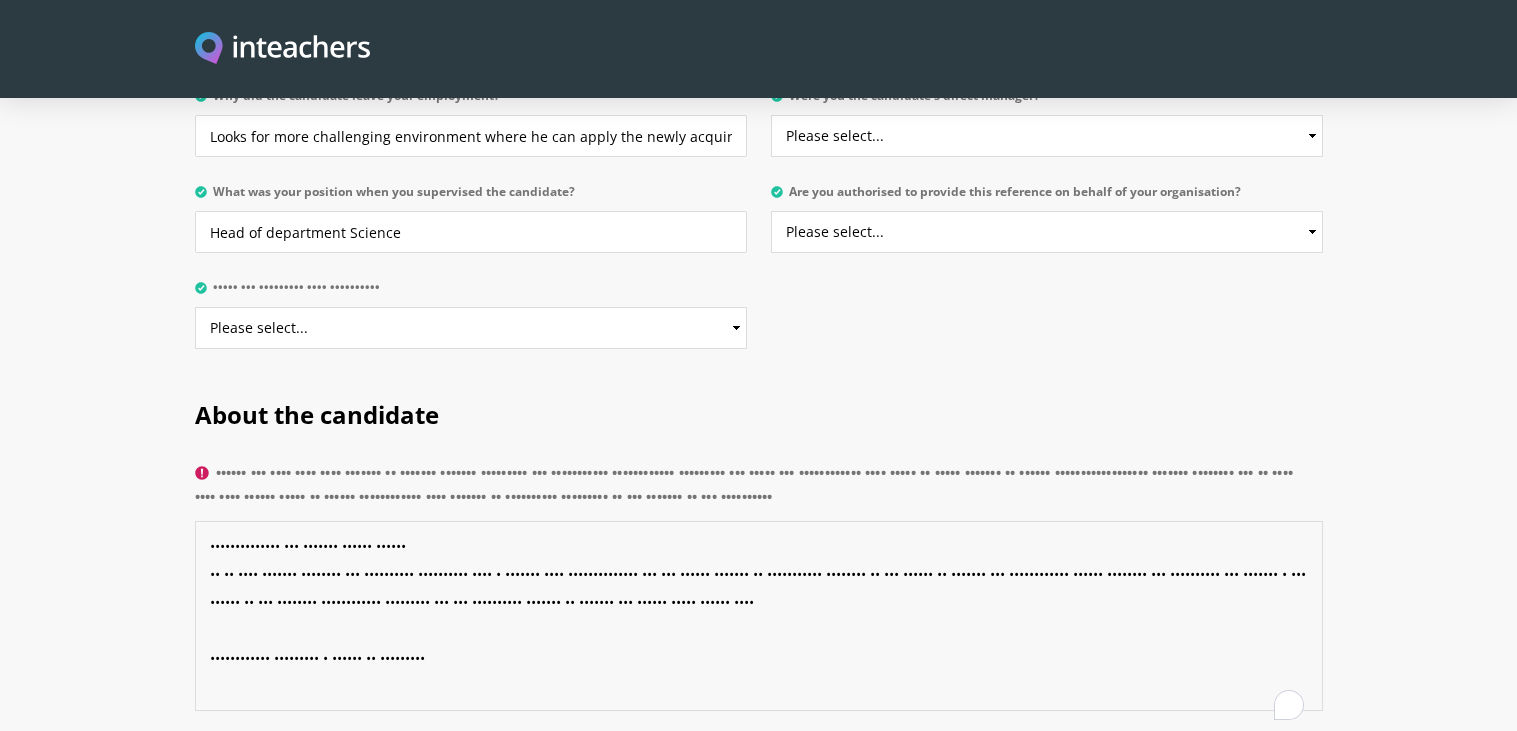 scroll, scrollTop: 797, scrollLeft: 0, axis: vertical 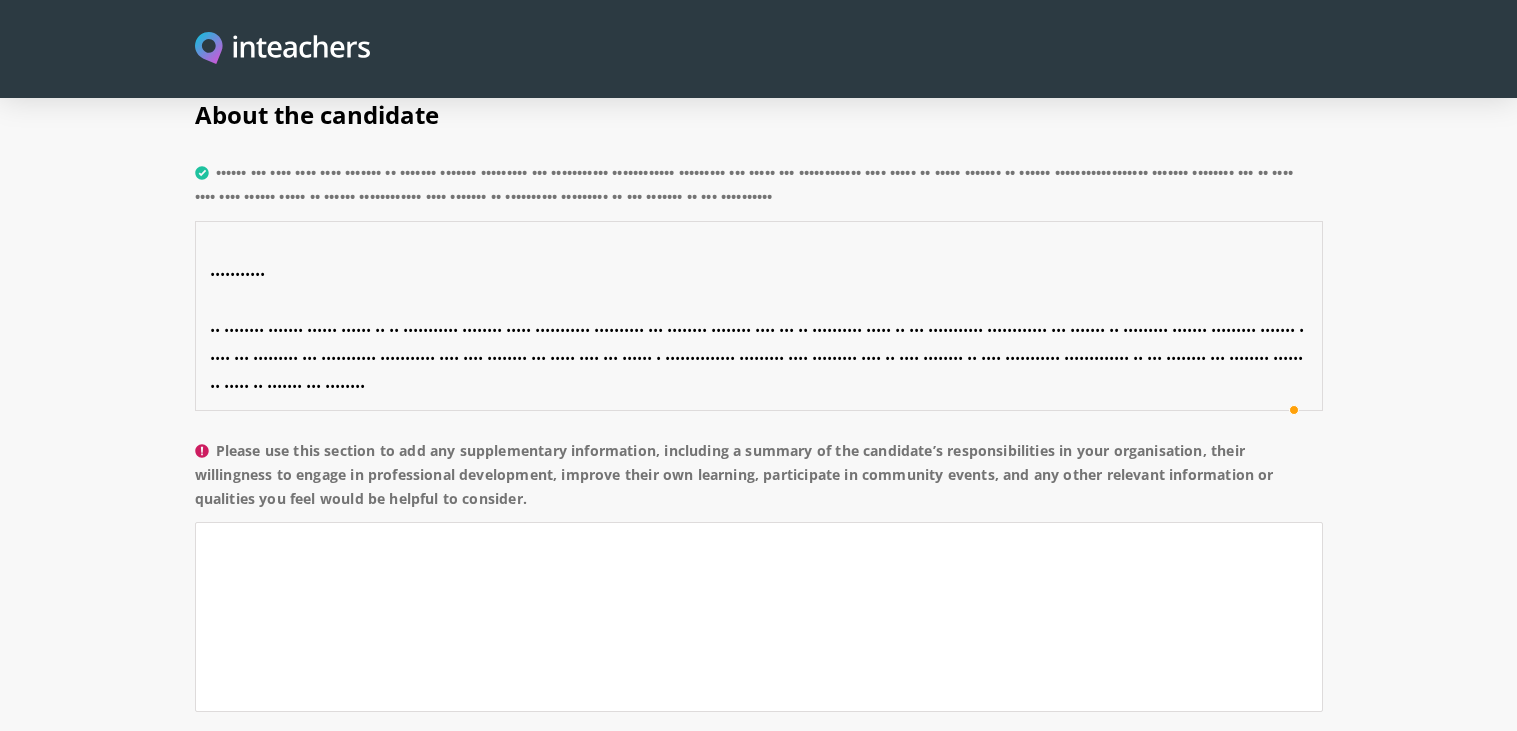 type on "Recommendation for Teacher [FIRST] [LAST]
It is with immense pleasure and unwavering confidence that I provide this recommendation for [FIRST] [LAST], an exceptional educator in the fields of Physics and Mathematics. Having observed his dedication and impact, I can attest to his profound professional strengths and his remarkable ability to inspire and uplift those around him.
Professional Strengths & Impact on Learning:
[FIRST] [LAST] possesses a rare combination of deep subject matter expertise and an innate talent for pedagogy. His explanations of complex Physics principles and intricate Mathematical concepts are always crystal clear, making even the most challenging topics accessible and engaging for students of all abilities. He employs a variety of innovative teaching methods, seamlessly integrating practical demonstrations, real-world applications, and interactive problem-solving sessions. This dynamic approach not only fosters a thorough understanding of the material but also ignites a genuine curio..." 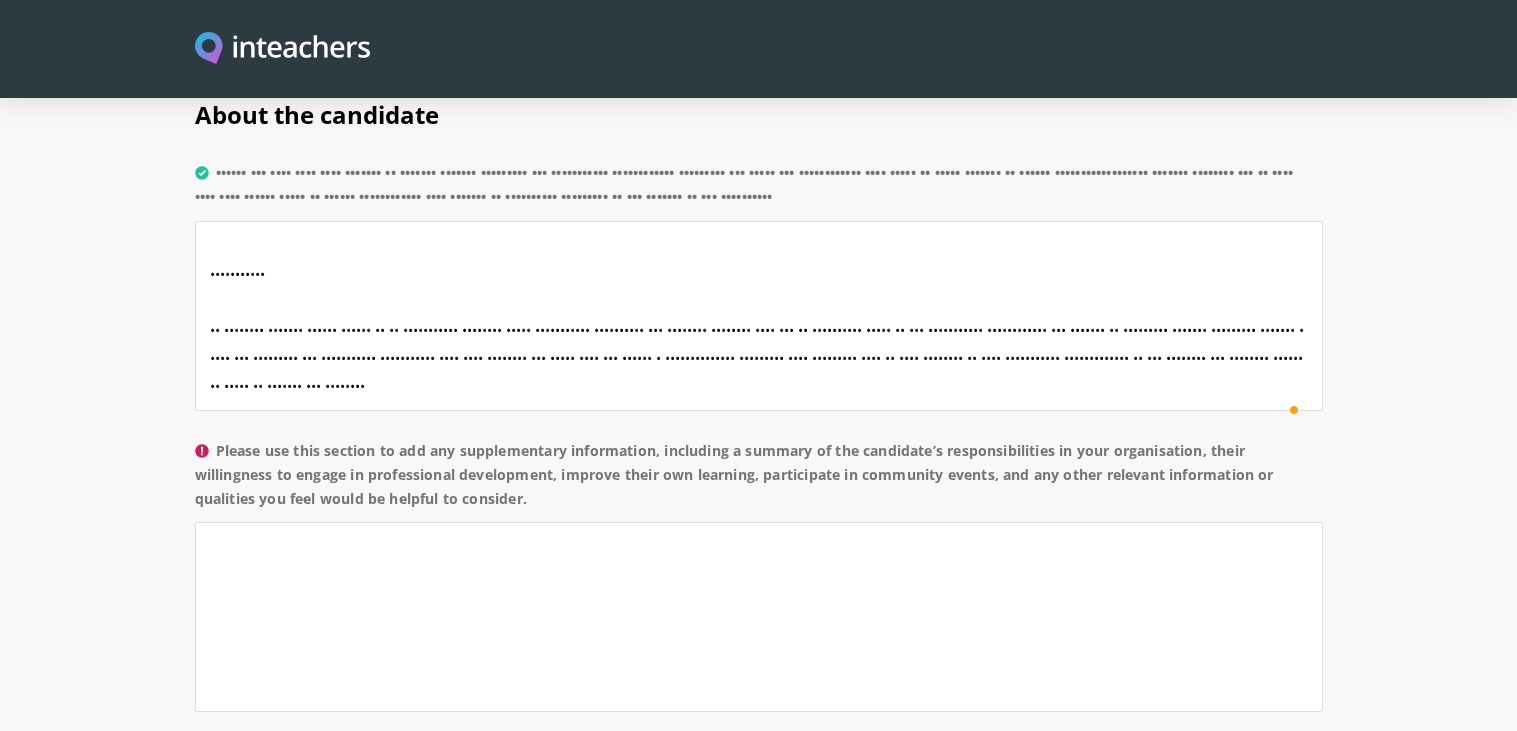 drag, startPoint x: 221, startPoint y: 412, endPoint x: 602, endPoint y: 470, distance: 385.3894 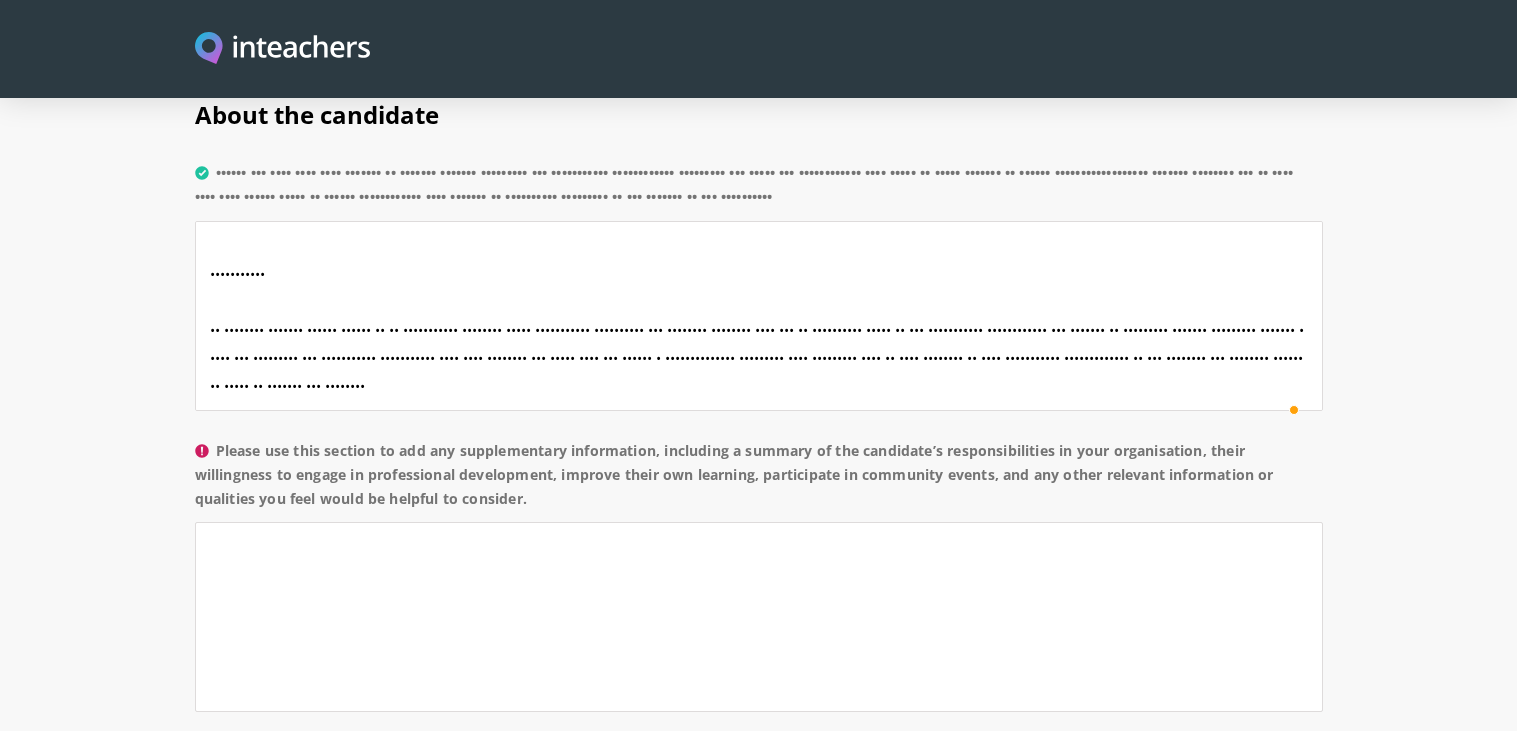 copy on "Please use this section to add any supplementary information, including a summary of the candidate’s responsibilities in your organisation, their willingness to engage in professional development, improve their own learning, participate in community events, and any other relevant information or qualities you feel would be helpful to consider." 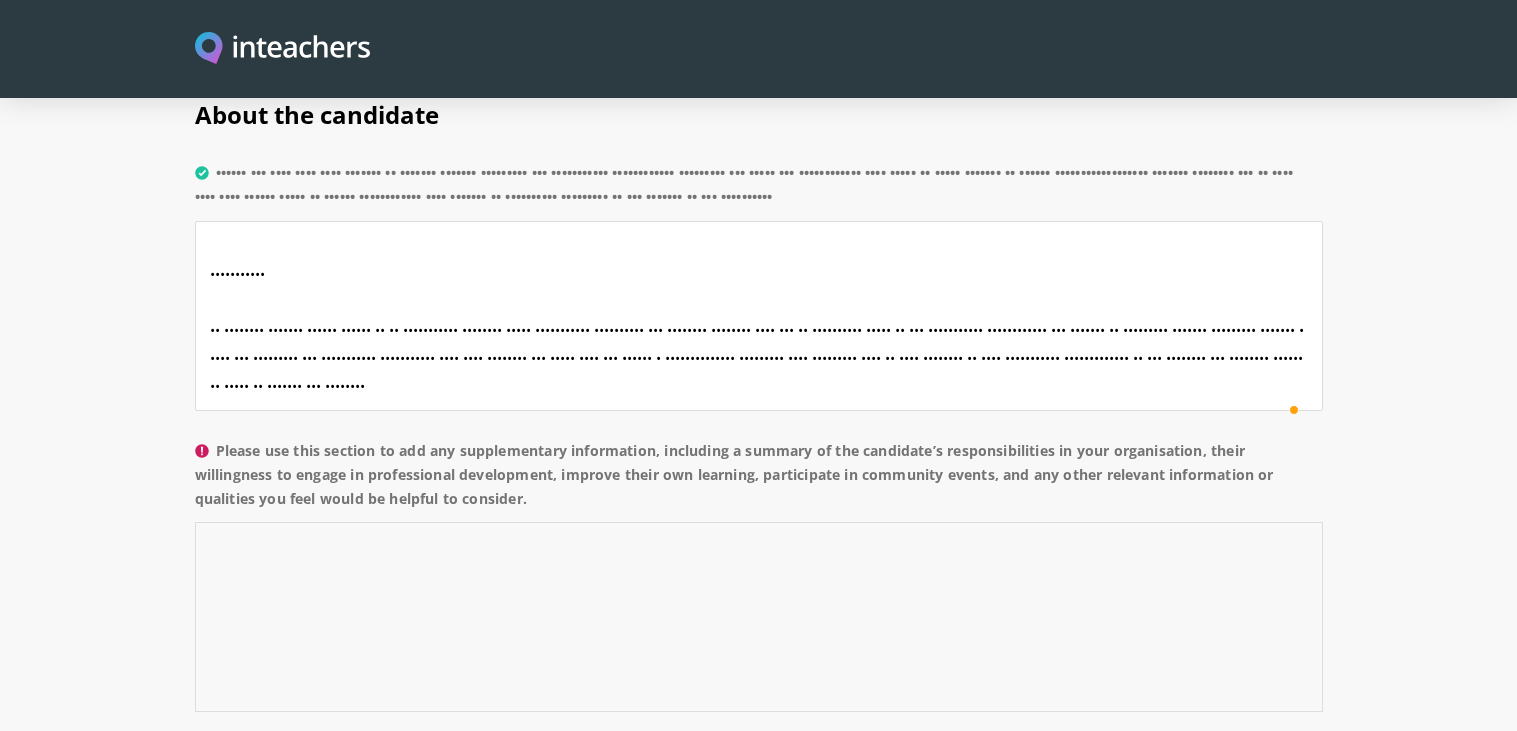 click on "Please use this section to add any supplementary information, including a summary of the candidate’s responsibilities in your organisation, their willingness to engage in professional development, improve their own learning, participate in community events, and any other relevant information or qualities you feel would be helpful to consider." at bounding box center (759, 617) 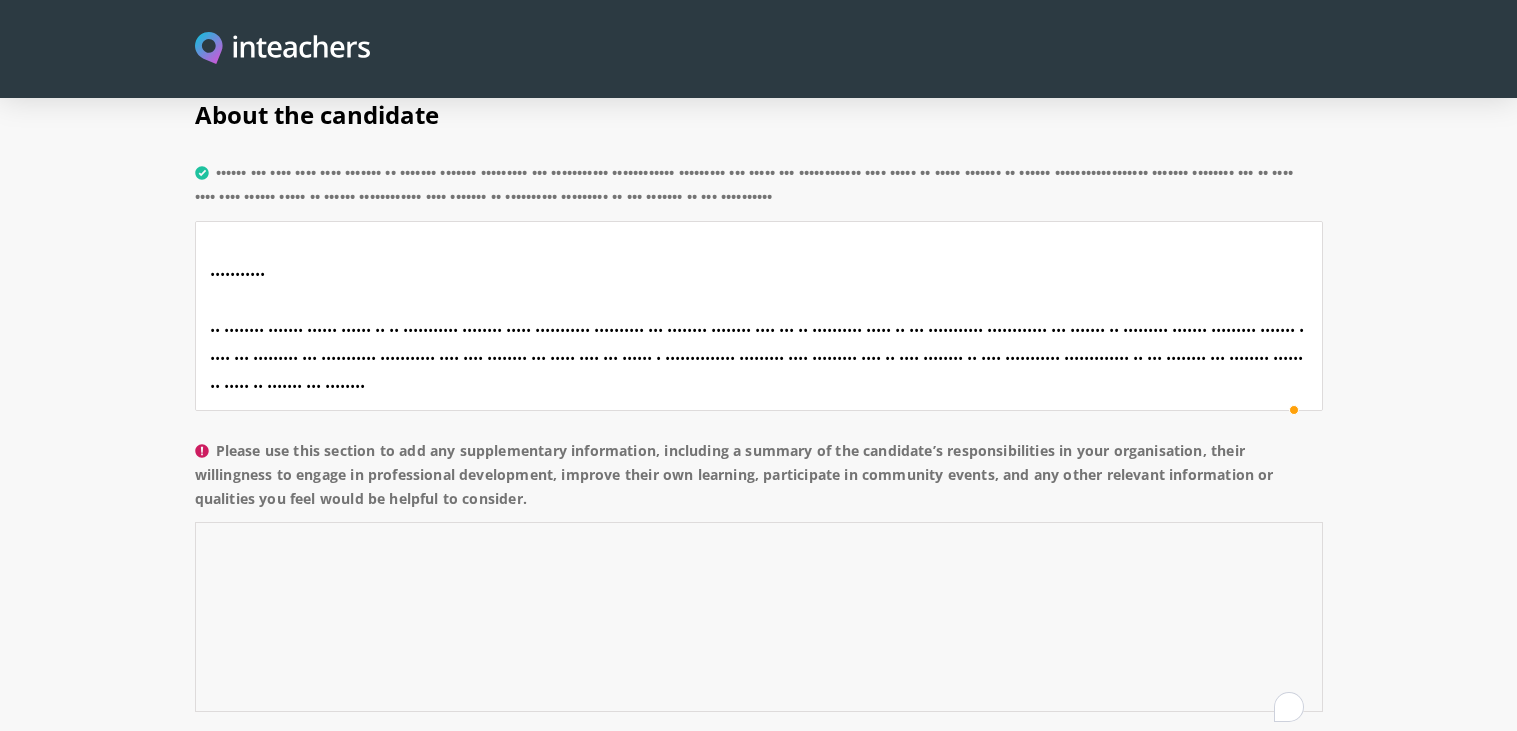 paste on "•• ••• •••• •••••• ••• ••••••••••••• ••• •••••••• ••••••• •••••••••••••••• ••••••• •••••••• ••••••• ••• ••••••••••• •••••• ••••••• •••• ••••••• •••••••••• •••••••••• •••••••••• ••••••••• ••••••• ••••••••• ••• ••••••••• •••••••• ••••••••• •• •• •••• •••••••• •••••••• •• ••••••••••••••• ••••••• ••• •••• •••••• ••••• •• ••••••• •••••••• •• ••••••••••• •••••••••• ••• ••••••••••••• •••••••••
••• •••••• •••••••• •• ••••••••••• ••••••••••• •• •••••• •• •••••••••••• •••••••••••• •• ••••••••• ••••••• •••••••••• ••••••••• ••• ••••••••••• •• •••• ••••••• •• ••• •••••• ••••••••••• •••••••• ••• ••••••••••• ••••••••••••• ••• •••••••••• •• ••••••••• ••• ••• •••••••• •• ••••••• •• ••• ••••••••• •••••••• •• •••••••• ••• •••••••• ••••• ••• ••••••••••• •••••• ••••••• •• •••••• ••• ••••••• ••• ••••••• ••••••• ••••••••• •••••••••••• •• •• • •••• ••••••••••• •• ••••••••• ••••••• ••••• •••••••••••• ••• •••• •• •••••••• ••• •••• ••••••• •••••• •••• ••••••••••••• ••• ••••••••••• •••••••• ••••••••• ••••••• ••••••••• • •••••••• ••••••" 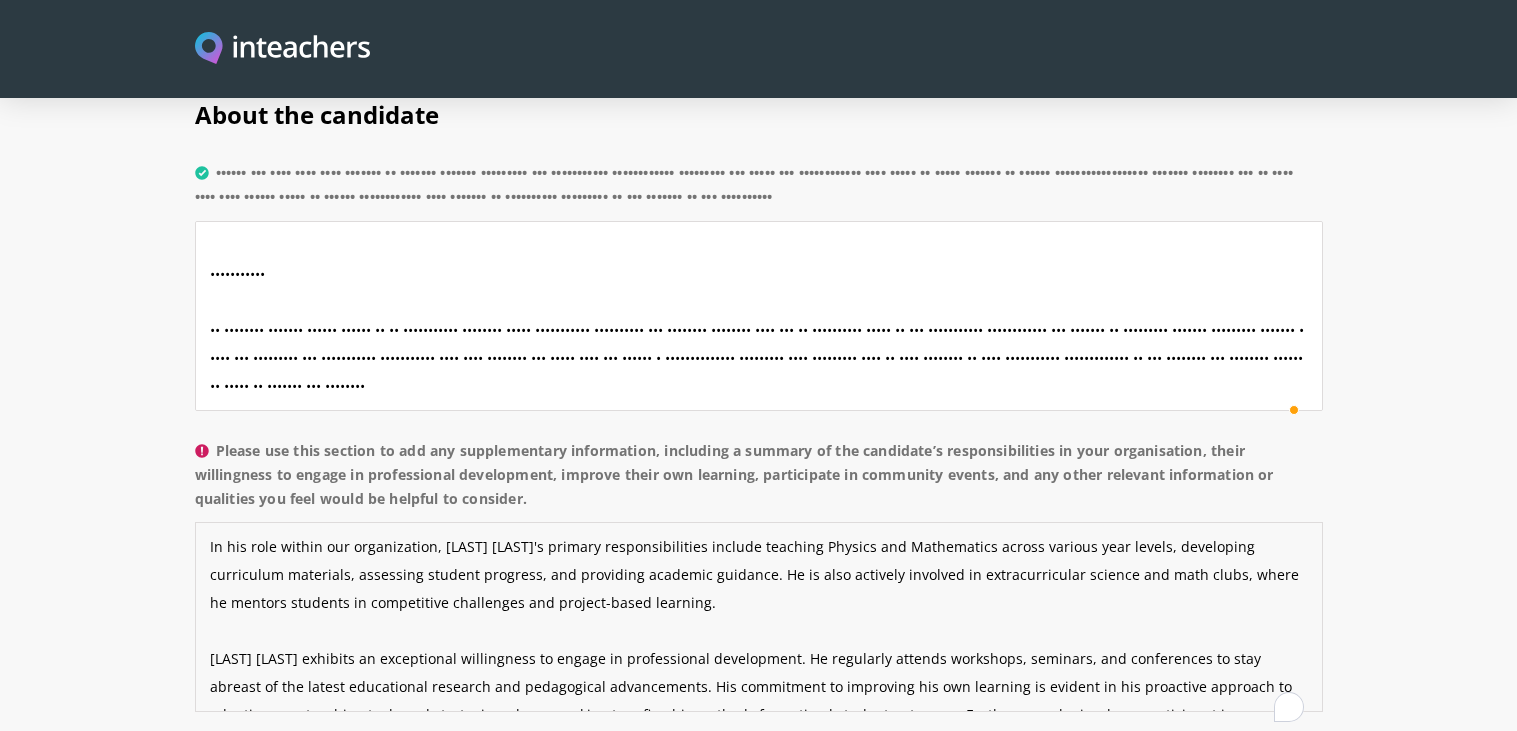 scroll, scrollTop: 69, scrollLeft: 0, axis: vertical 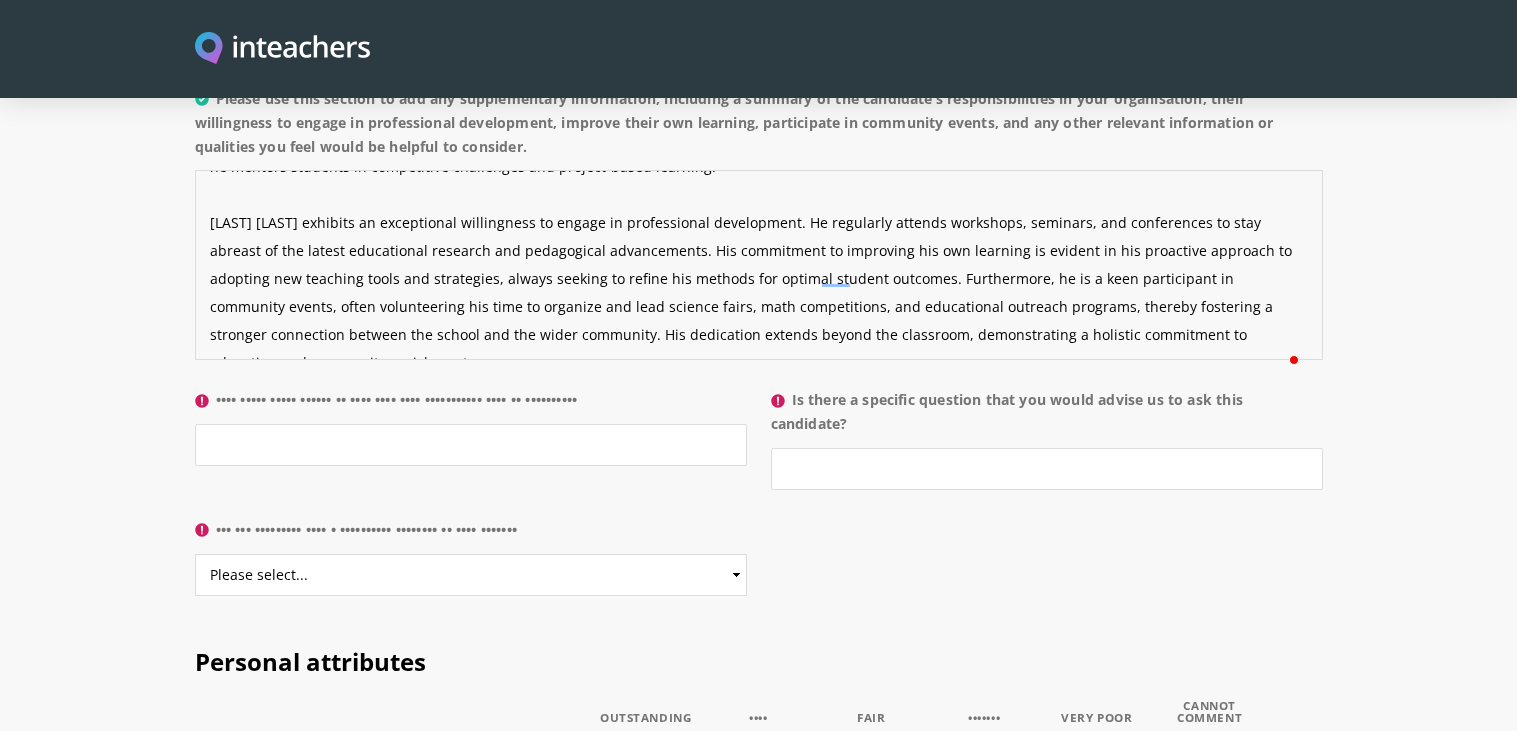 type on "•• ••• •••• •••••• ••• ••••••••••••• ••• •••••••• ••••••• •••••••••••••••• ••••••• •••••••• ••••••• ••• ••••••••••• •••••• ••••••• •••• ••••••• •••••••••• •••••••••• •••••••••• ••••••••• ••••••• ••••••••• ••• ••••••••• •••••••• ••••••••• •• •• •••• •••••••• •••••••• •• ••••••••••••••• ••••••• ••• •••• •••••• ••••• •• ••••••• •••••••• •• ••••••••••• •••••••••• ••• ••••••••••••• •••••••••
••• •••••• •••••••• •• ••••••••••• ••••••••••• •• •••••• •• •••••••••••• •••••••••••• •• ••••••••• ••••••• •••••••••• ••••••••• ••• ••••••••••• •• •••• ••••••• •• ••• •••••• ••••••••••• •••••••• ••• ••••••••••• ••••••••••••• ••• •••••••••• •• ••••••••• ••• ••• •••••••• •• ••••••• •• ••• ••••••••• •••••••• •• •••••••• ••• •••••••• ••••• ••• ••••••••••• •••••• ••••••• •• •••••• ••• ••••••• ••• ••••••• ••••••• ••••••••• •••••••••••• •• •• • •••• ••••••••••• •• ••••••••• ••••••• ••••• •••••••••••• ••• •••• •• •••••••• ••• •••• ••••••• •••••• •••• ••••••••••••• ••• ••••••••••• •••••••• ••••••••• ••••••• ••••••••• • •••••••• ••••••" 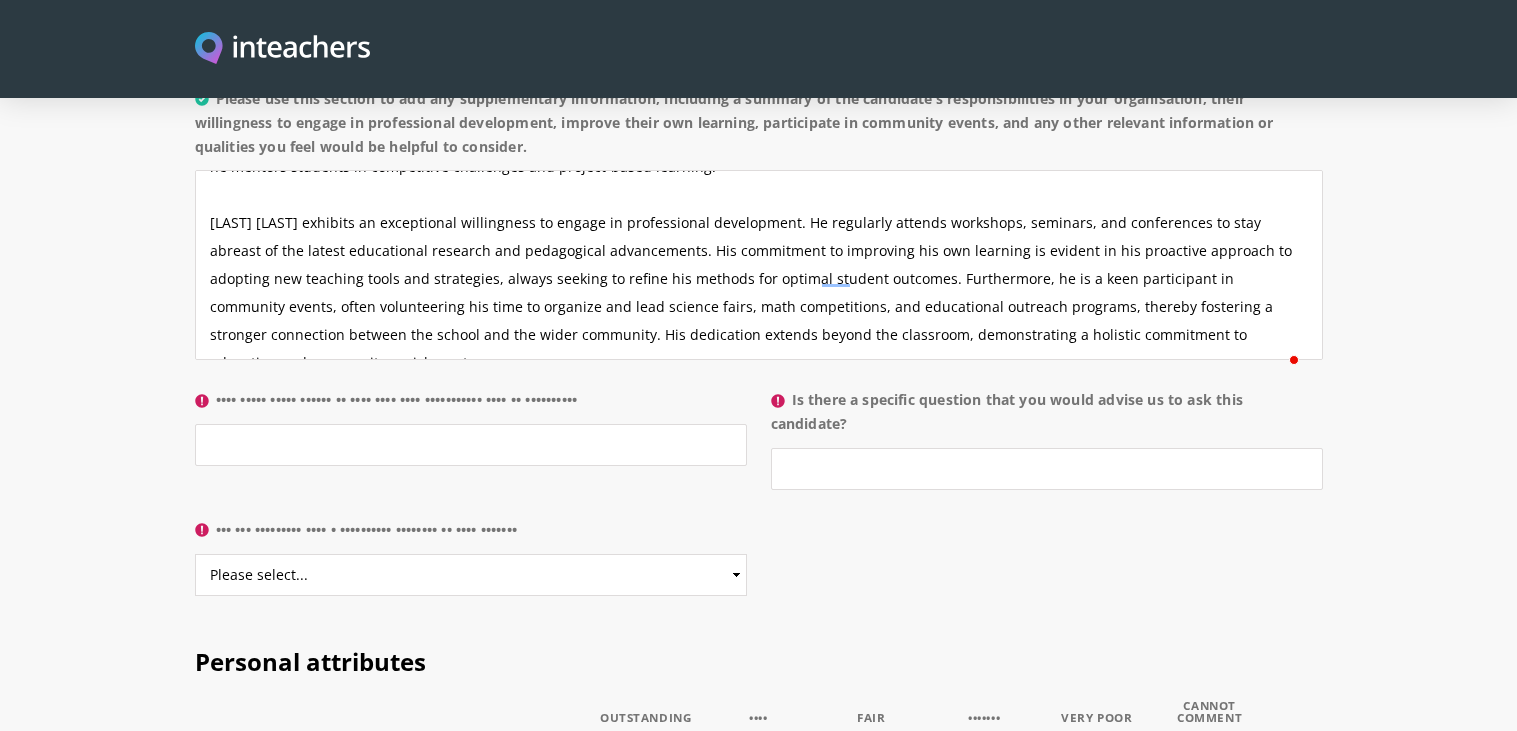 drag, startPoint x: 217, startPoint y: 361, endPoint x: 283, endPoint y: 385, distance: 70.2282 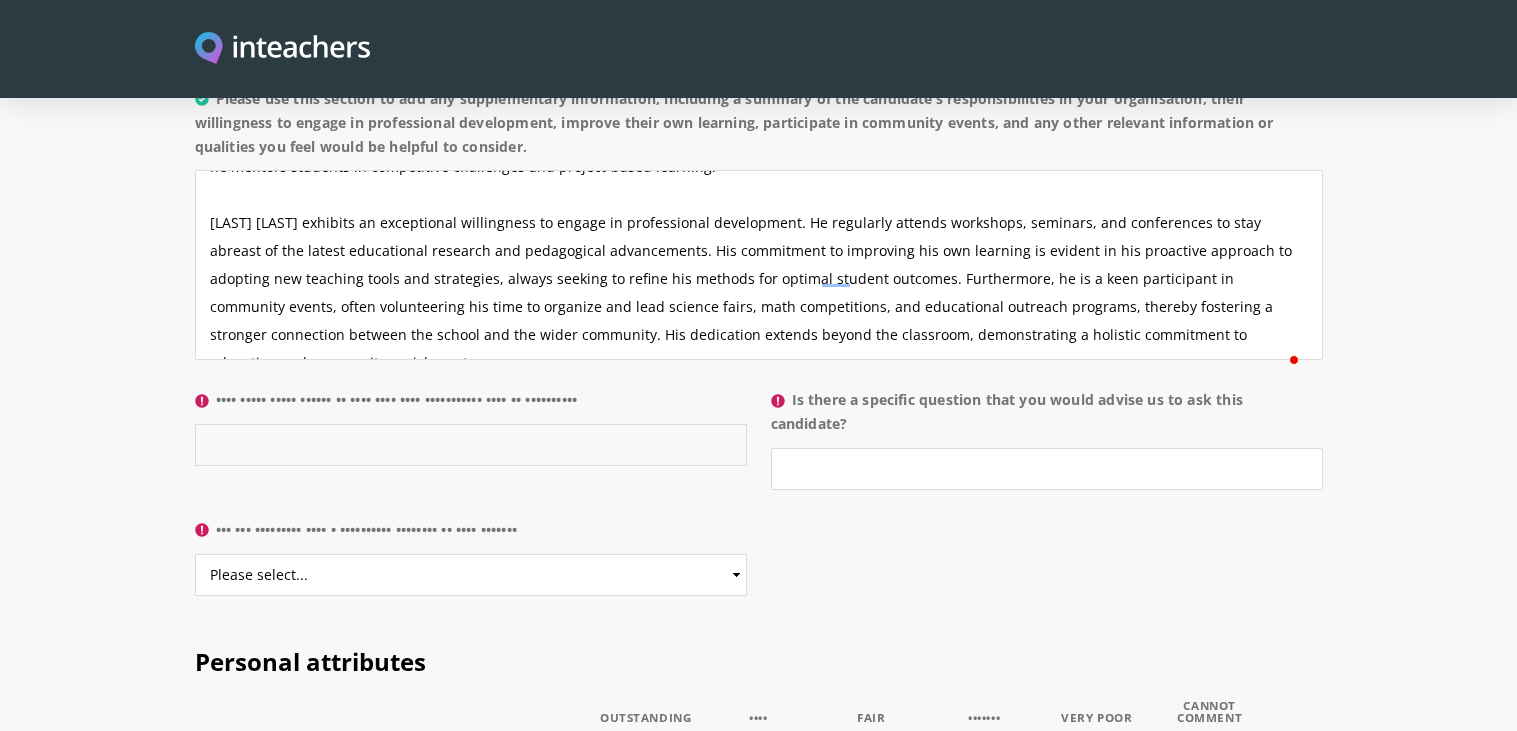 click on "•••• ••••• ••••• •••••• •• •••• •••• •••• ••••••••••• •••• •• ••••••••••" at bounding box center (471, 445) 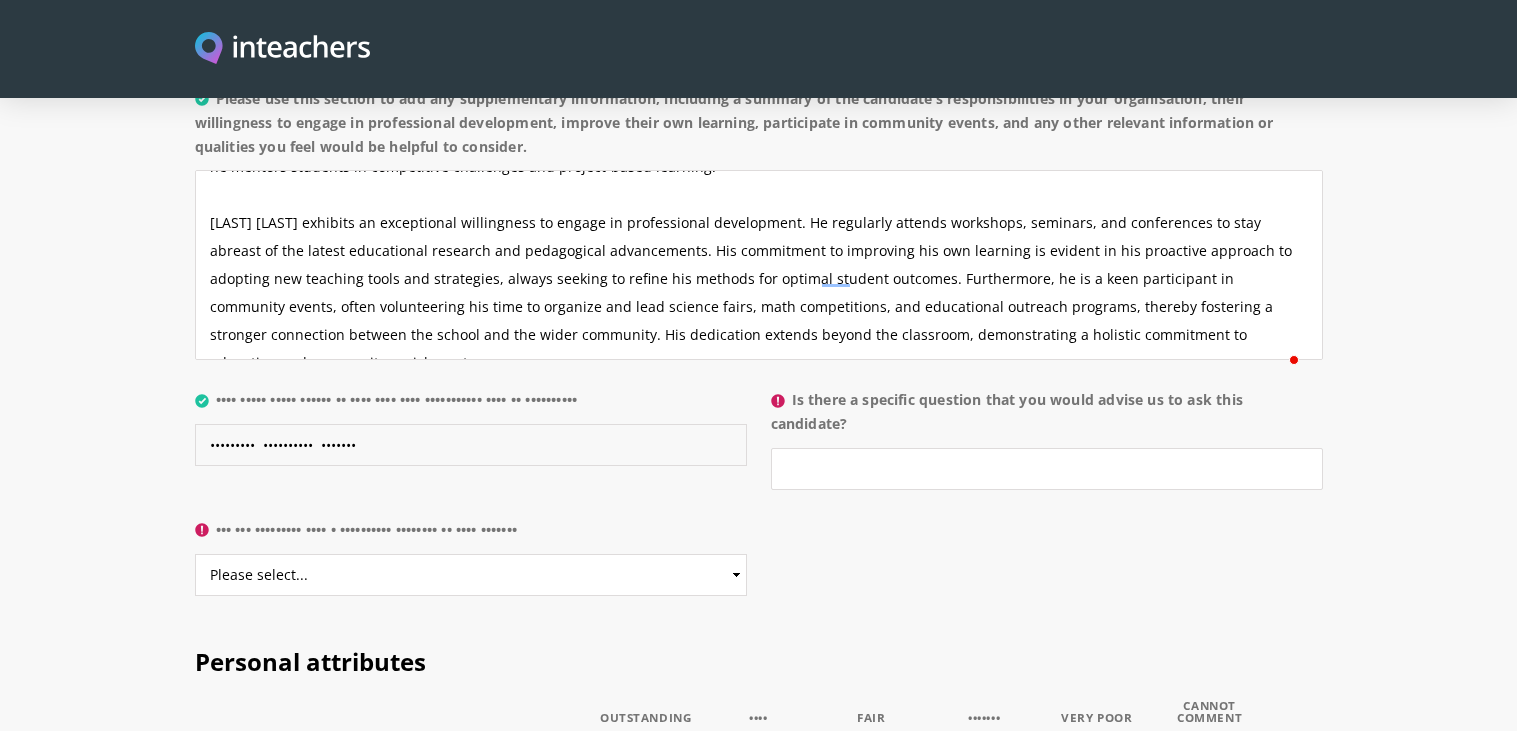 type on "•••••••••  ••••••••••  •••••••" 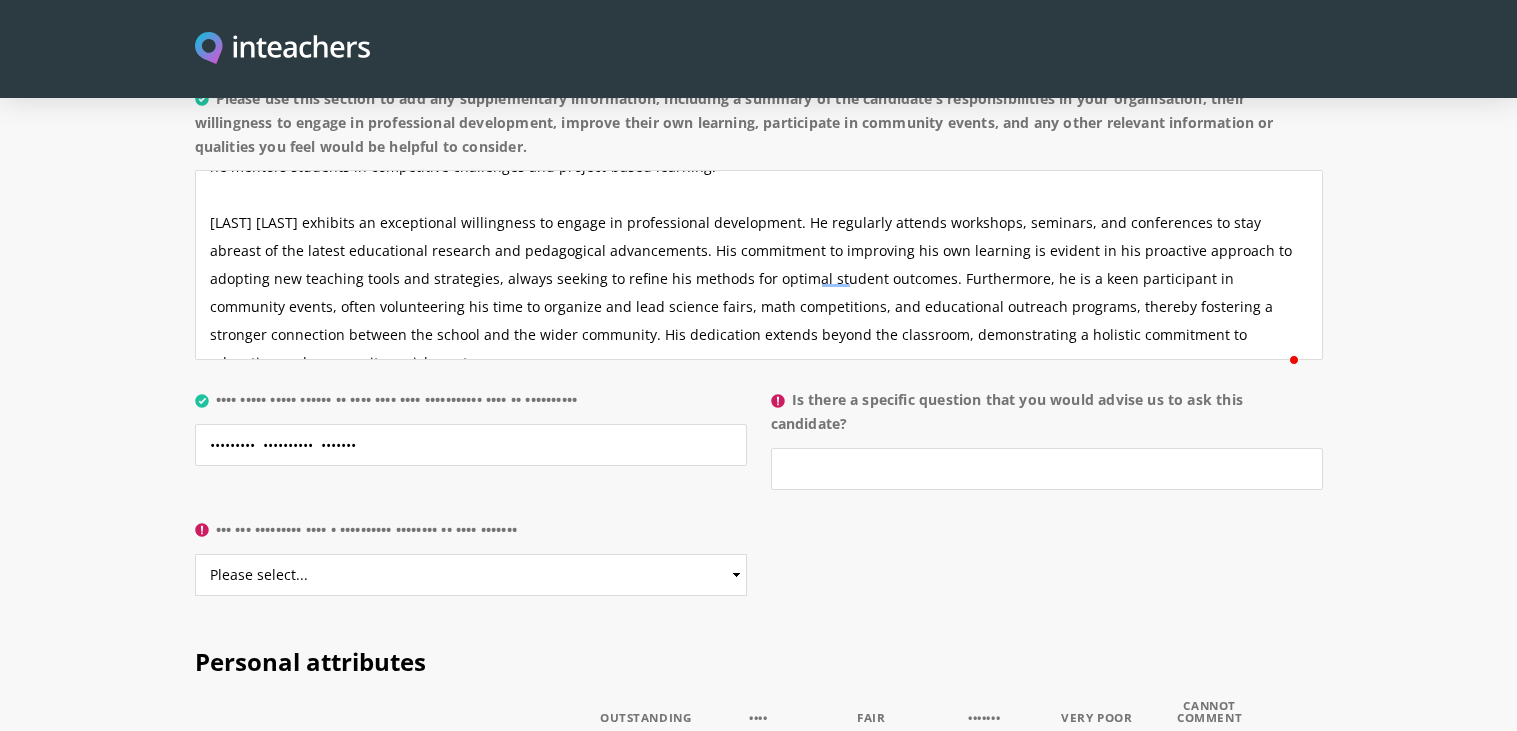 drag, startPoint x: 907, startPoint y: 386, endPoint x: 790, endPoint y: 372, distance: 117.83463 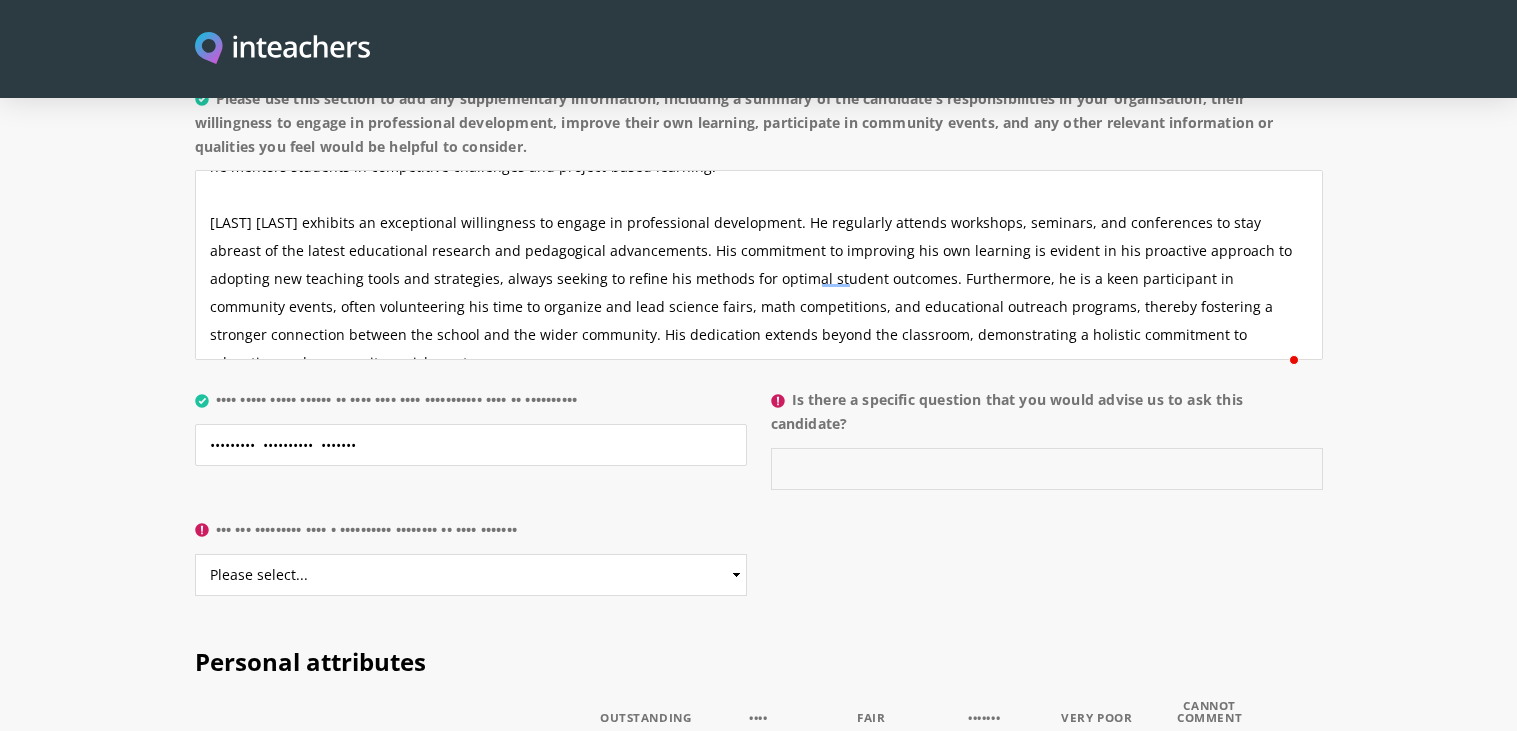 click on "Is there a specific question that you would advise us to ask this candidate?" at bounding box center (1047, 469) 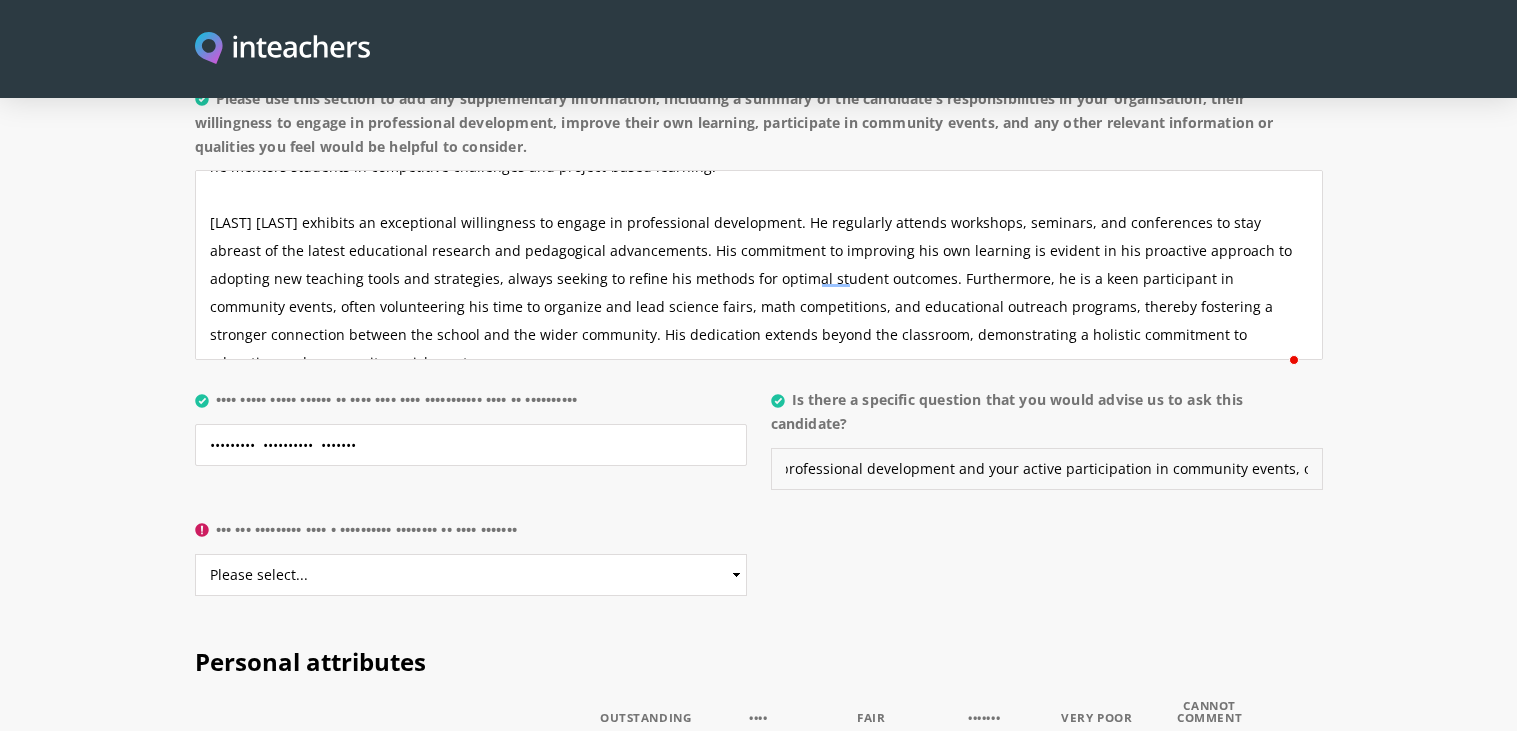 scroll, scrollTop: 0, scrollLeft: 0, axis: both 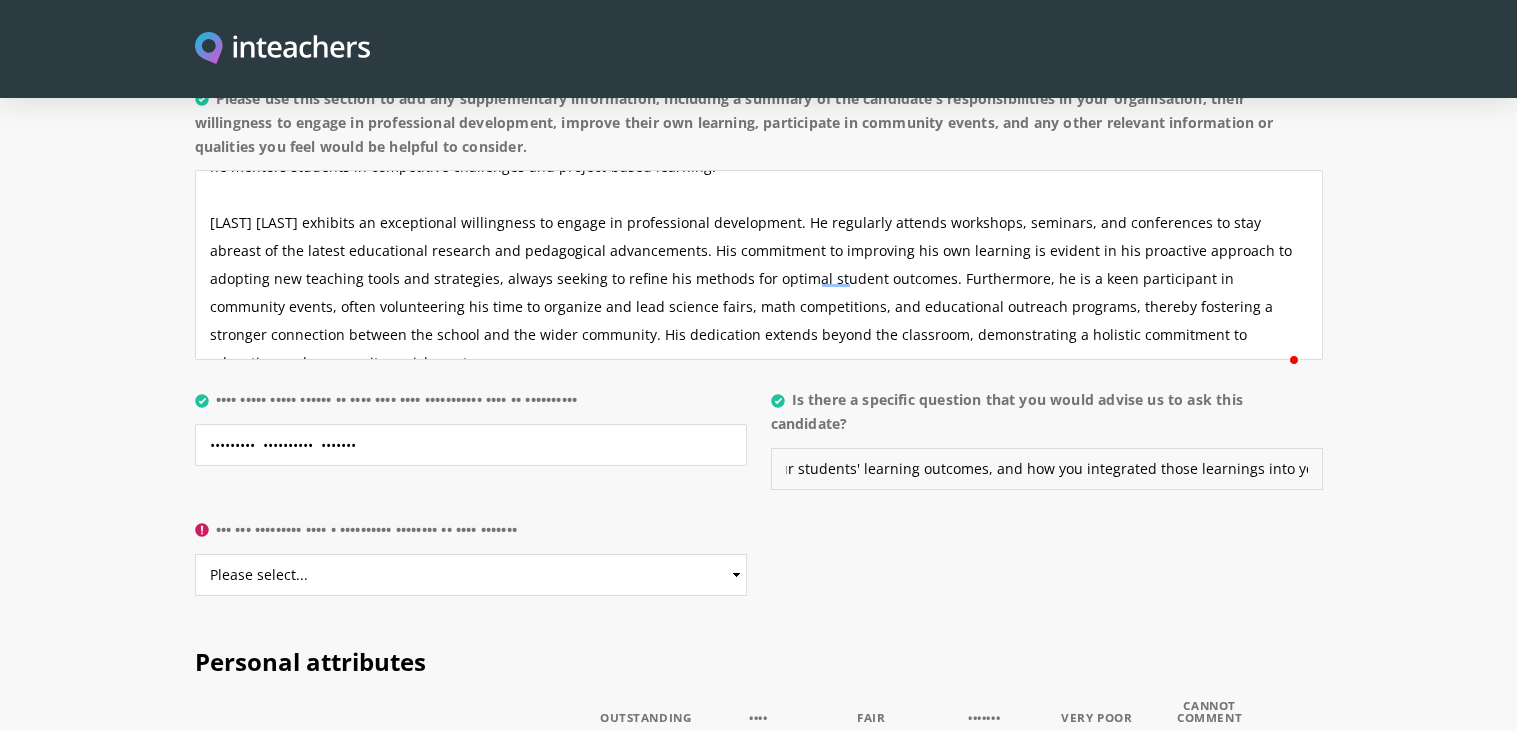 type on "Given your exceptional willingness to engage in professional development and your active participation in community events, could you share an example of a specific professional development experience or community initiative that significantly impacted your teaching methods or your students' learning outcomes, and how you integrated those learnings into your practice?" 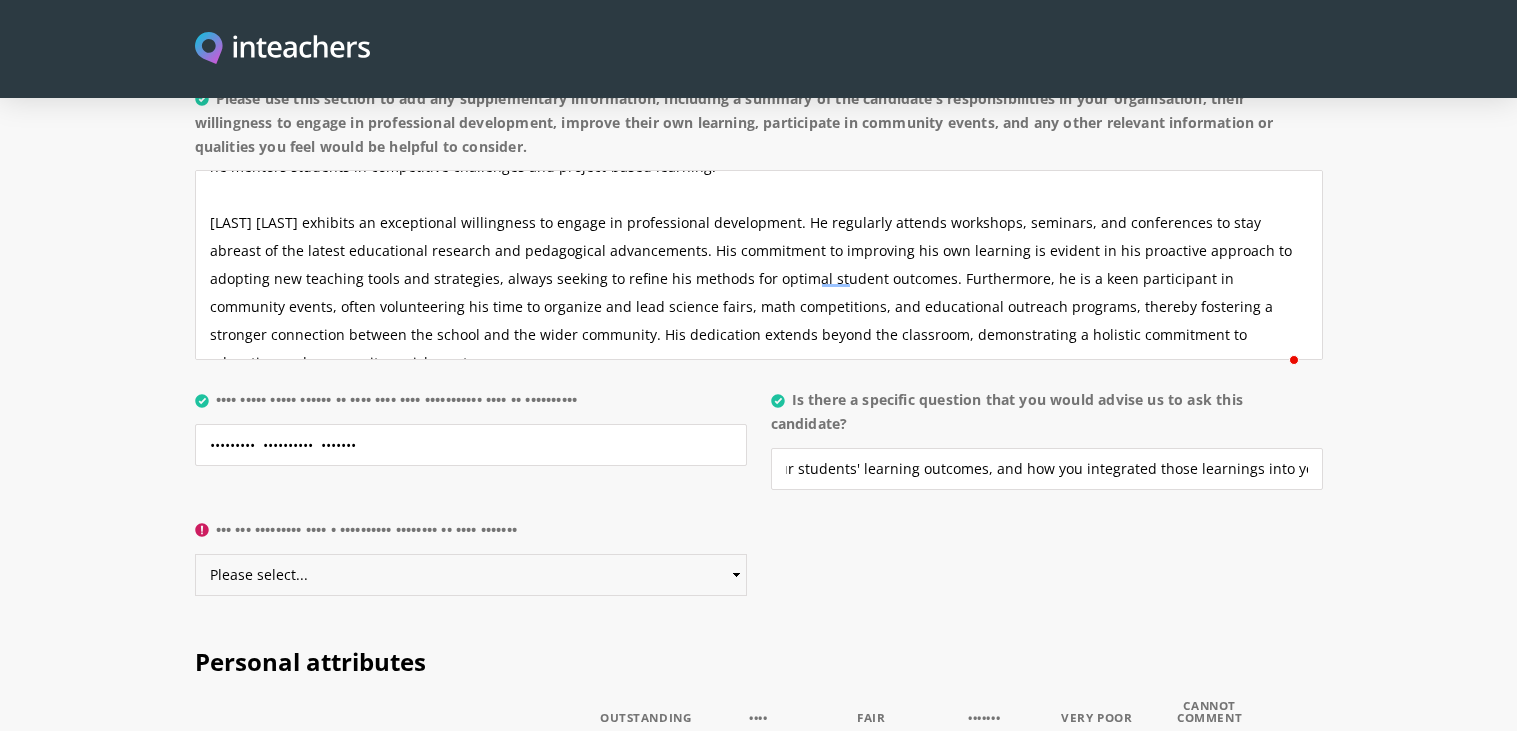 click on "Please select... Yes
No" at bounding box center [471, 575] 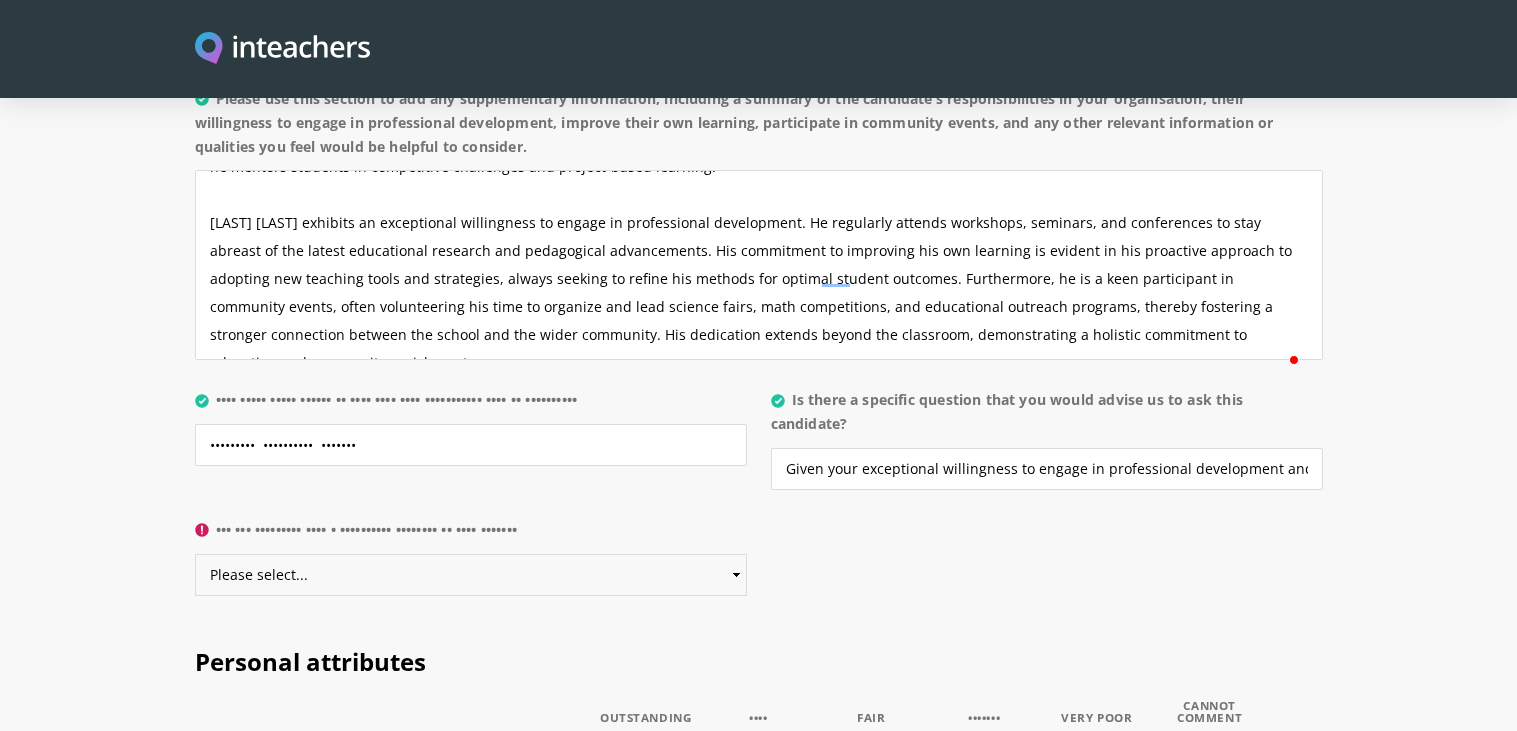 select on "•••" 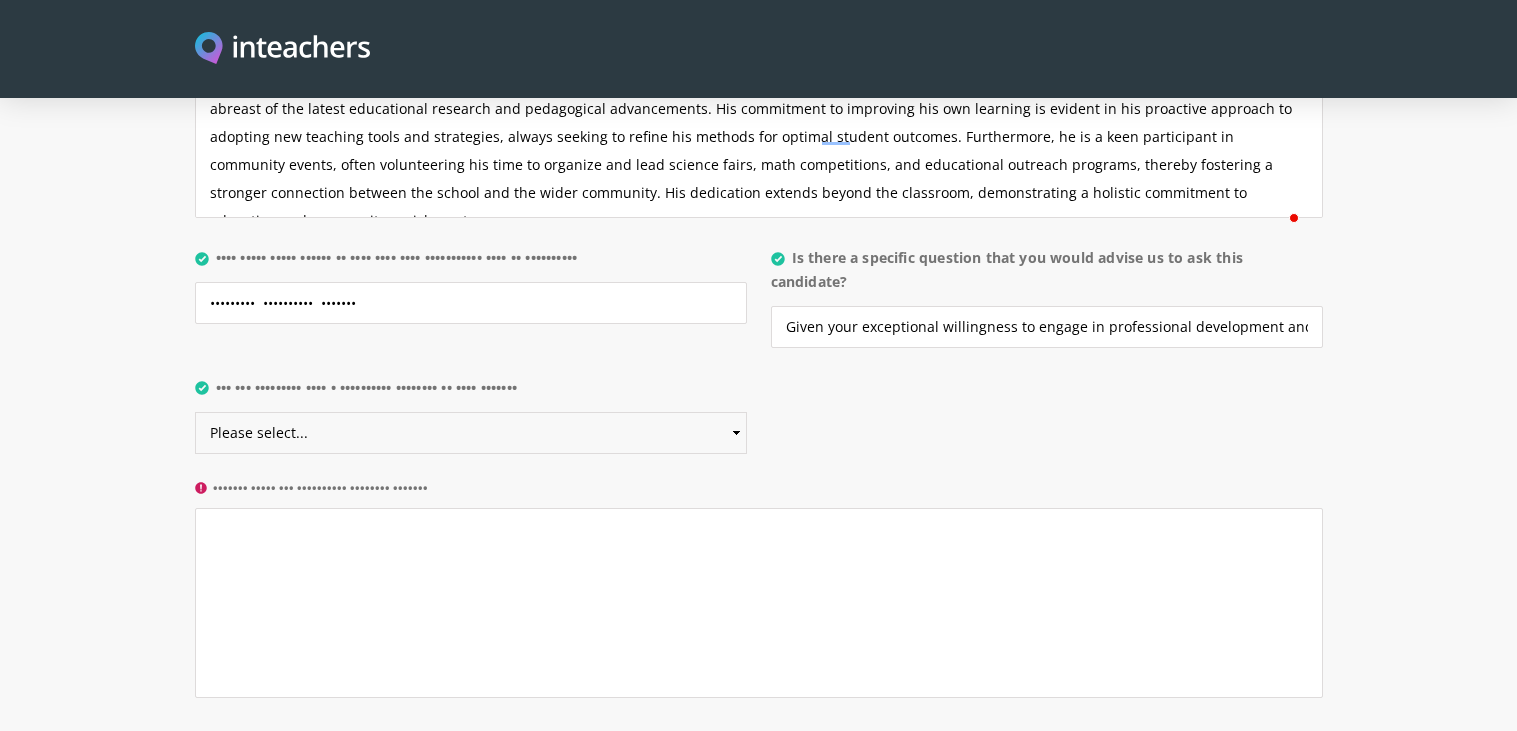 scroll, scrollTop: 2062, scrollLeft: 0, axis: vertical 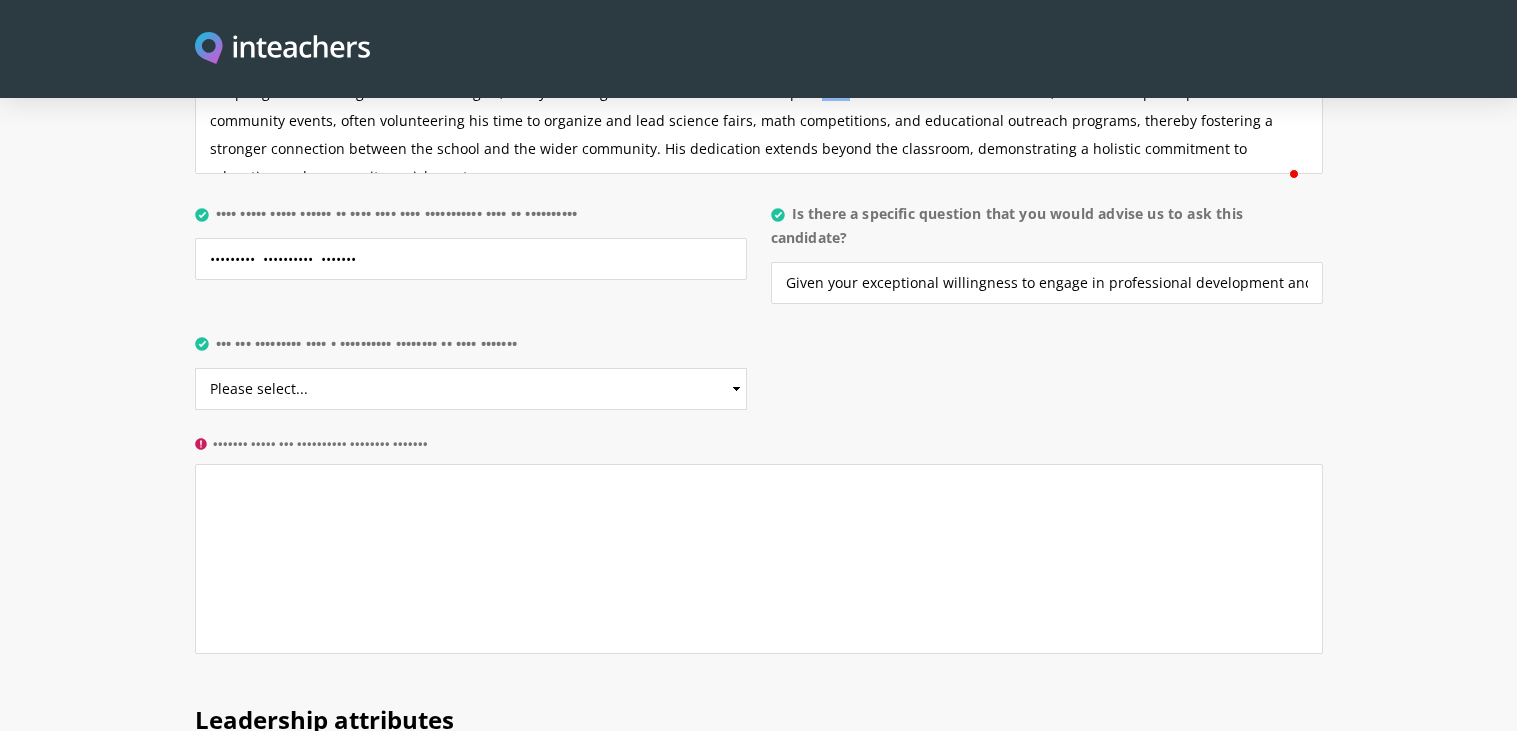 drag, startPoint x: 216, startPoint y: 412, endPoint x: 512, endPoint y: 426, distance: 296.3309 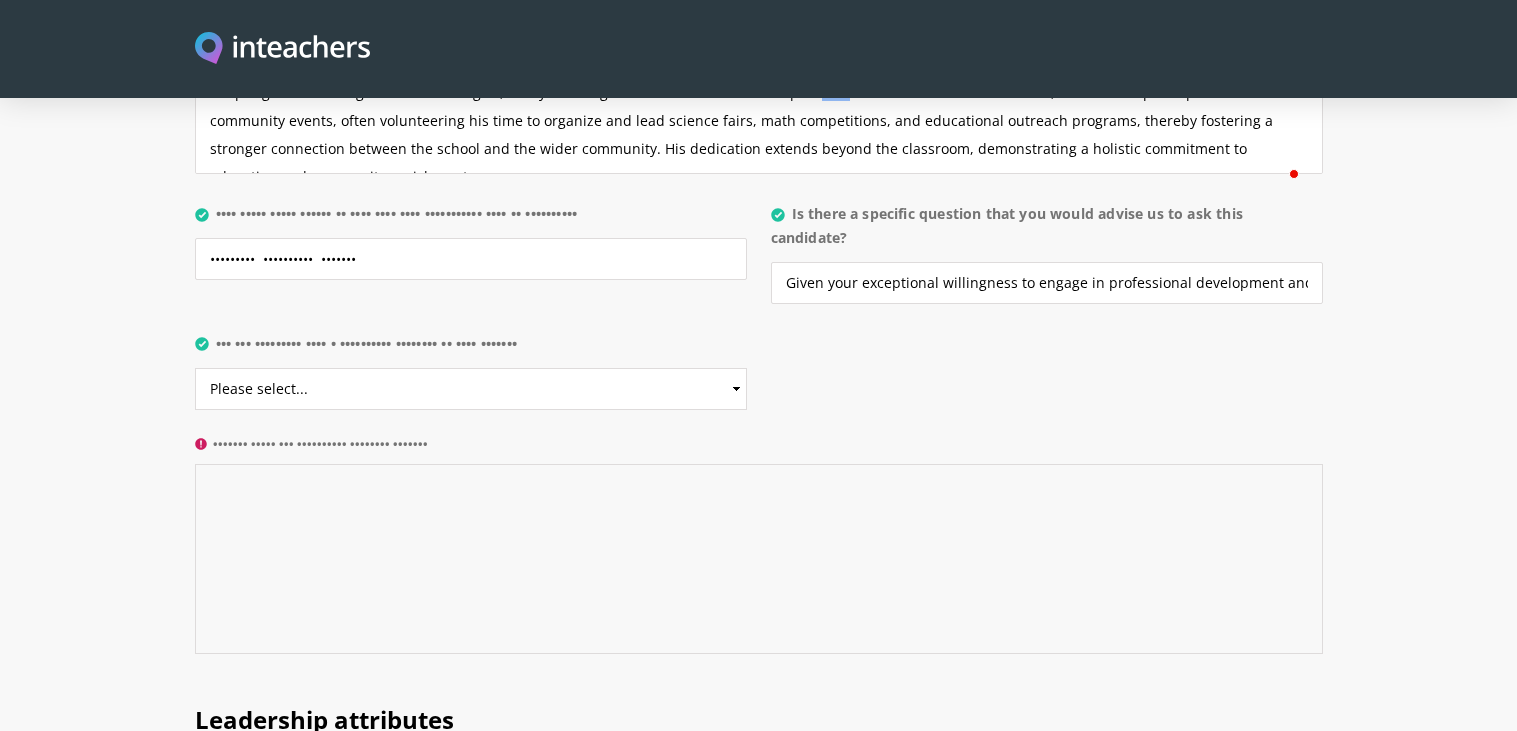 click on "••••••• ••••• ••• •••••••••• •••••••• •••••••" at bounding box center [759, 559] 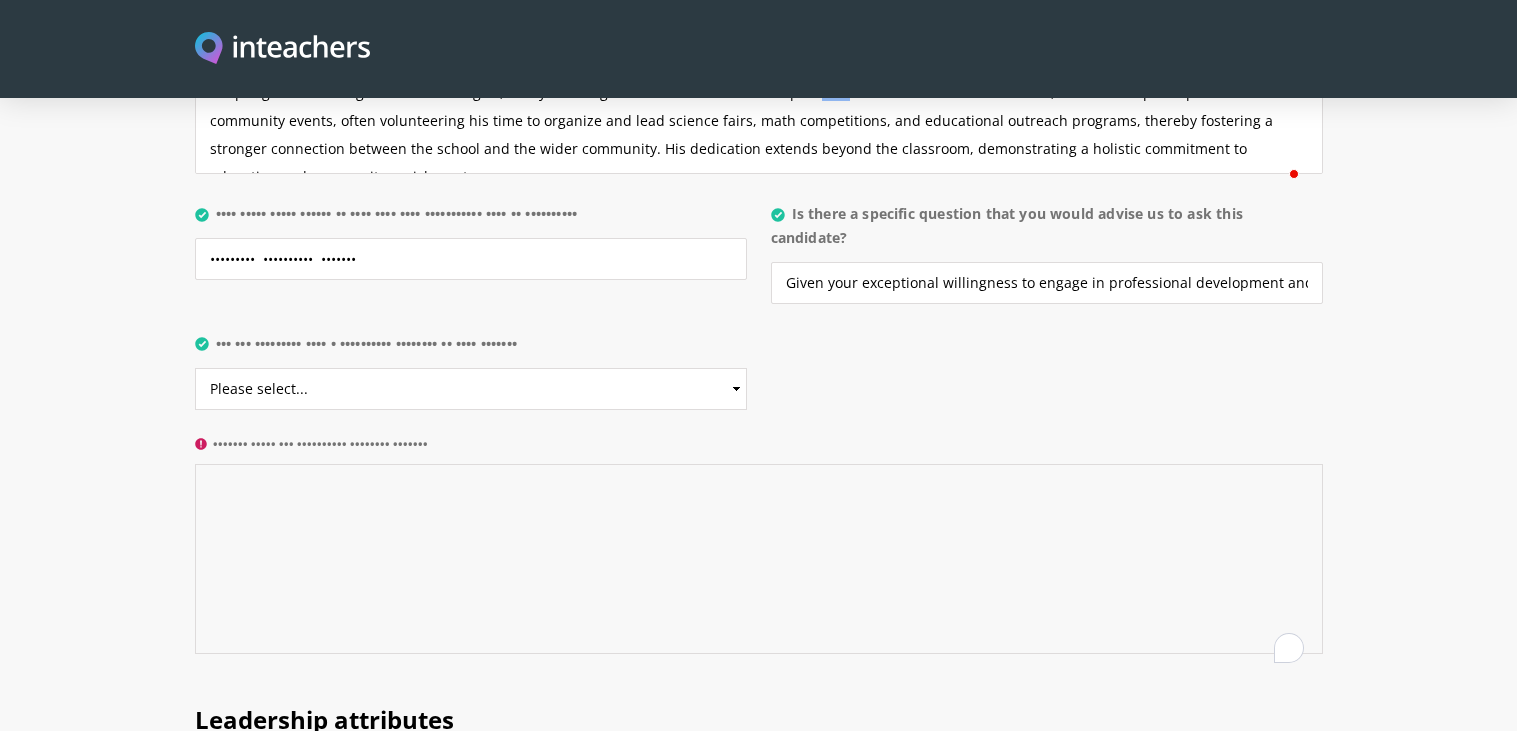 paste on "•••••• •••••• •••• ••••••••••• •• ••• ••• ••••••• •• •••••• •••••••••••• • •••••••••• •••••••• •• ••••• •• •••••• •••••••• ••••••• •••••••••• ••••••••• •••••••••• ••••••••• ••••••••• ••••• ••••• •• •••••••••••••• ••• •••••• ••••••••••••" 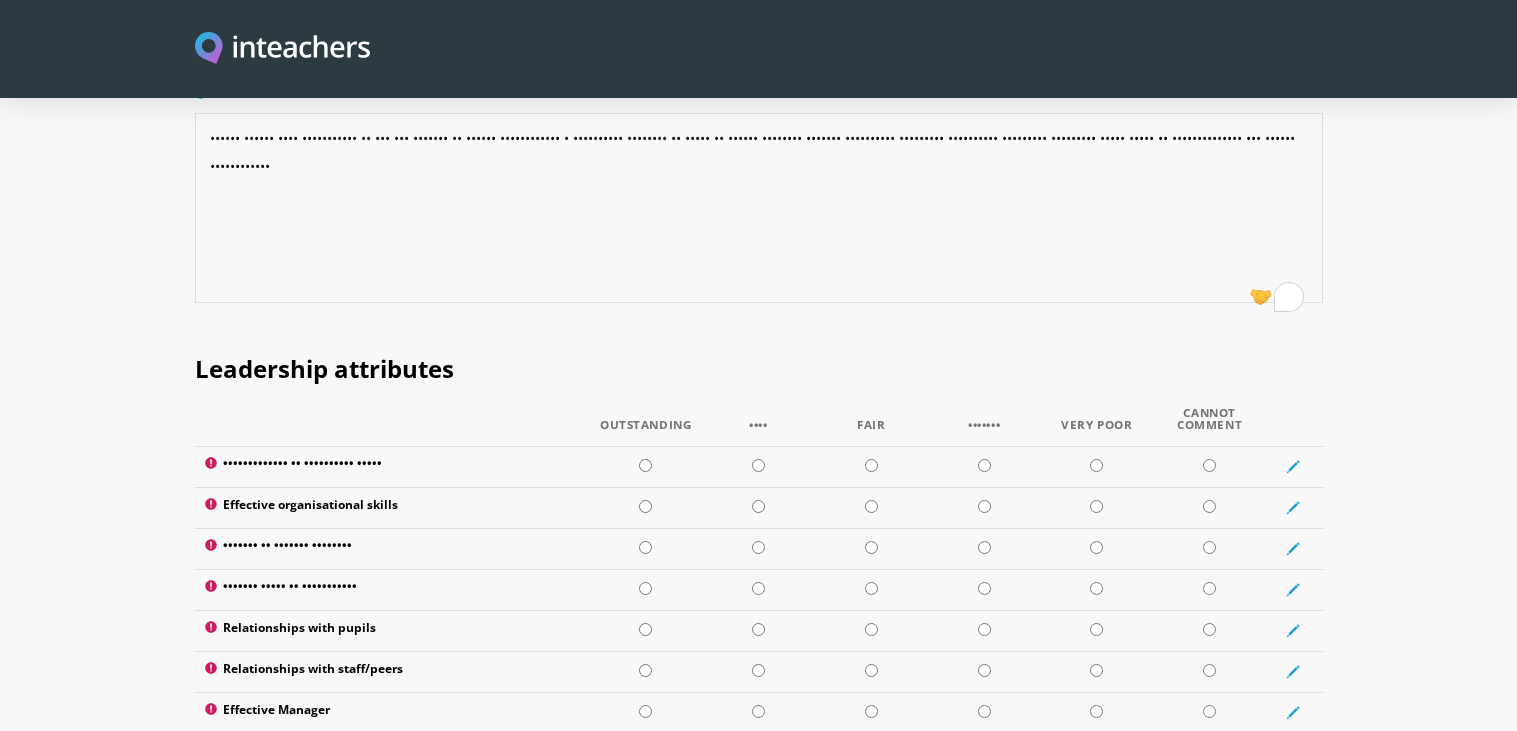 scroll, scrollTop: 2416, scrollLeft: 0, axis: vertical 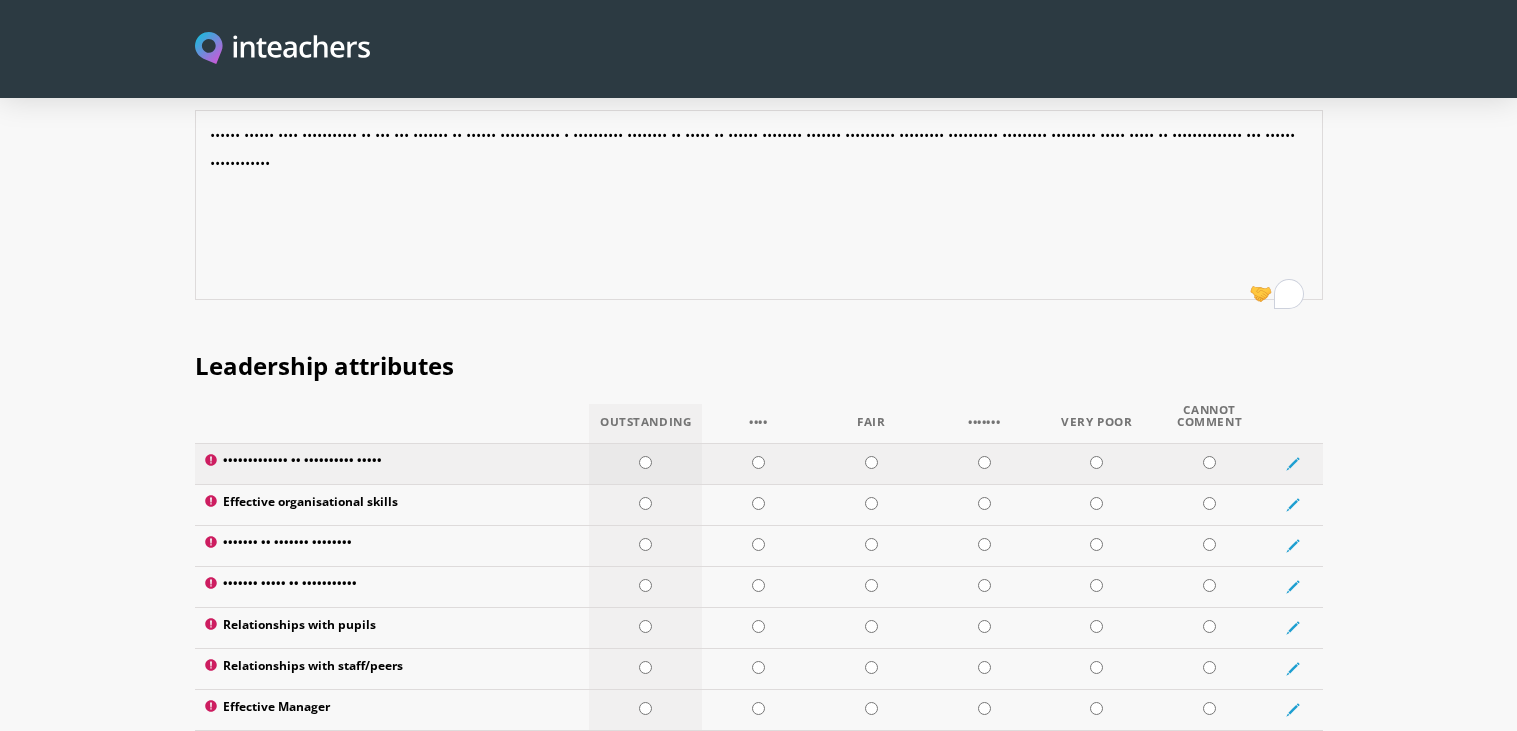 type on "•••••• •••••• •••• ••••••••••• •• ••• ••• ••••••• •• •••••• •••••••••••• • •••••••••• •••••••• •• ••••• •• •••••• •••••••• ••••••• •••••••••• ••••••••• •••••••••• ••••••••• ••••••••• ••••• ••••• •• •••••••••••••• ••• •••••• ••••••••••••" 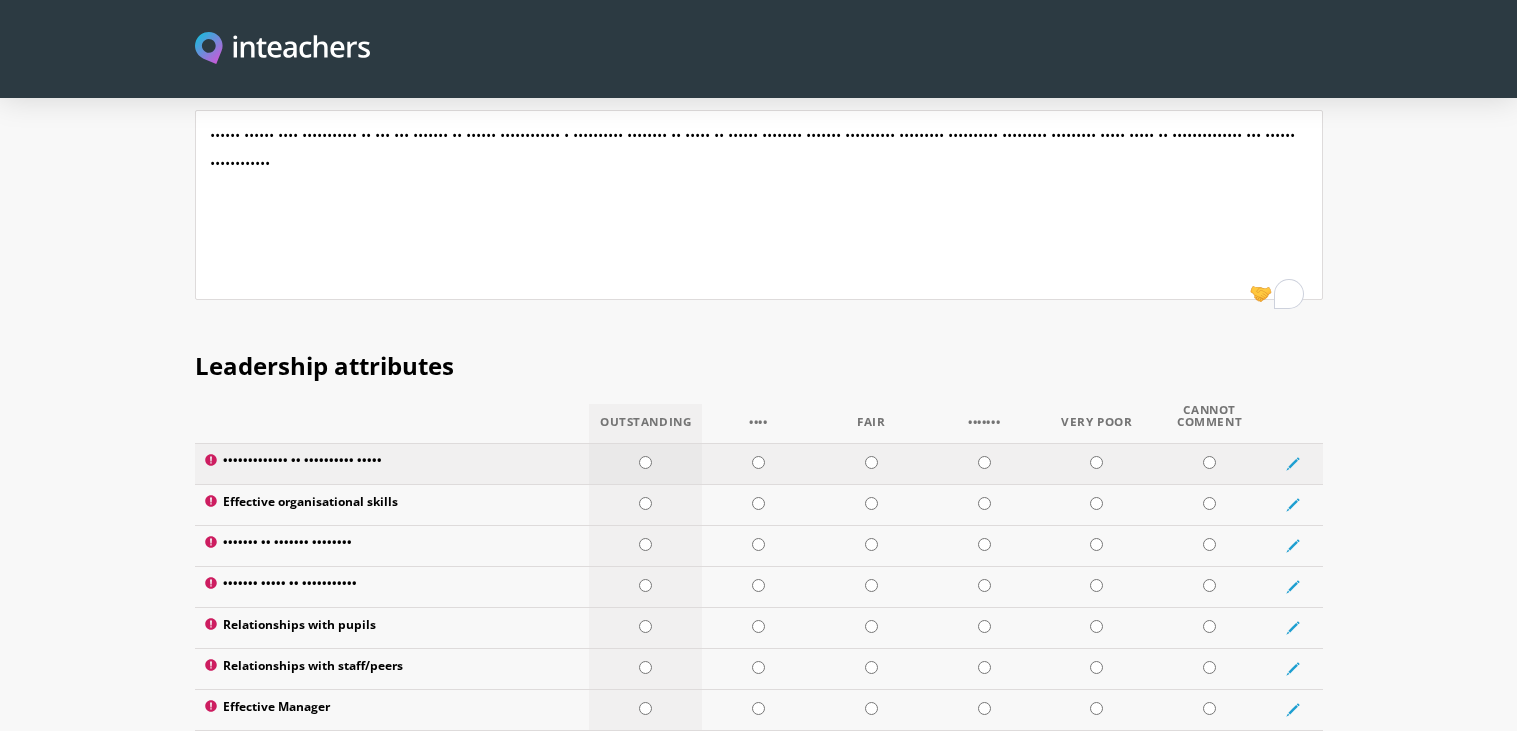click at bounding box center (645, 462) 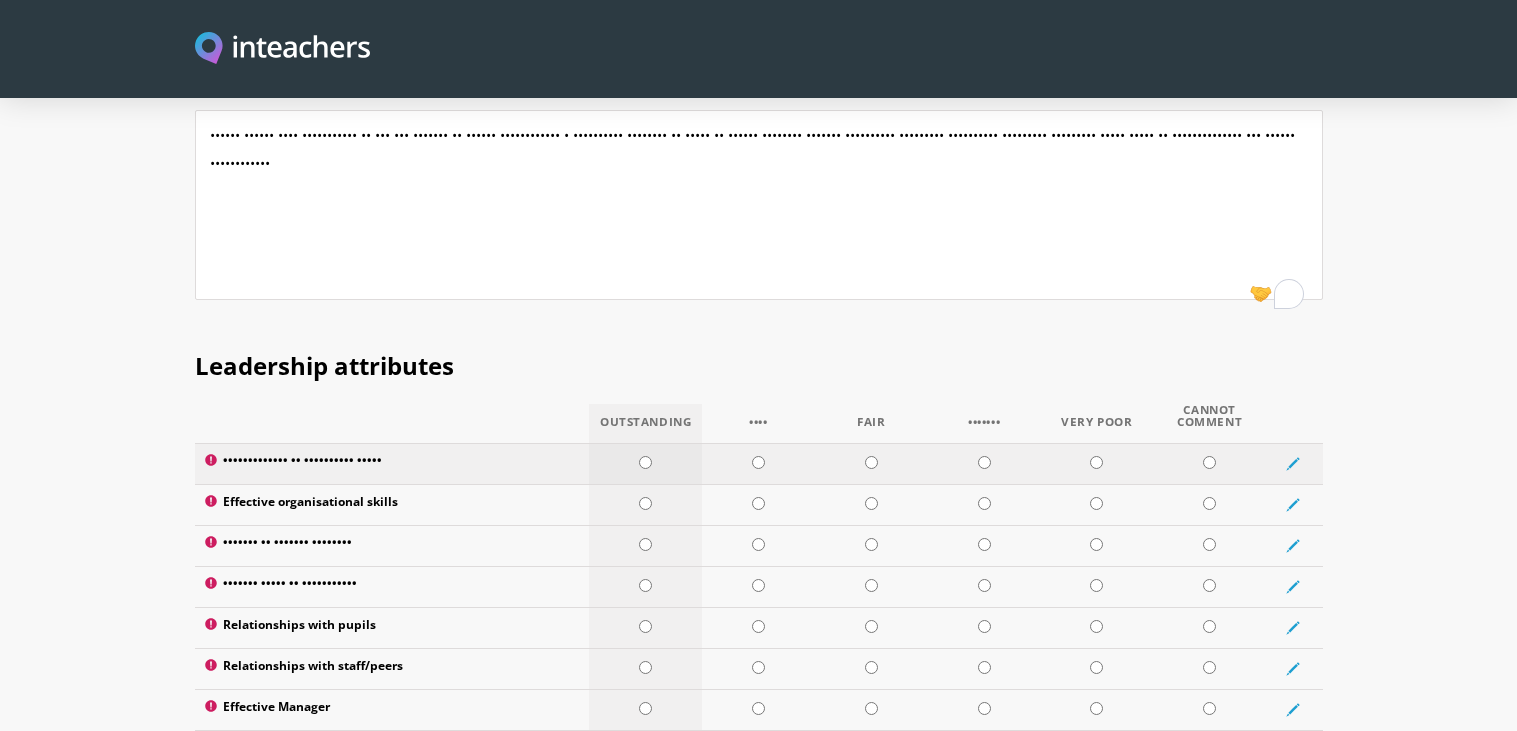 radio on "••••" 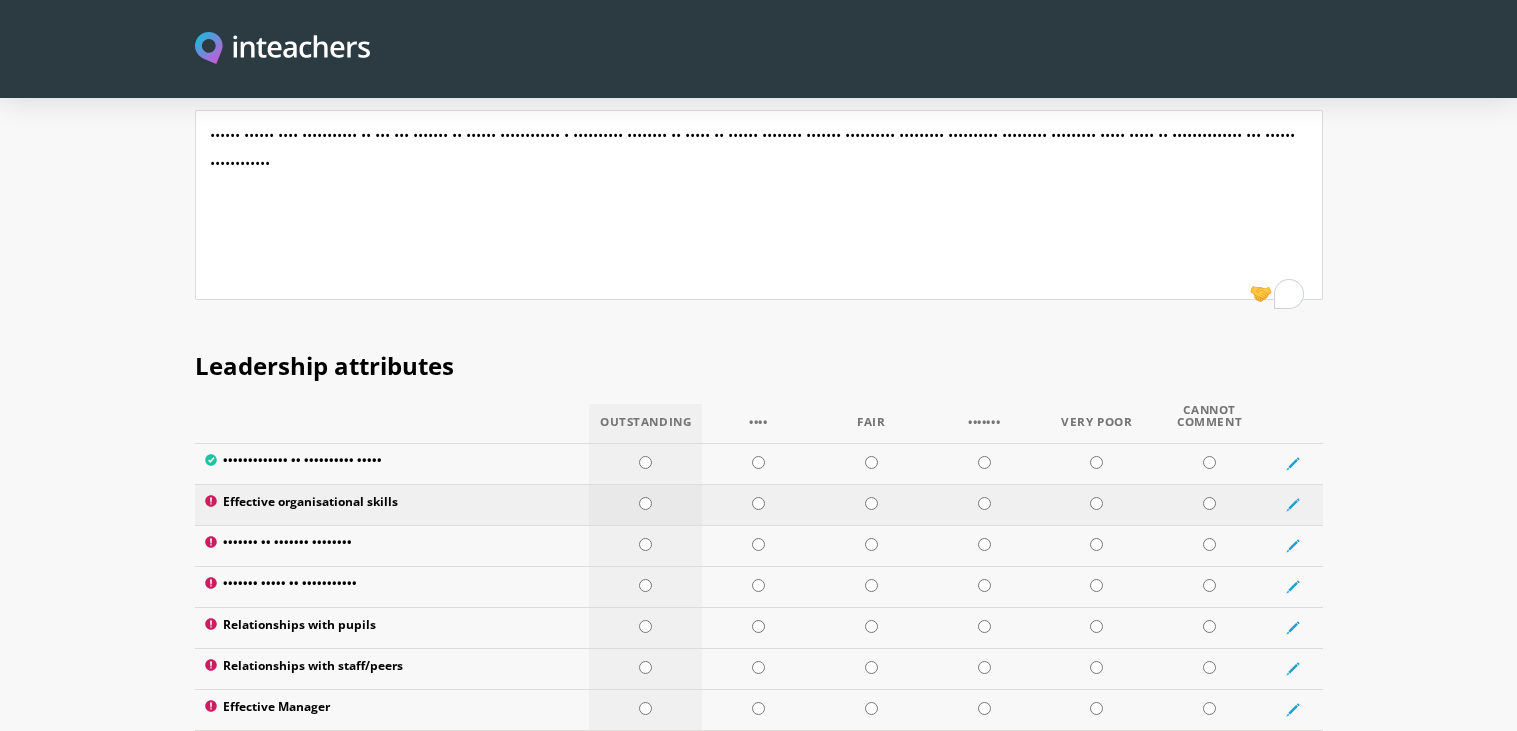 click at bounding box center (645, 503) 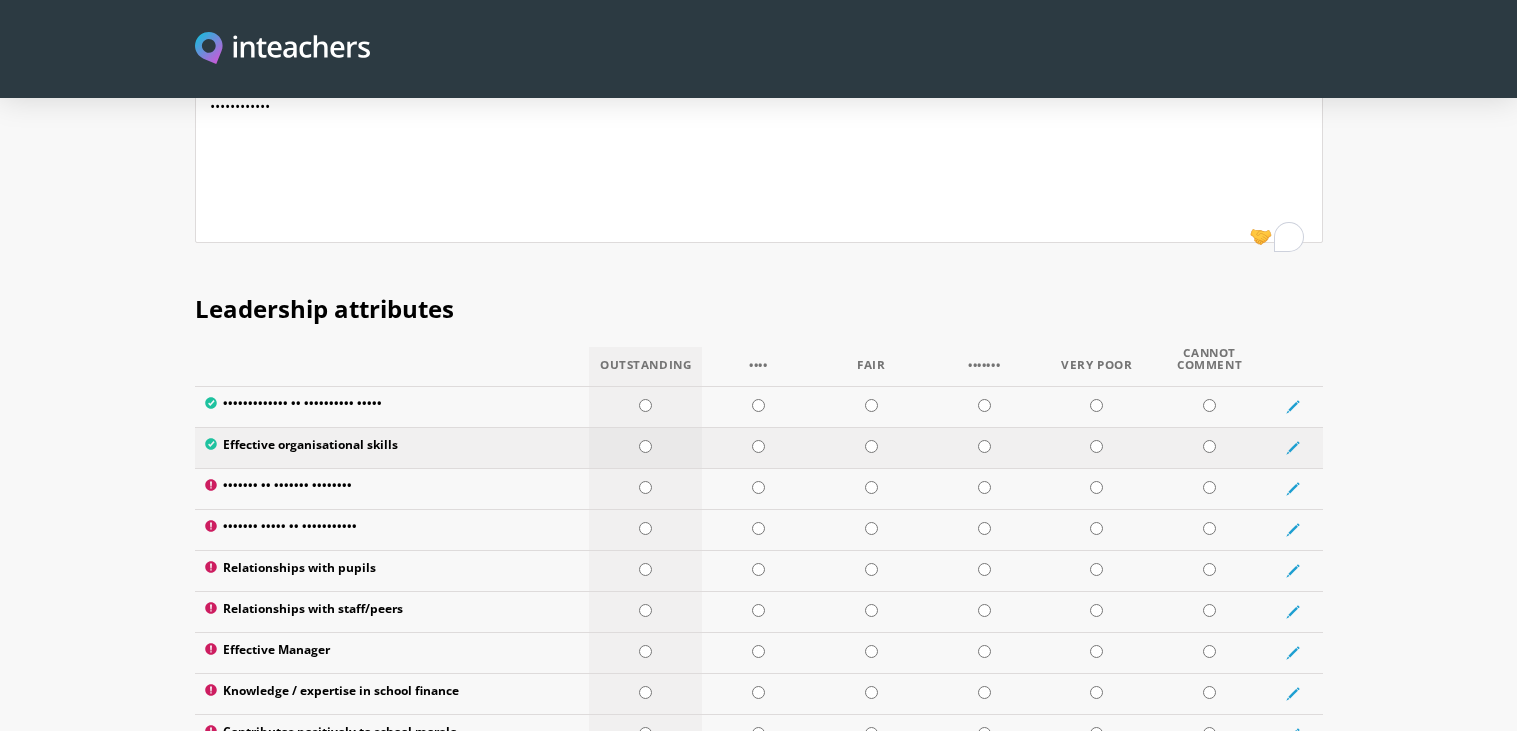scroll, scrollTop: 2476, scrollLeft: 0, axis: vertical 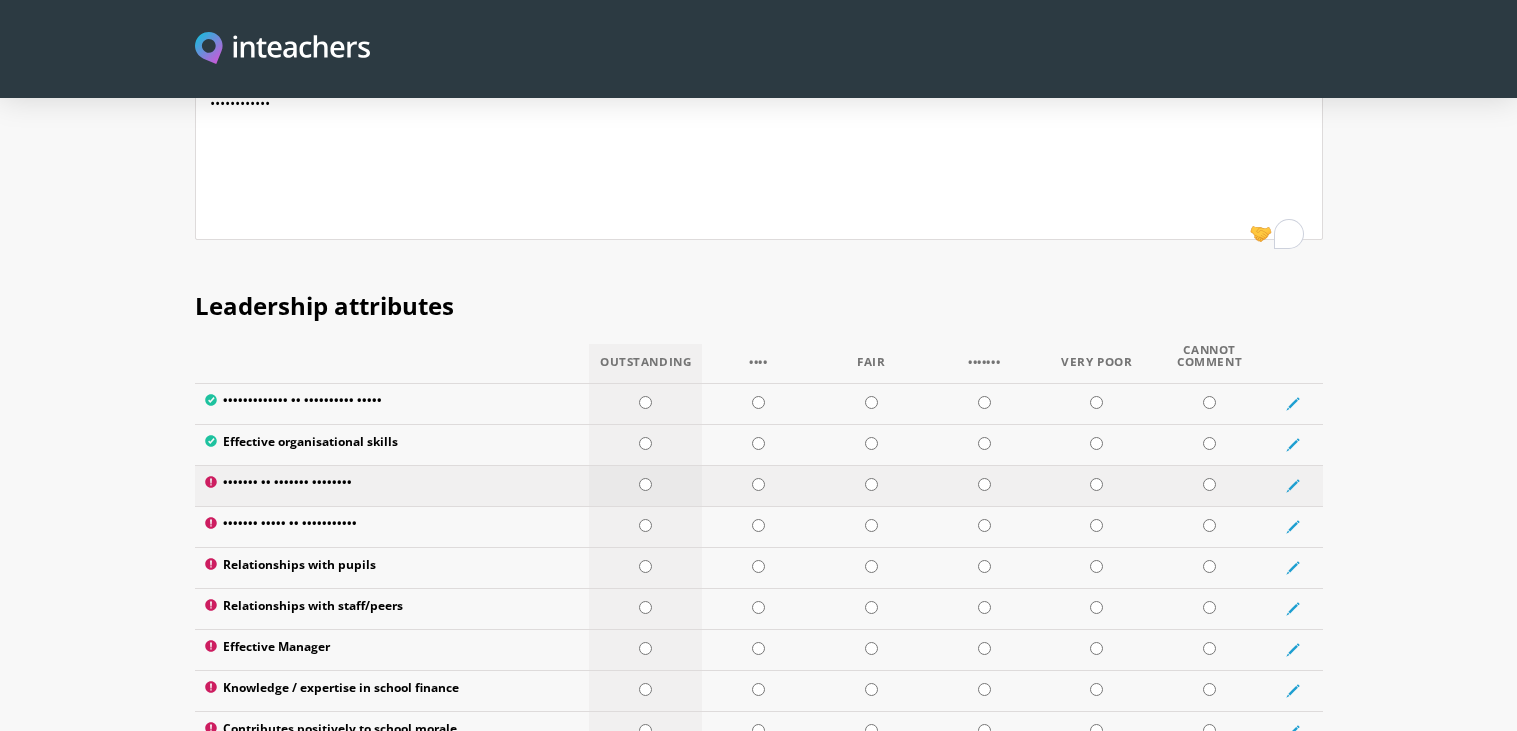 click at bounding box center [645, 484] 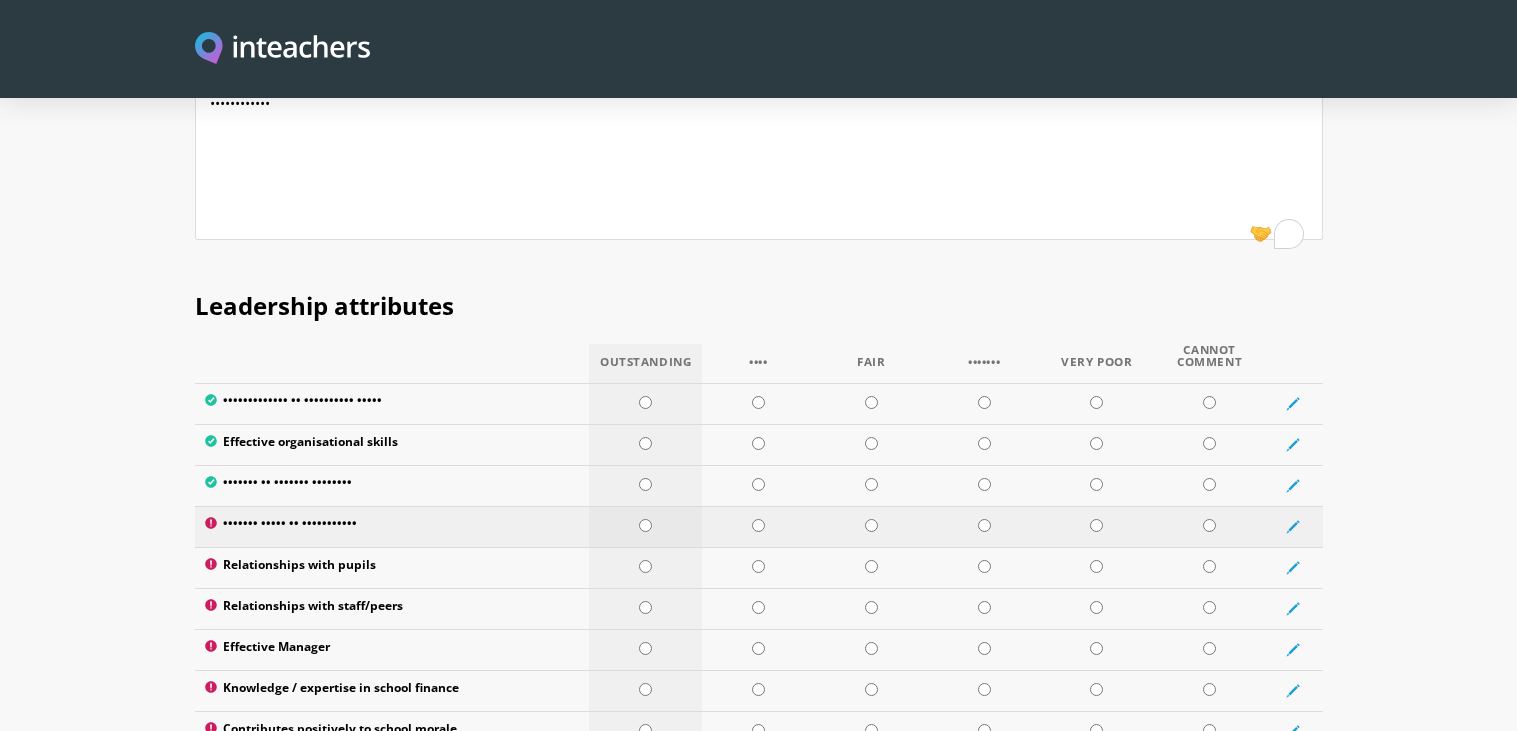 click at bounding box center [645, 525] 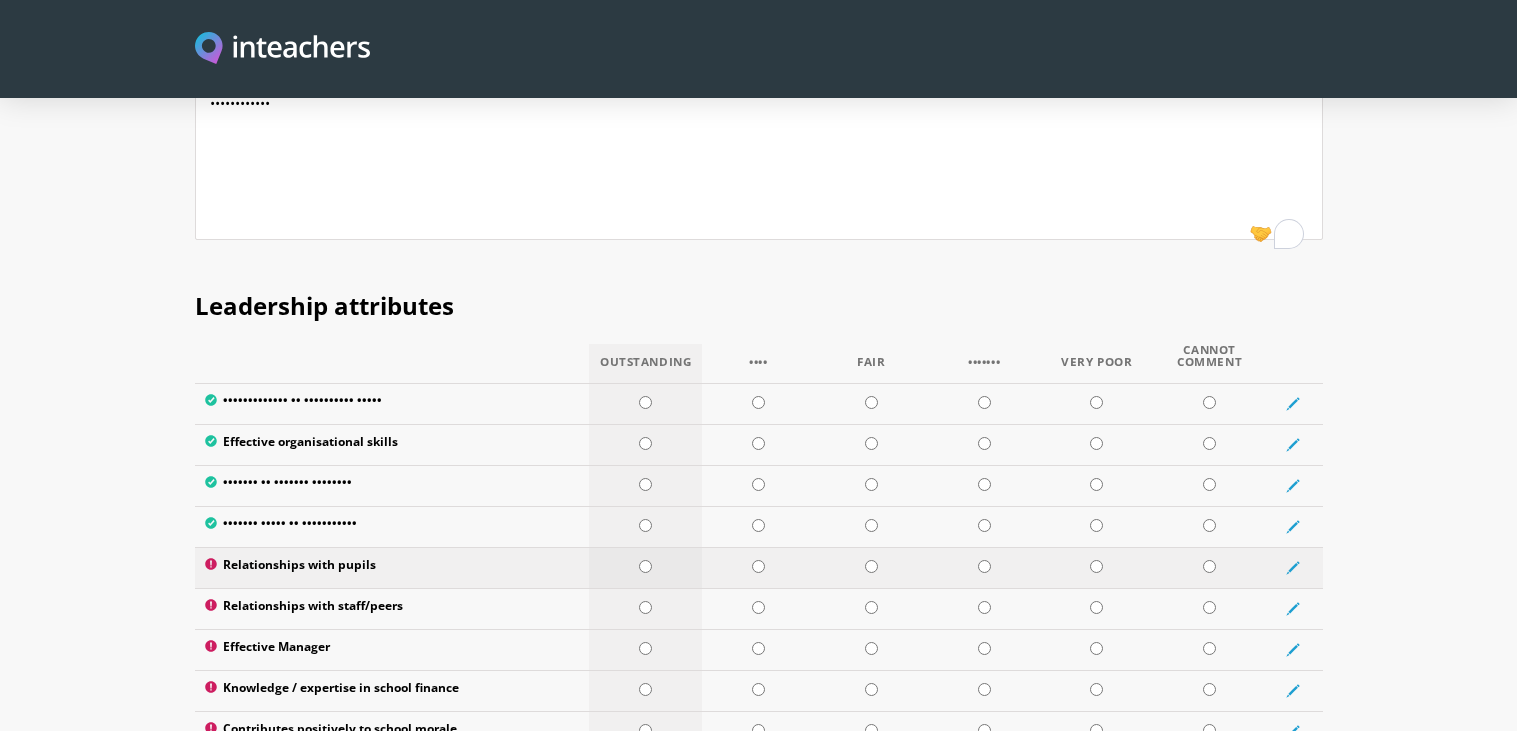 click at bounding box center [645, 566] 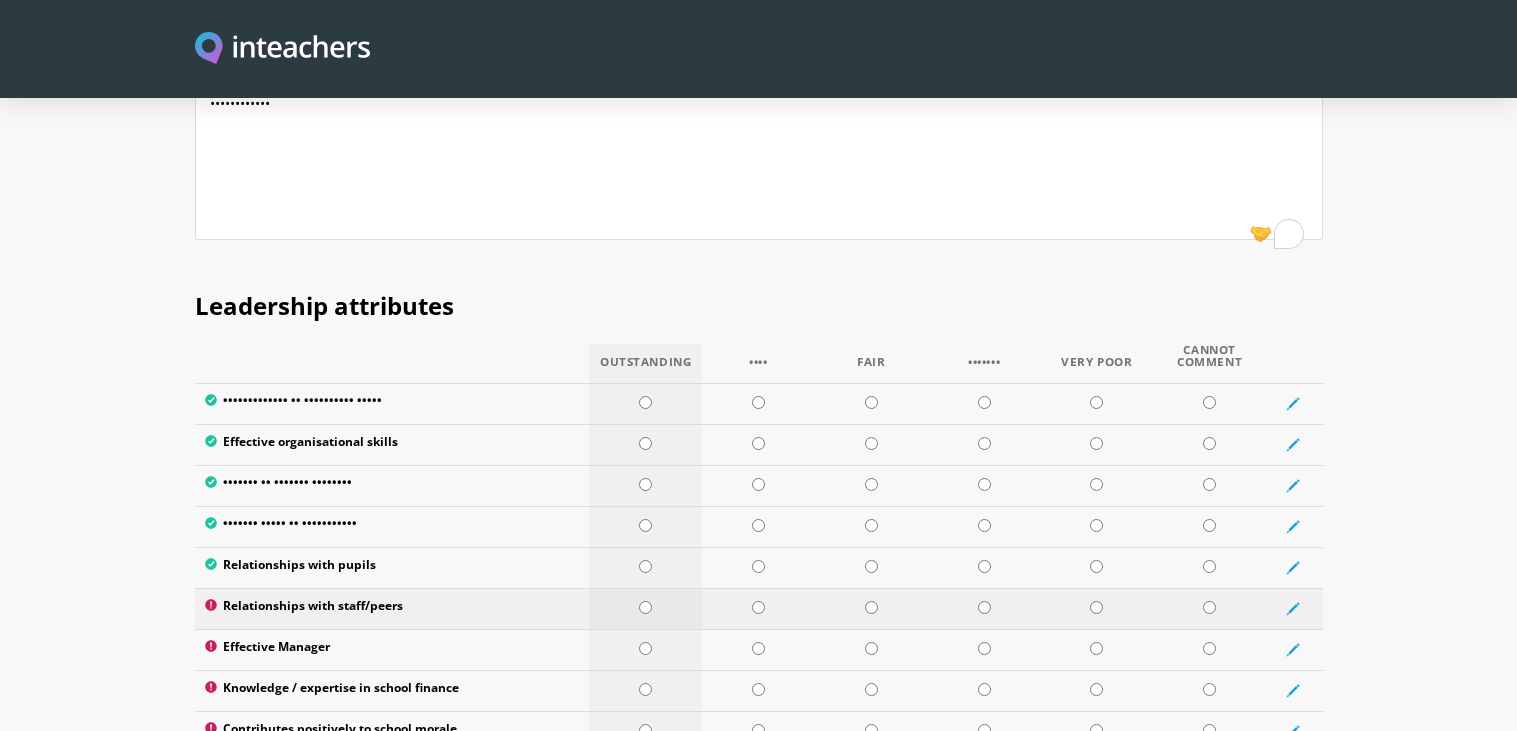click at bounding box center (645, 607) 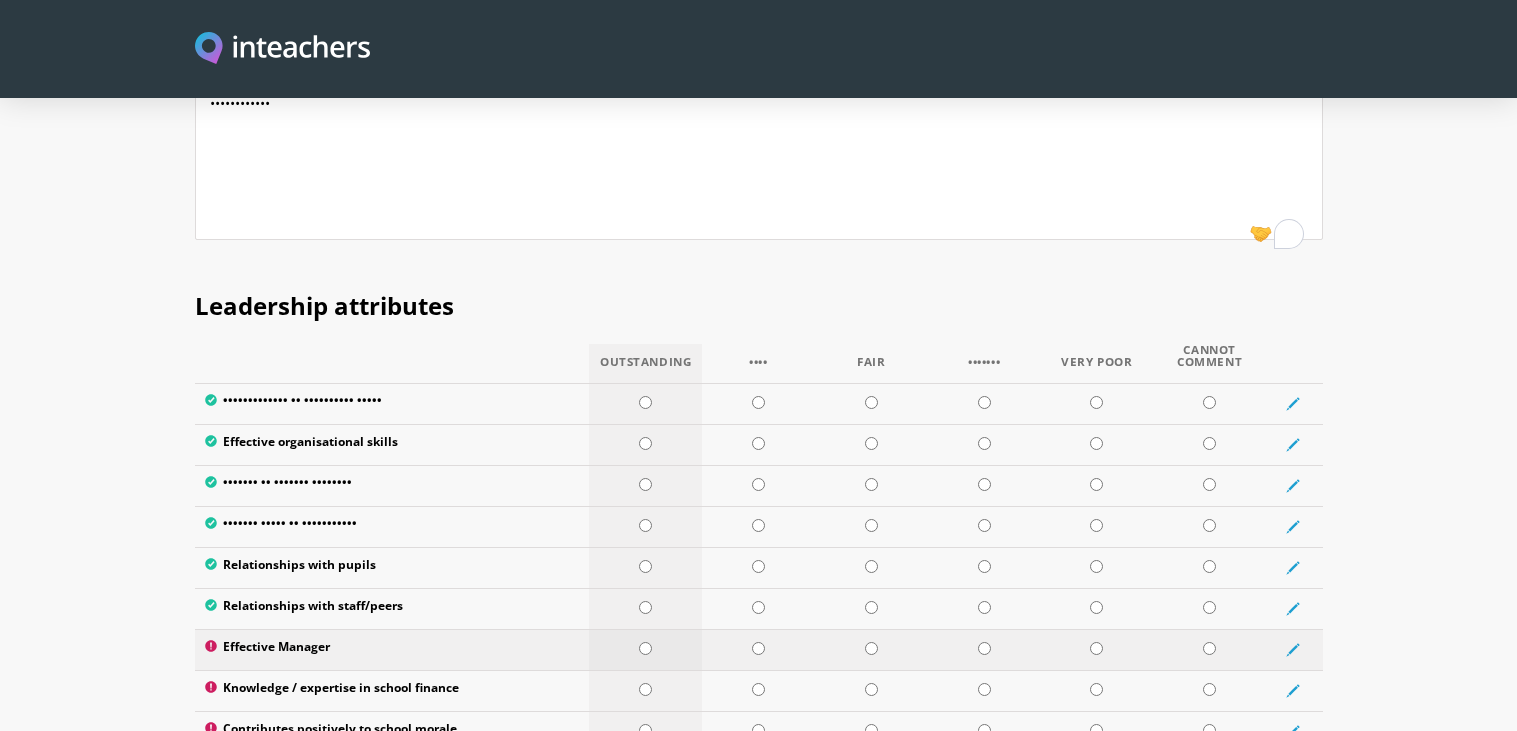click at bounding box center (645, 648) 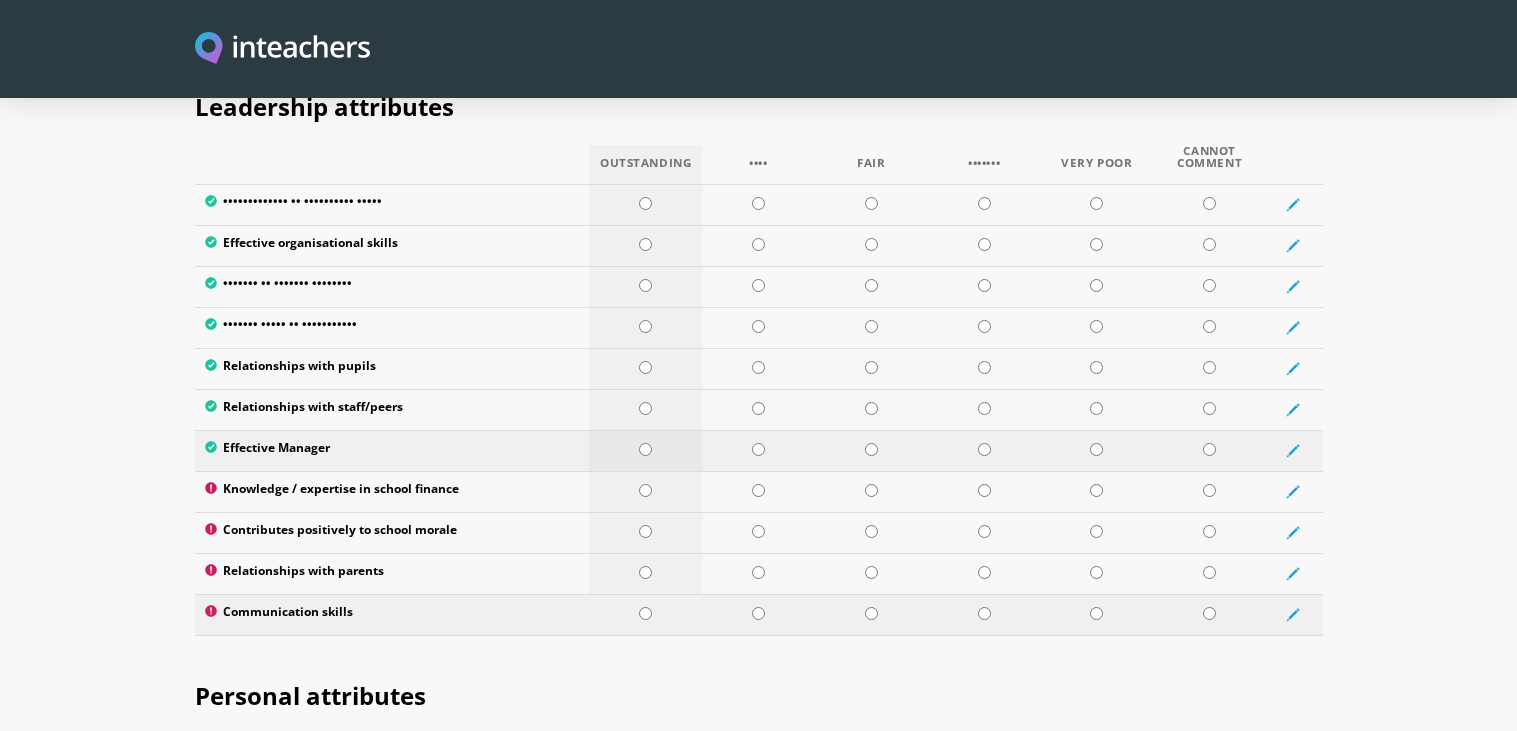 scroll, scrollTop: 2676, scrollLeft: 0, axis: vertical 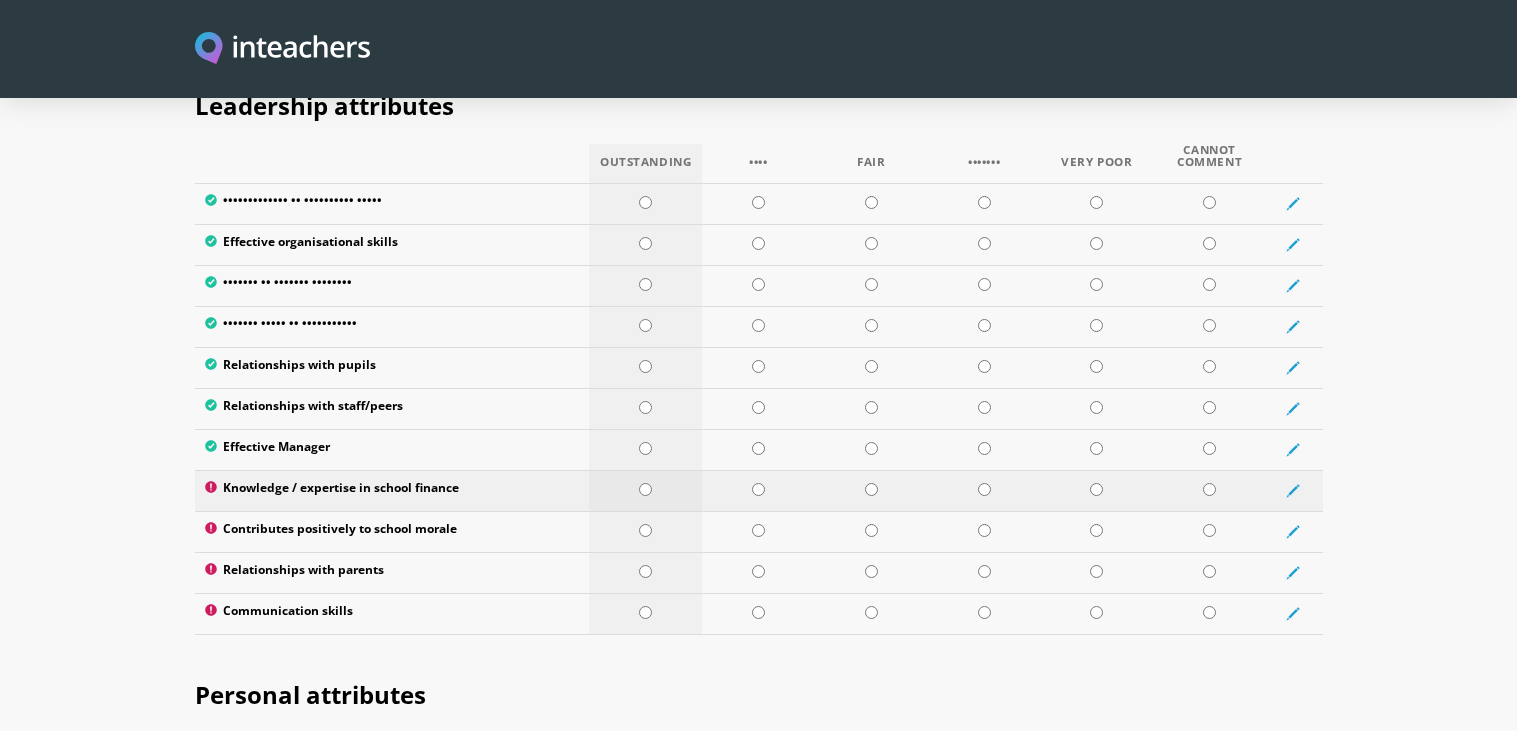 click at bounding box center (645, 489) 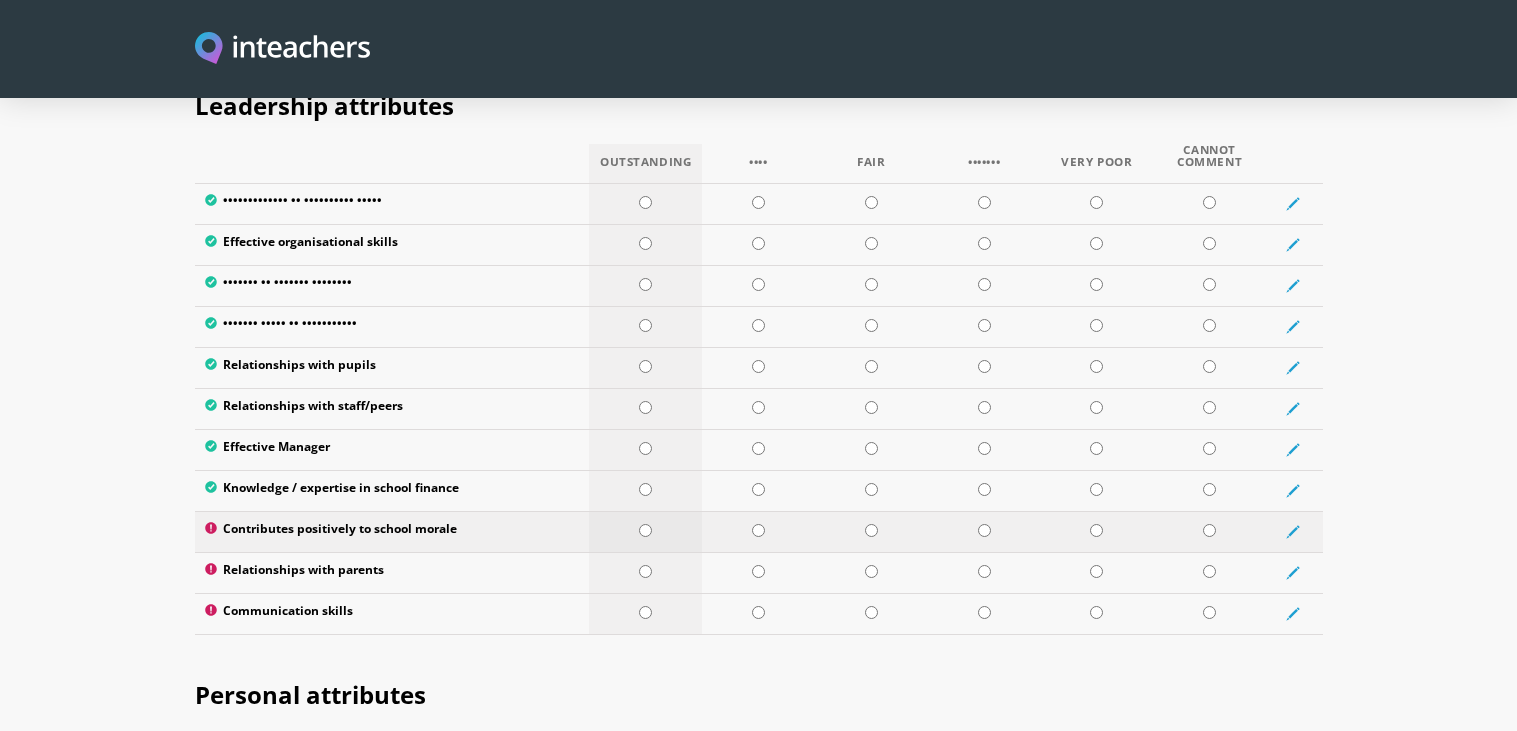 click at bounding box center (645, 530) 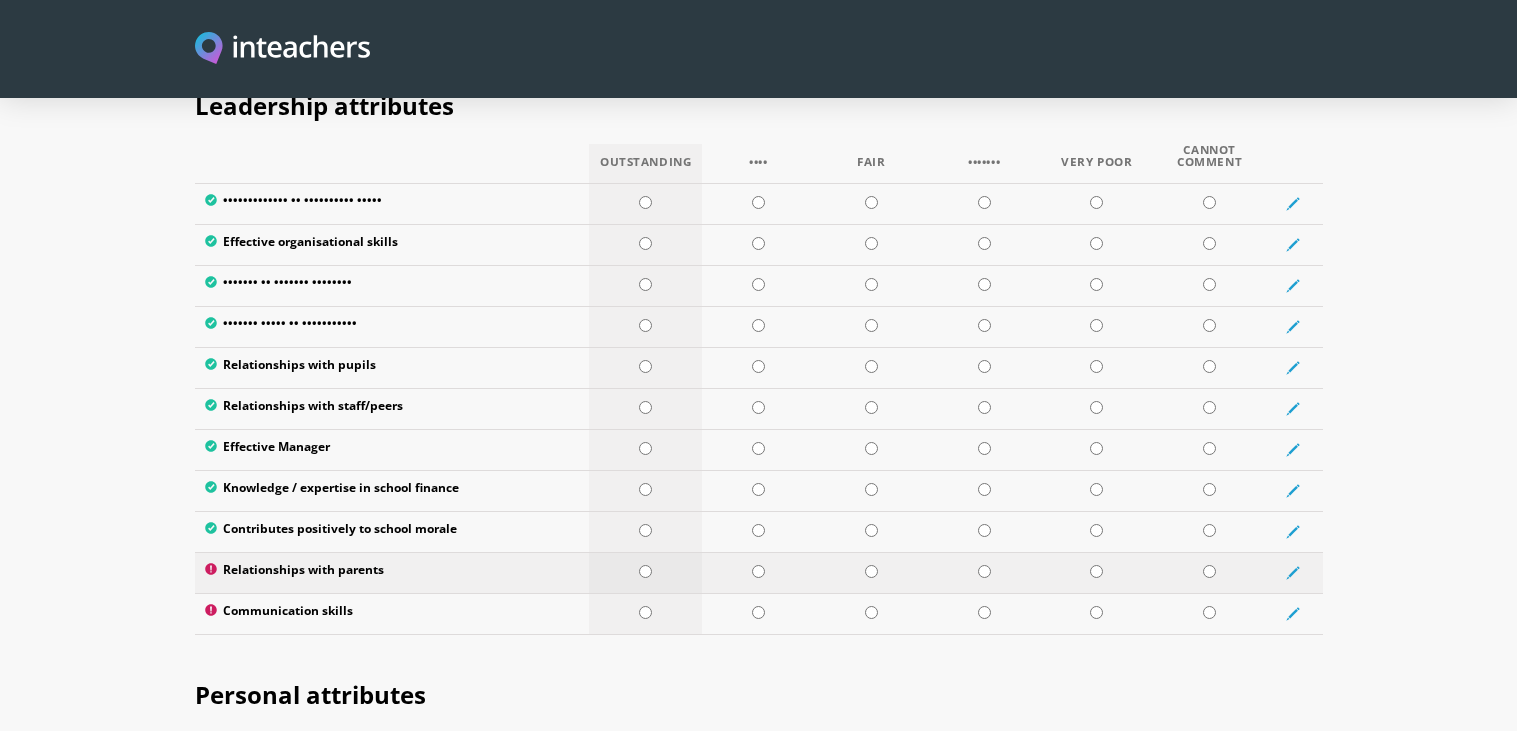 click at bounding box center [645, 571] 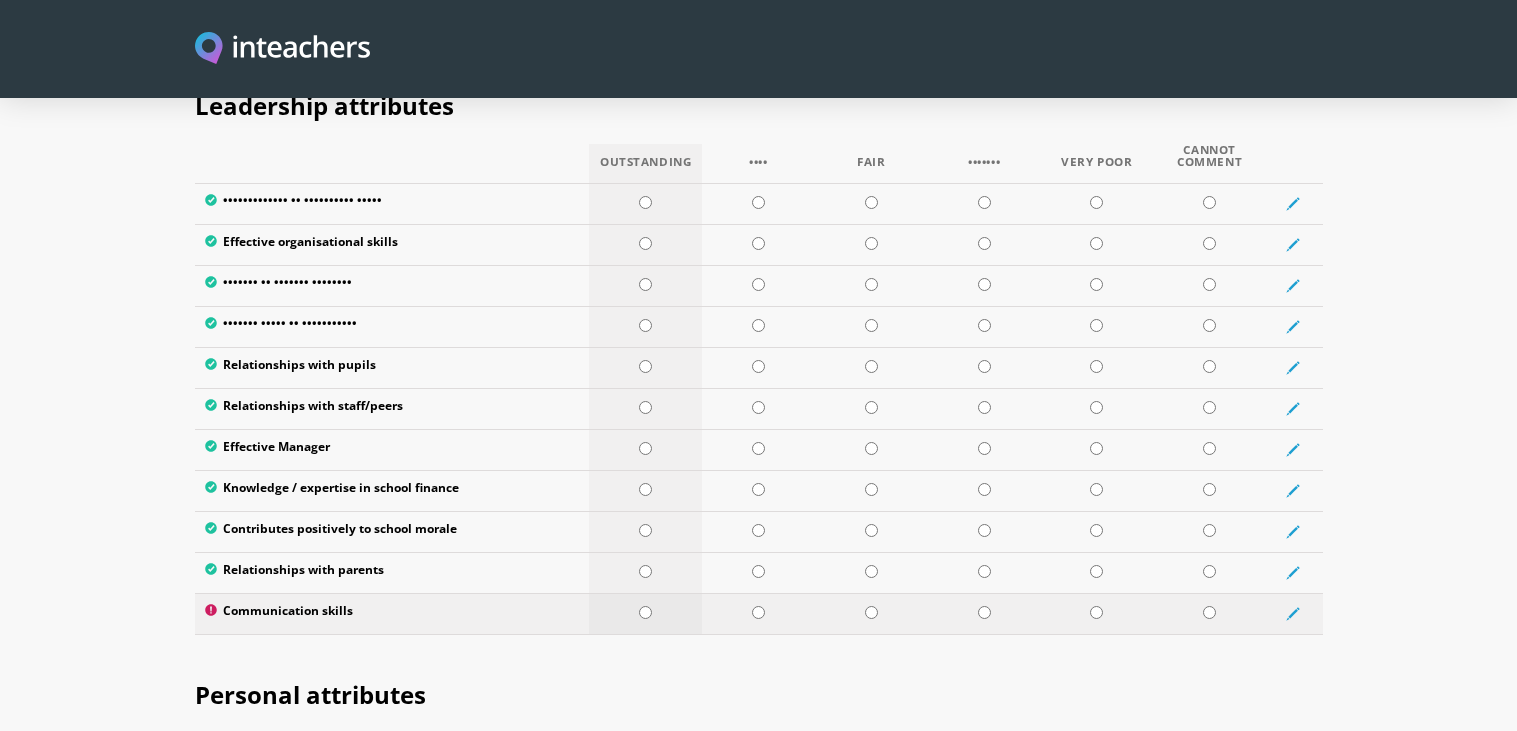 click at bounding box center (645, 612) 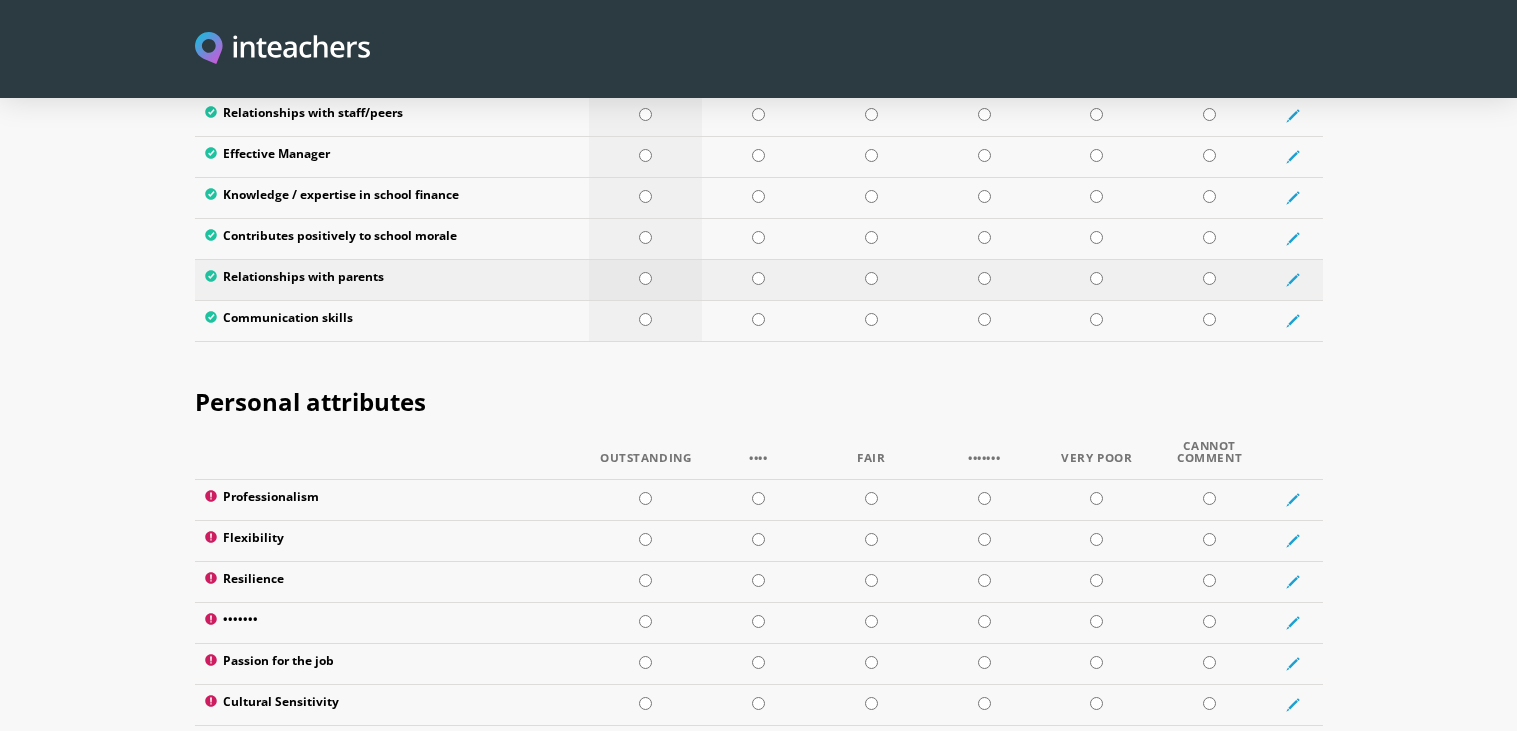 scroll, scrollTop: 2972, scrollLeft: 0, axis: vertical 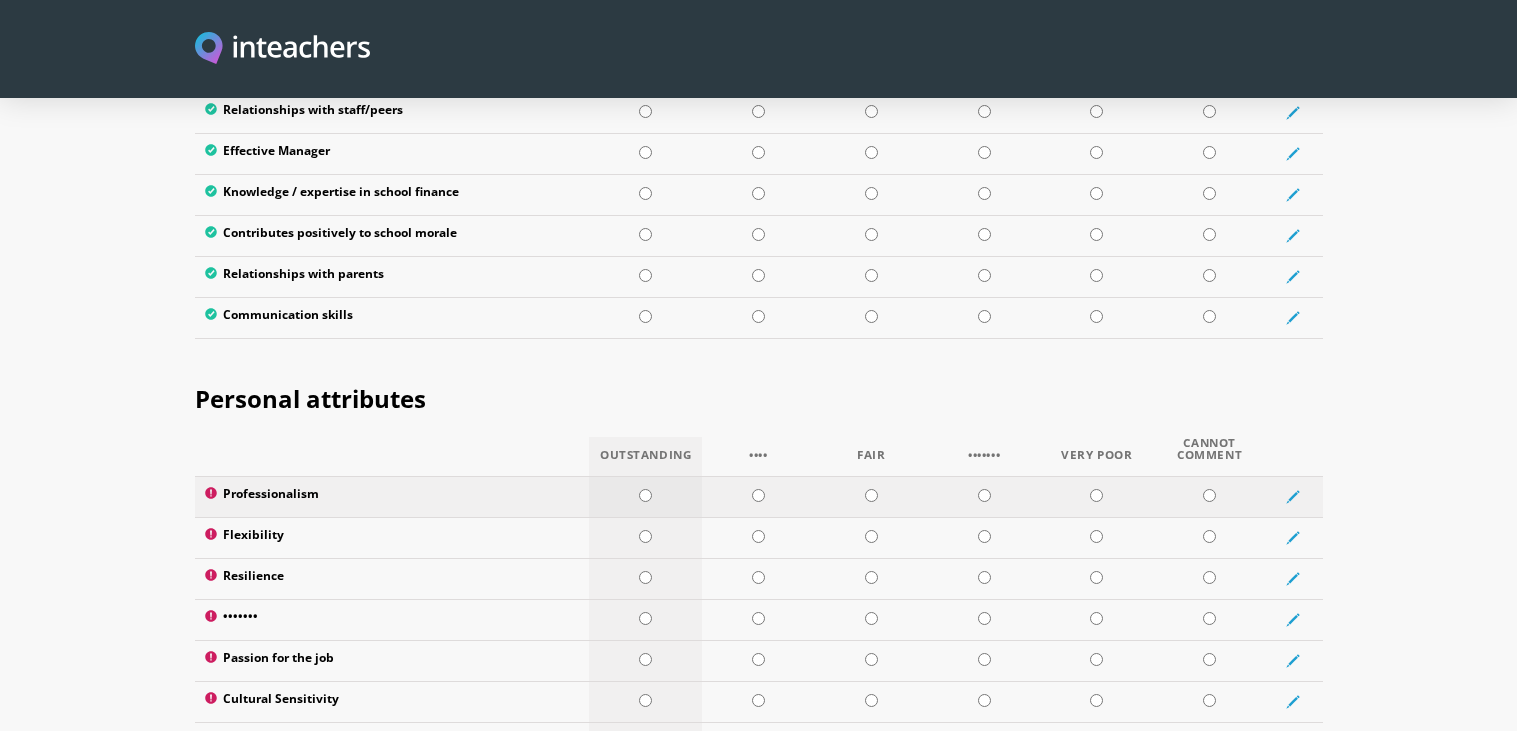 click at bounding box center [645, 495] 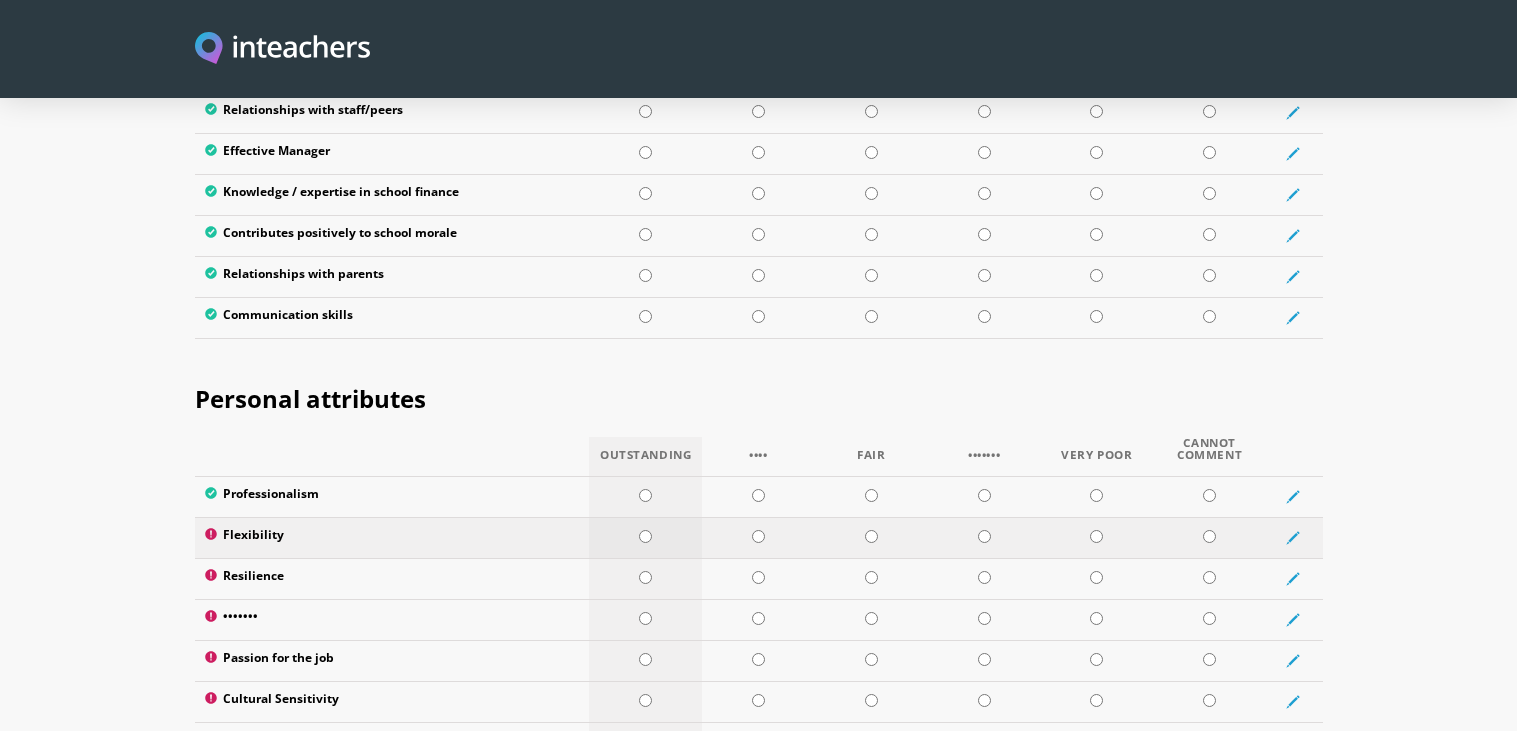 click at bounding box center (645, 536) 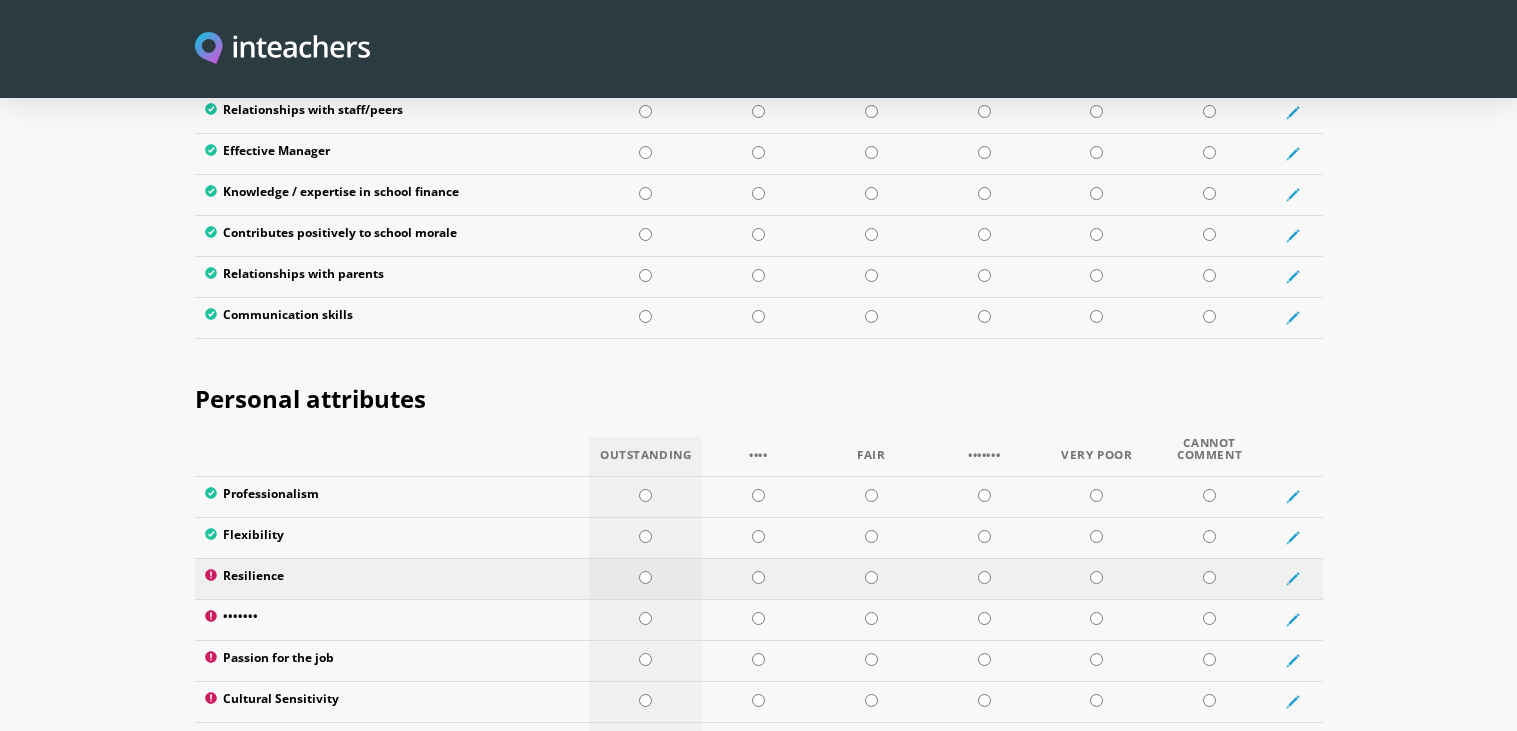 click at bounding box center [645, 577] 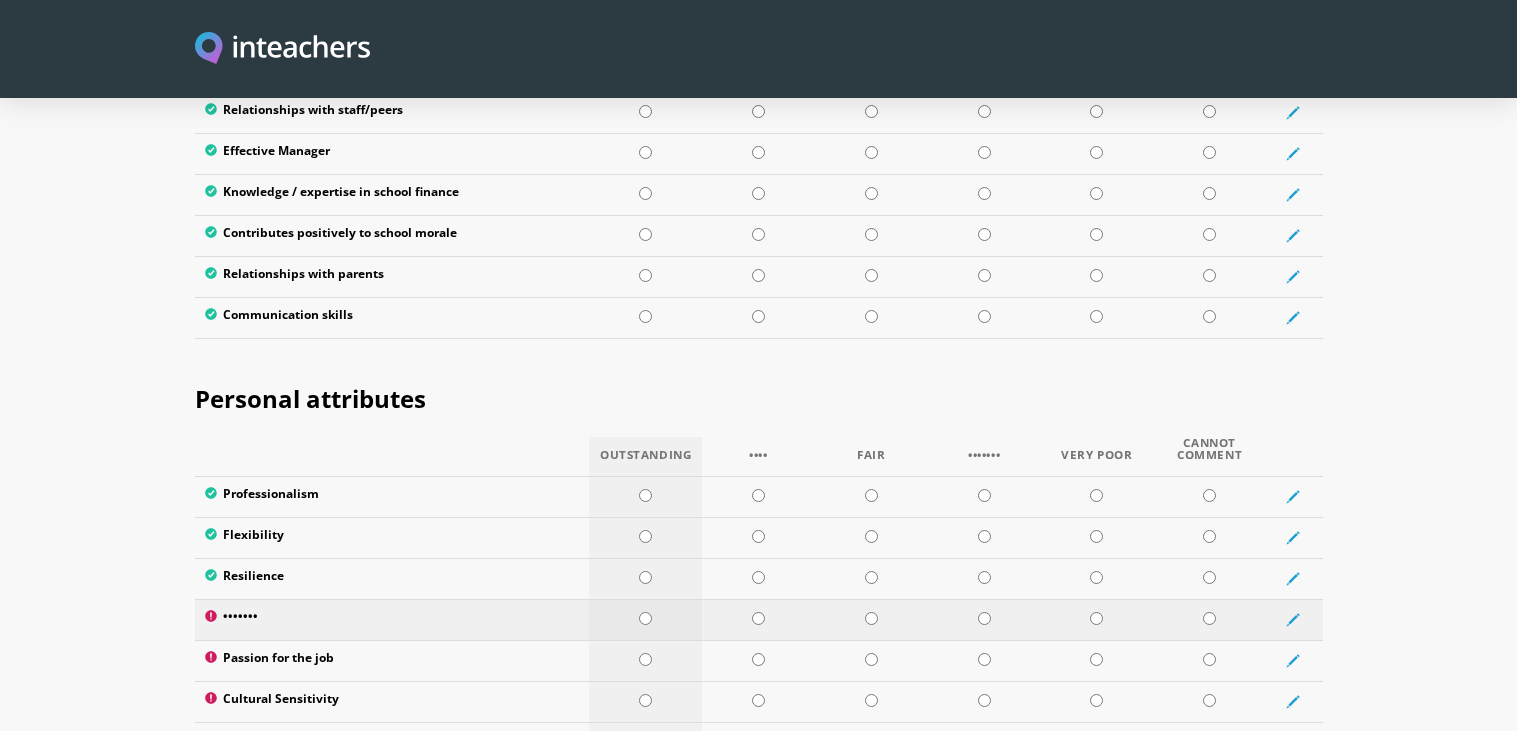 click at bounding box center [645, 619] 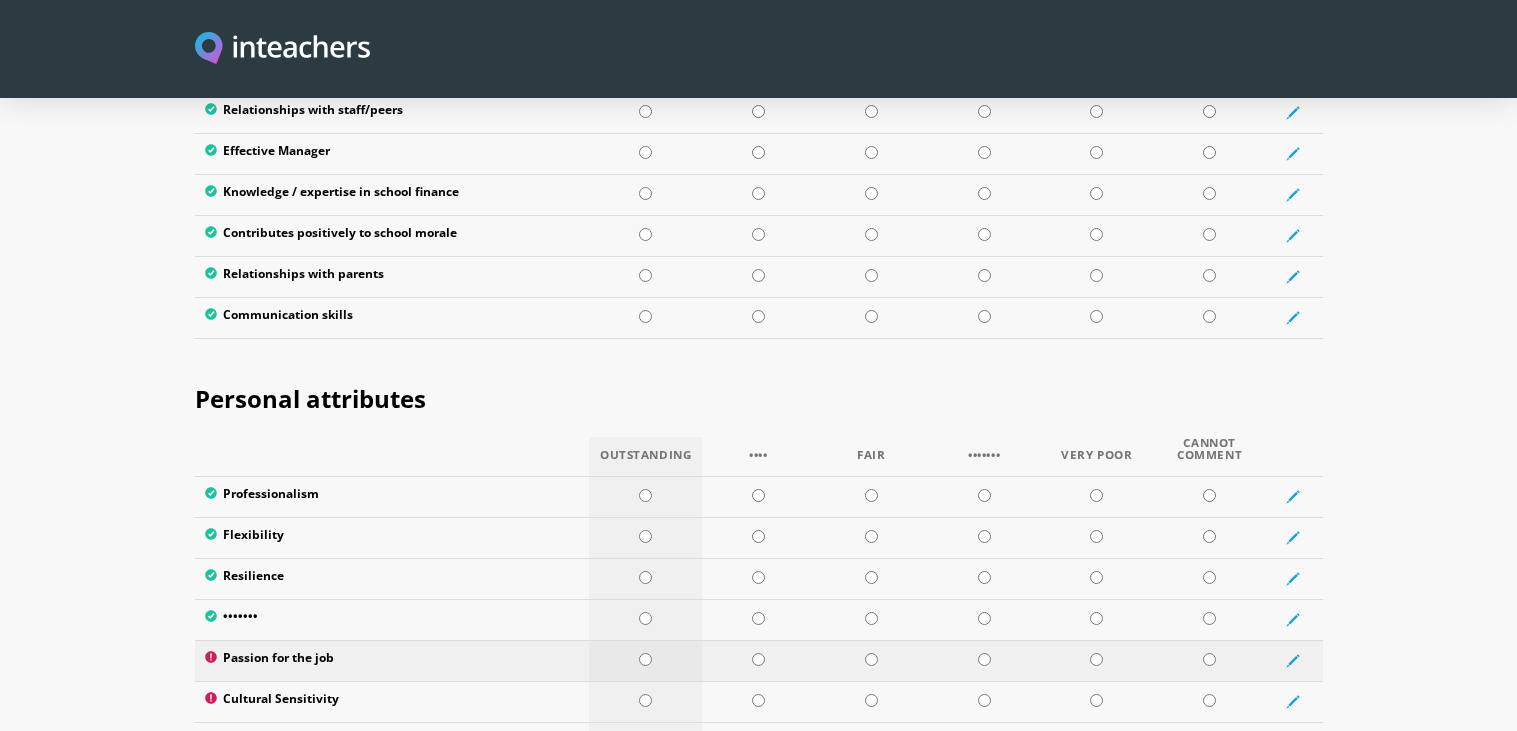 click at bounding box center [645, 659] 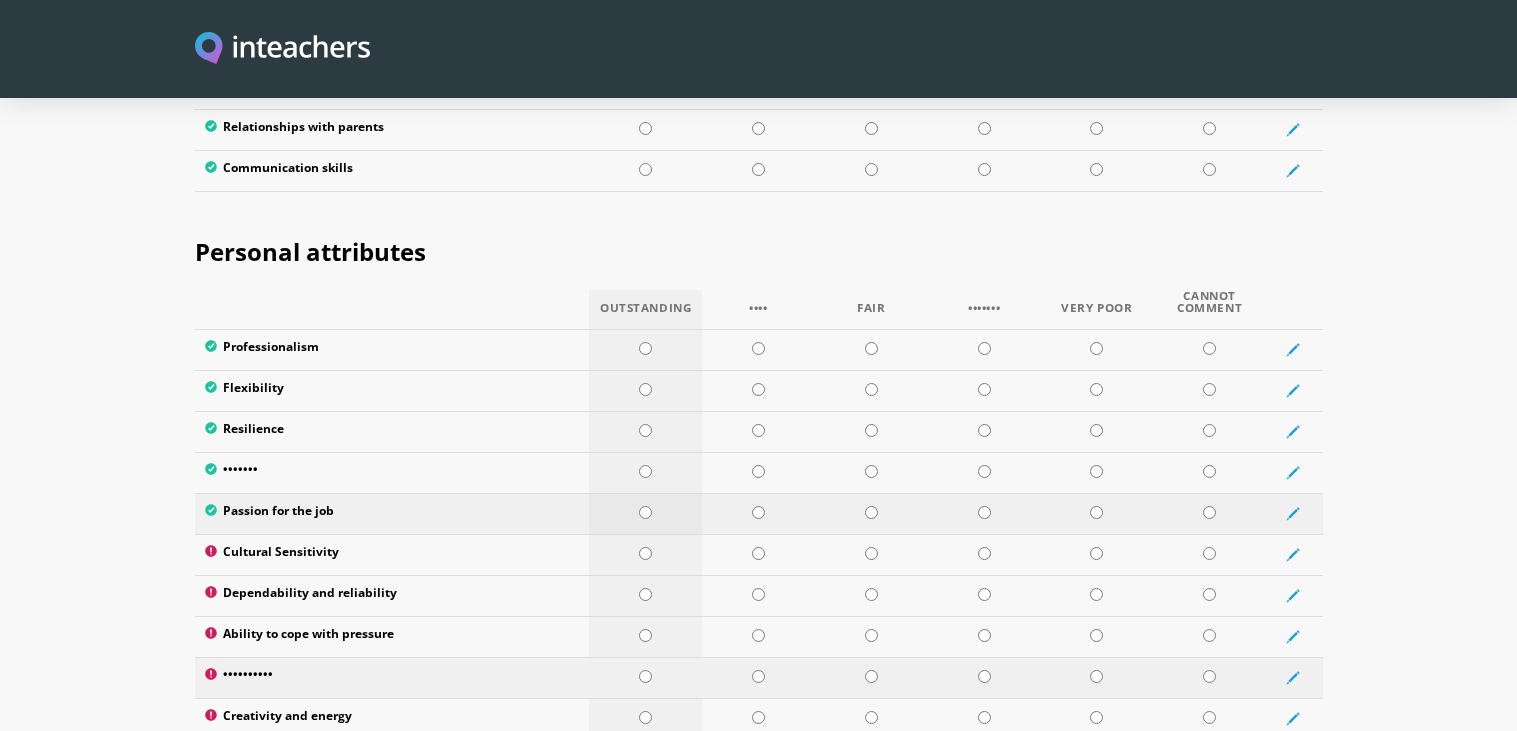 scroll, scrollTop: 3125, scrollLeft: 0, axis: vertical 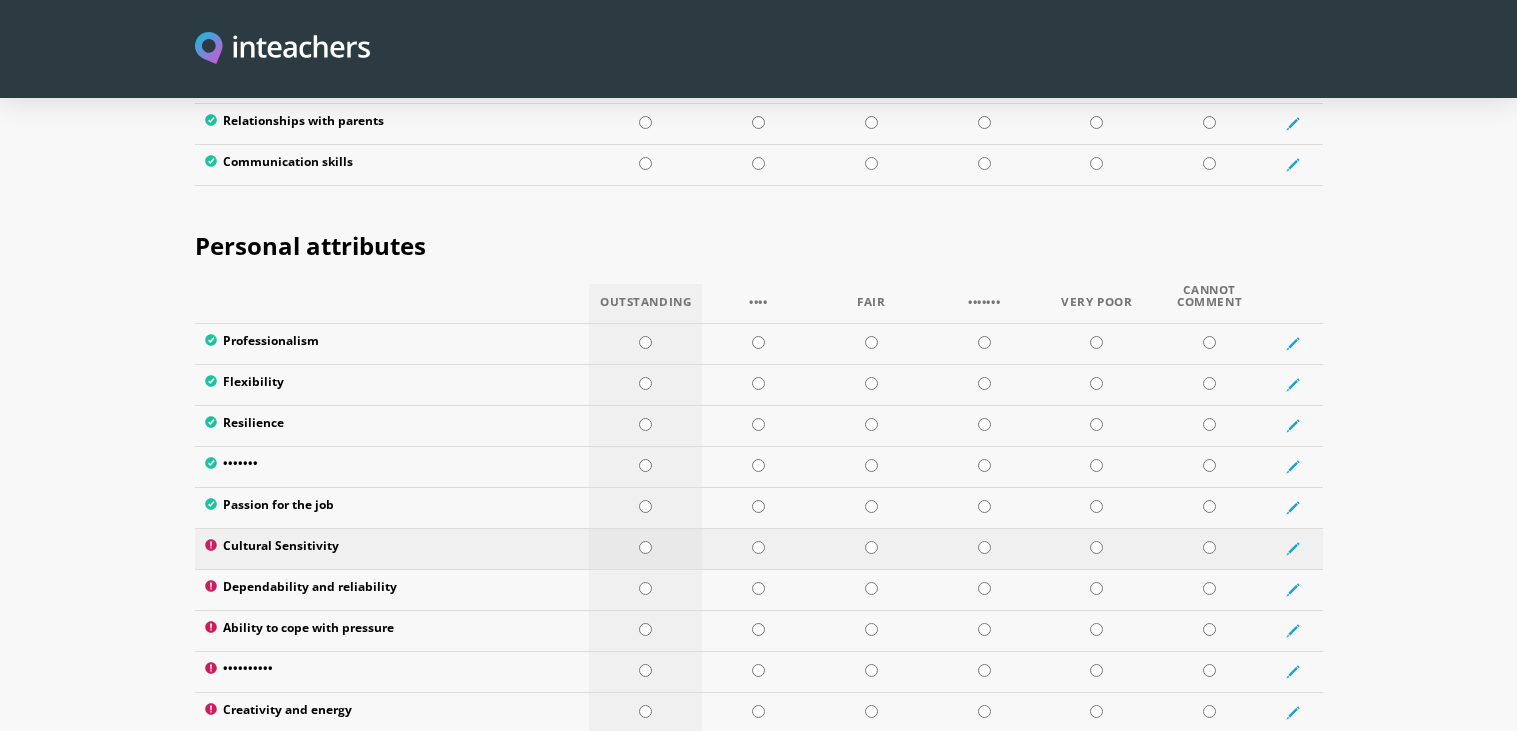 click at bounding box center [645, 547] 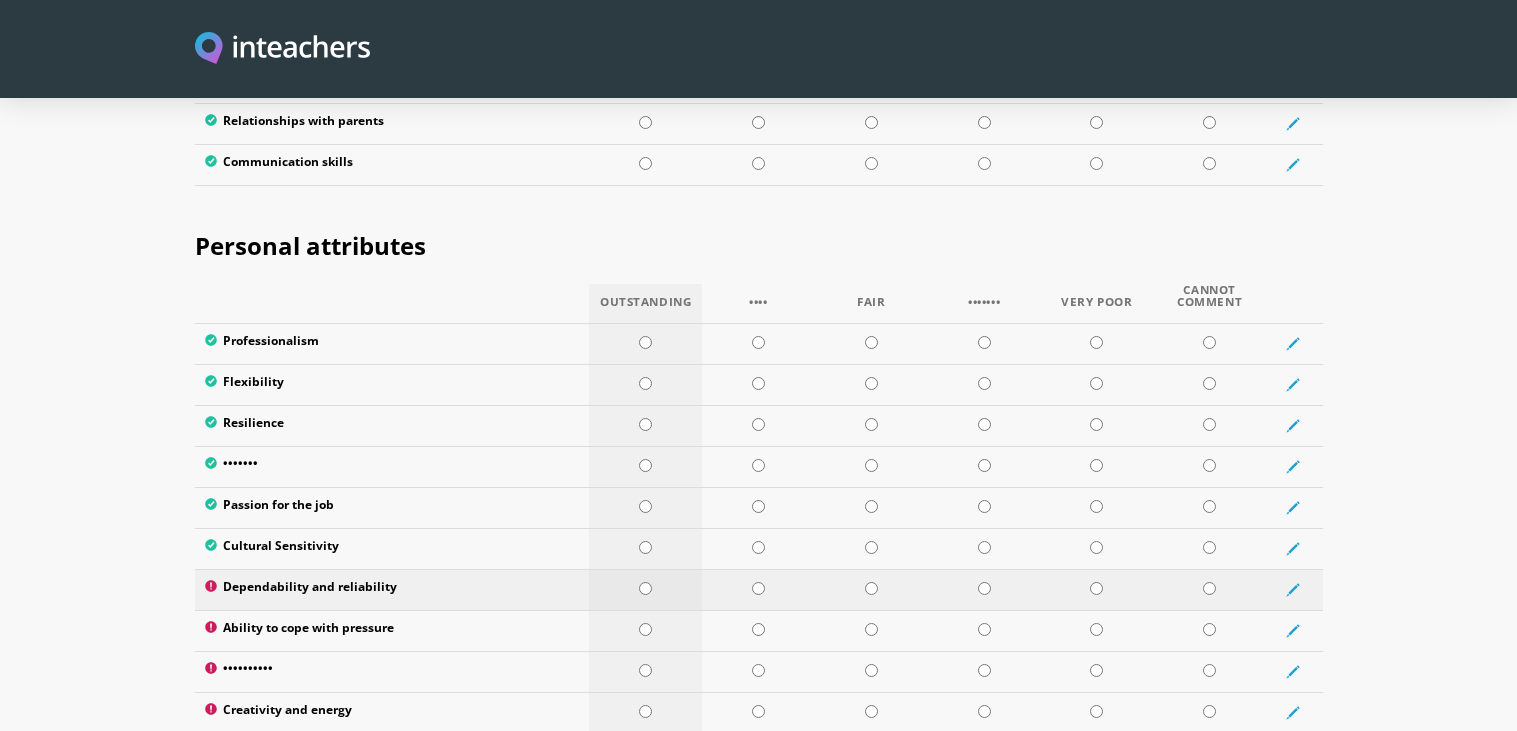 click at bounding box center (645, 588) 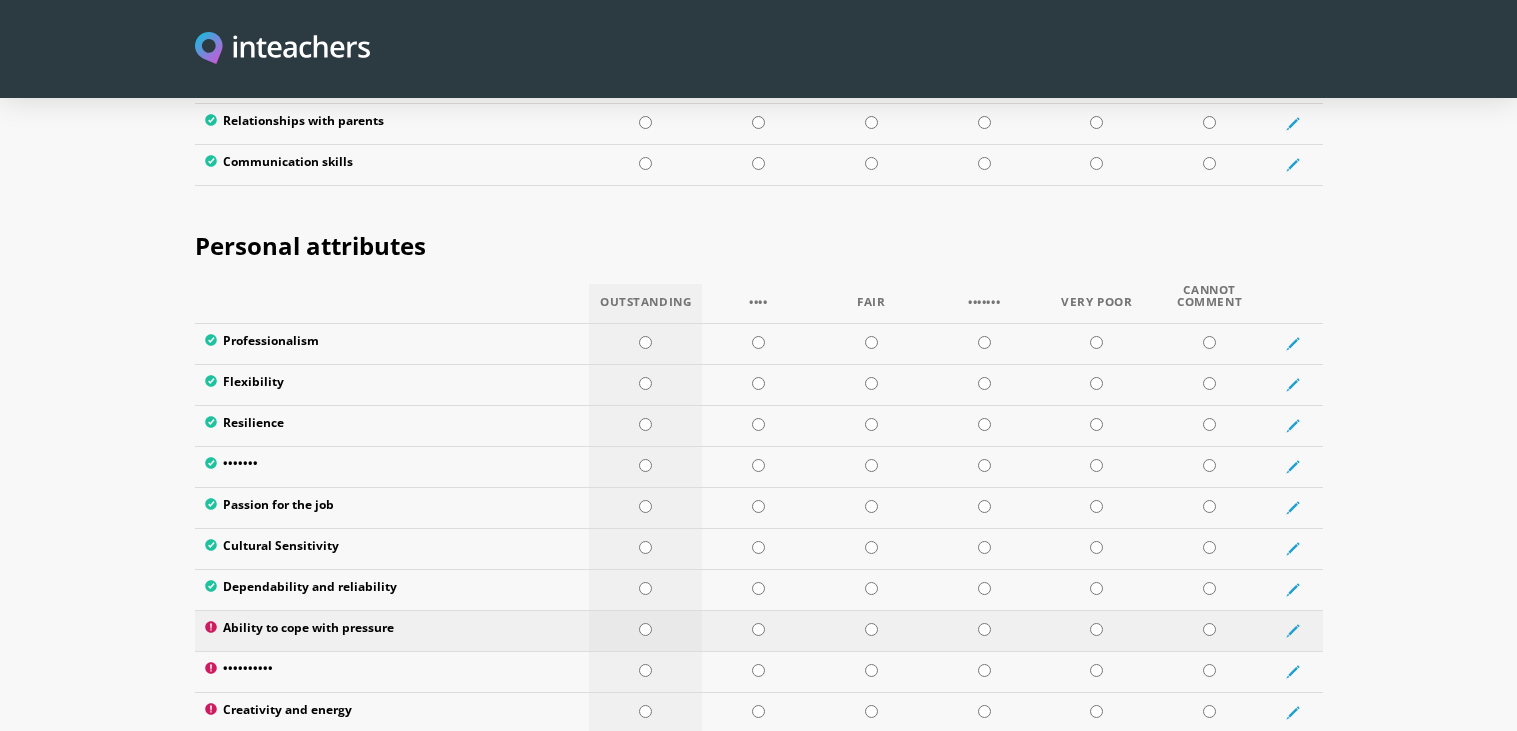 click at bounding box center (645, 629) 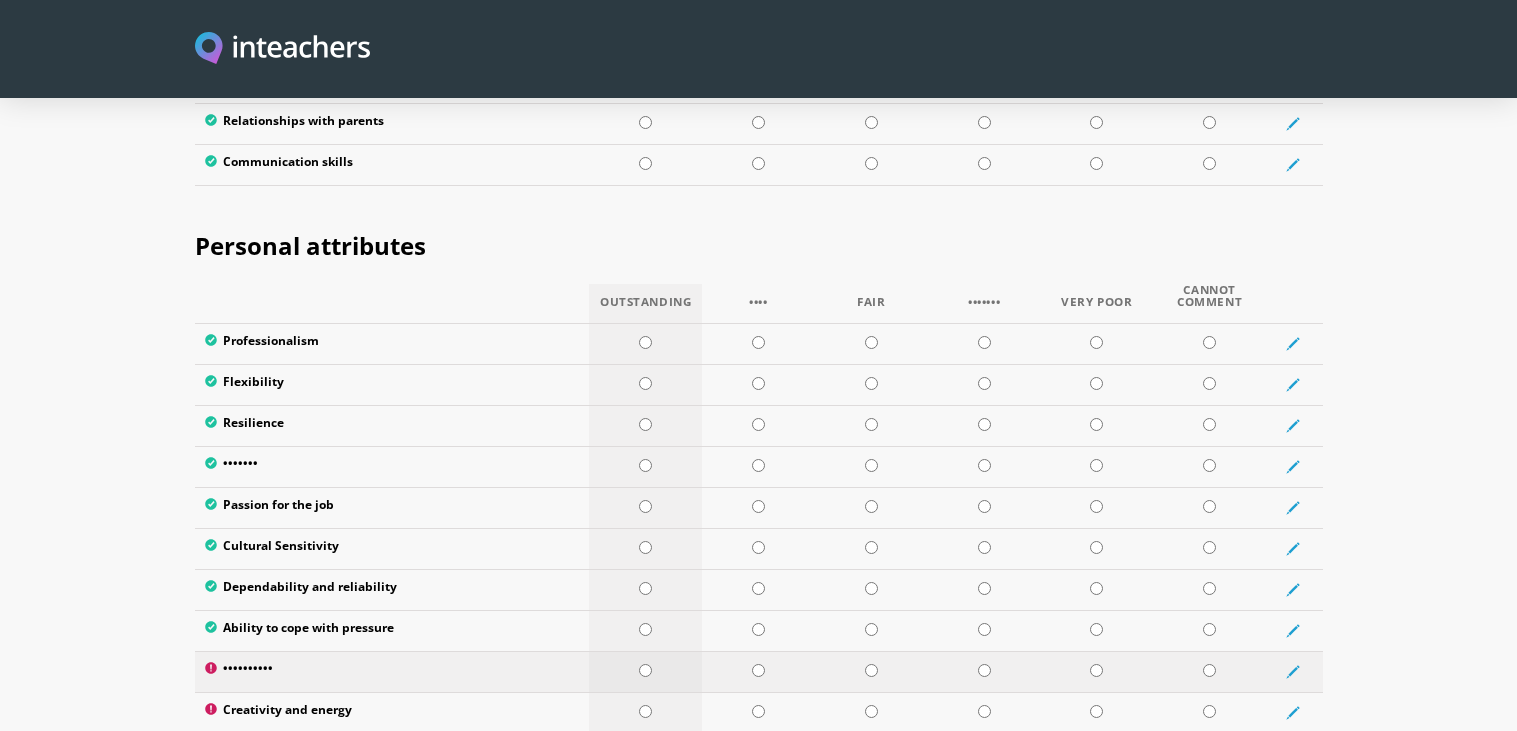 click at bounding box center [645, 670] 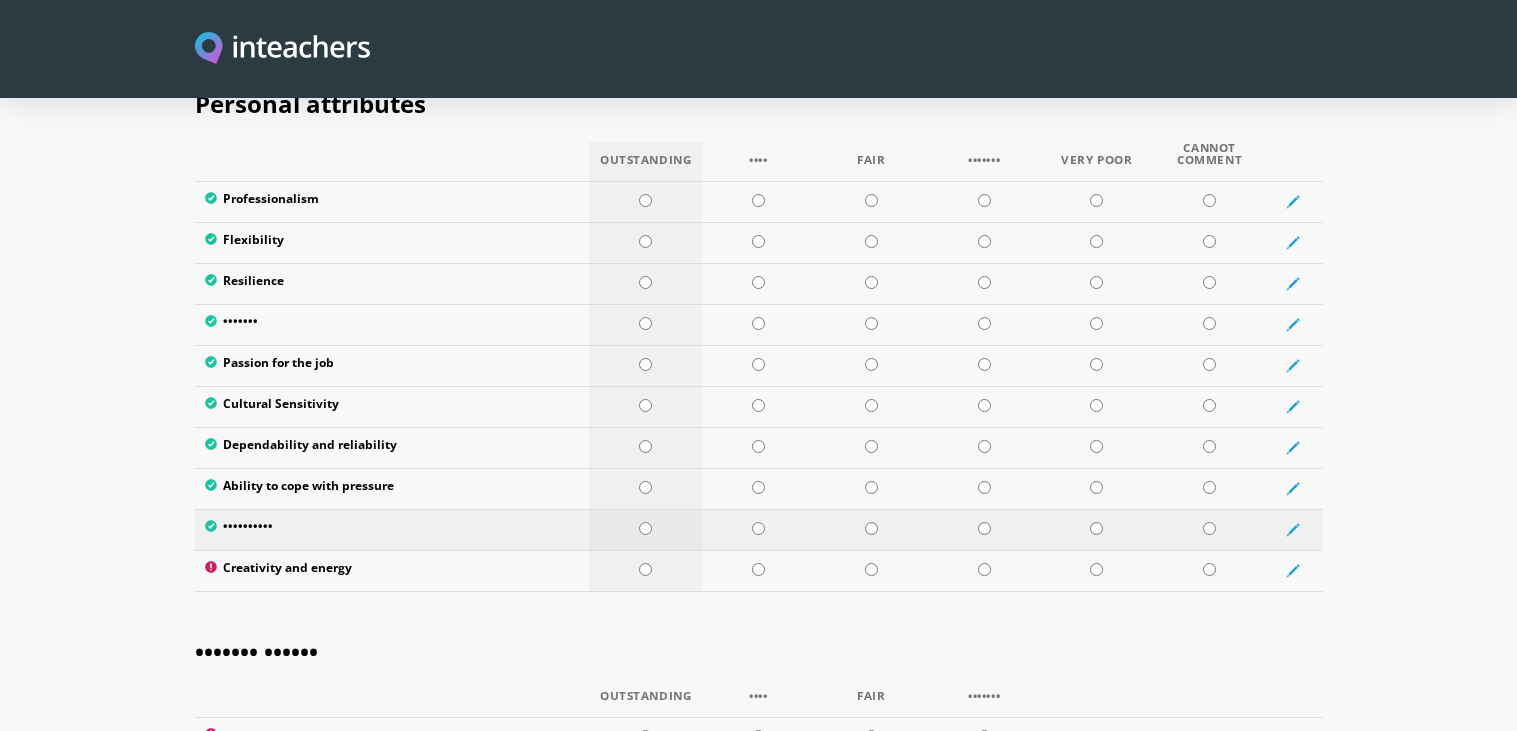 scroll, scrollTop: 3268, scrollLeft: 0, axis: vertical 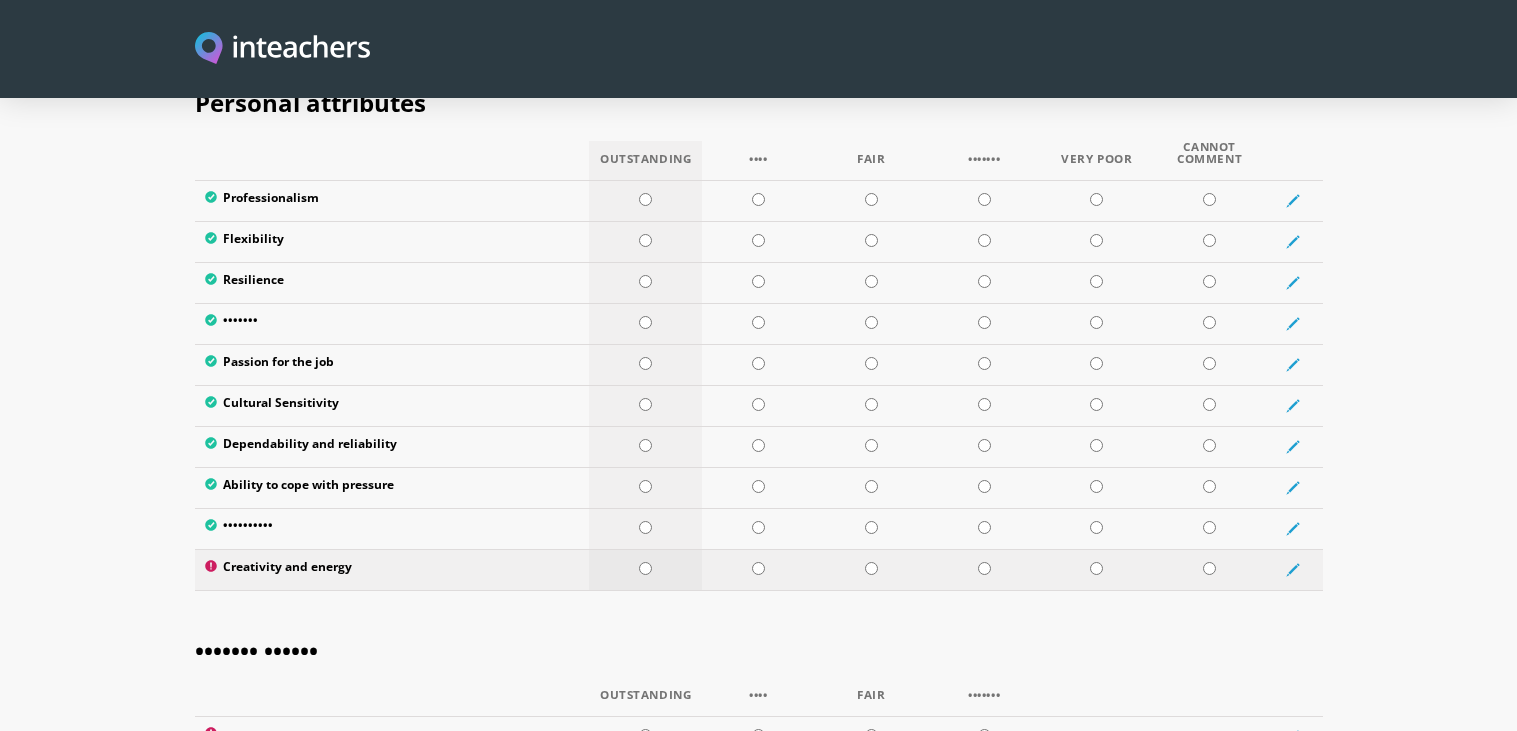 click at bounding box center [645, 568] 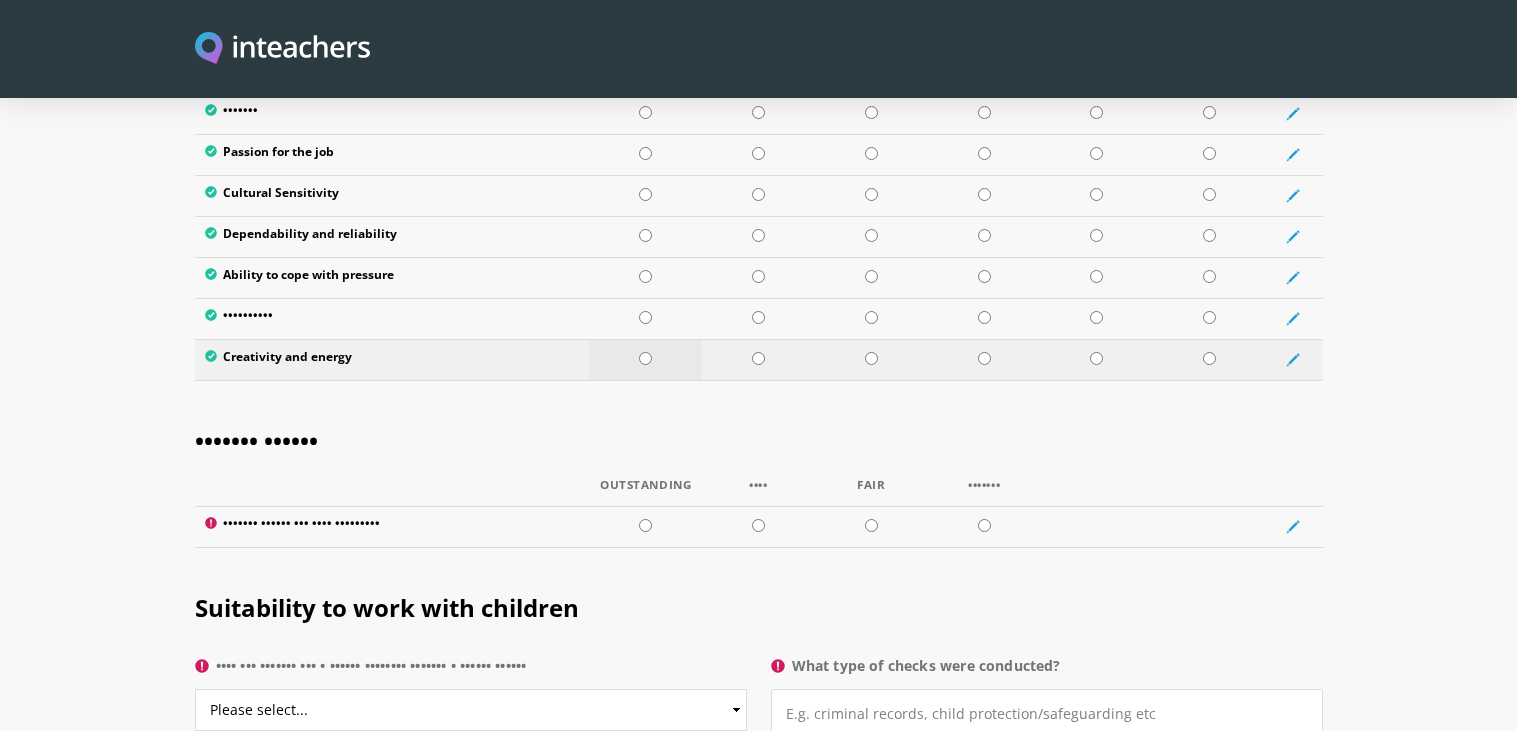 scroll, scrollTop: 3482, scrollLeft: 0, axis: vertical 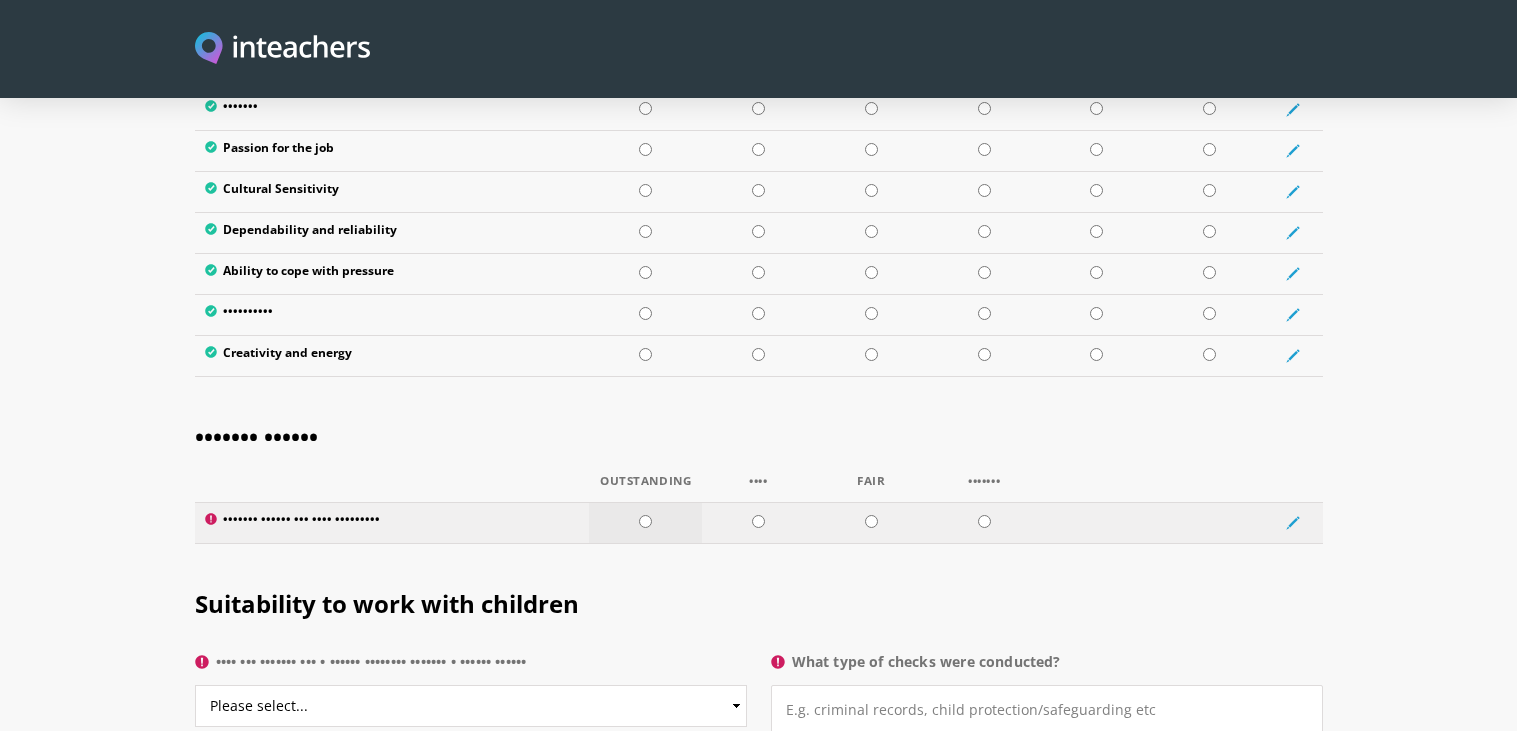 click at bounding box center (645, 521) 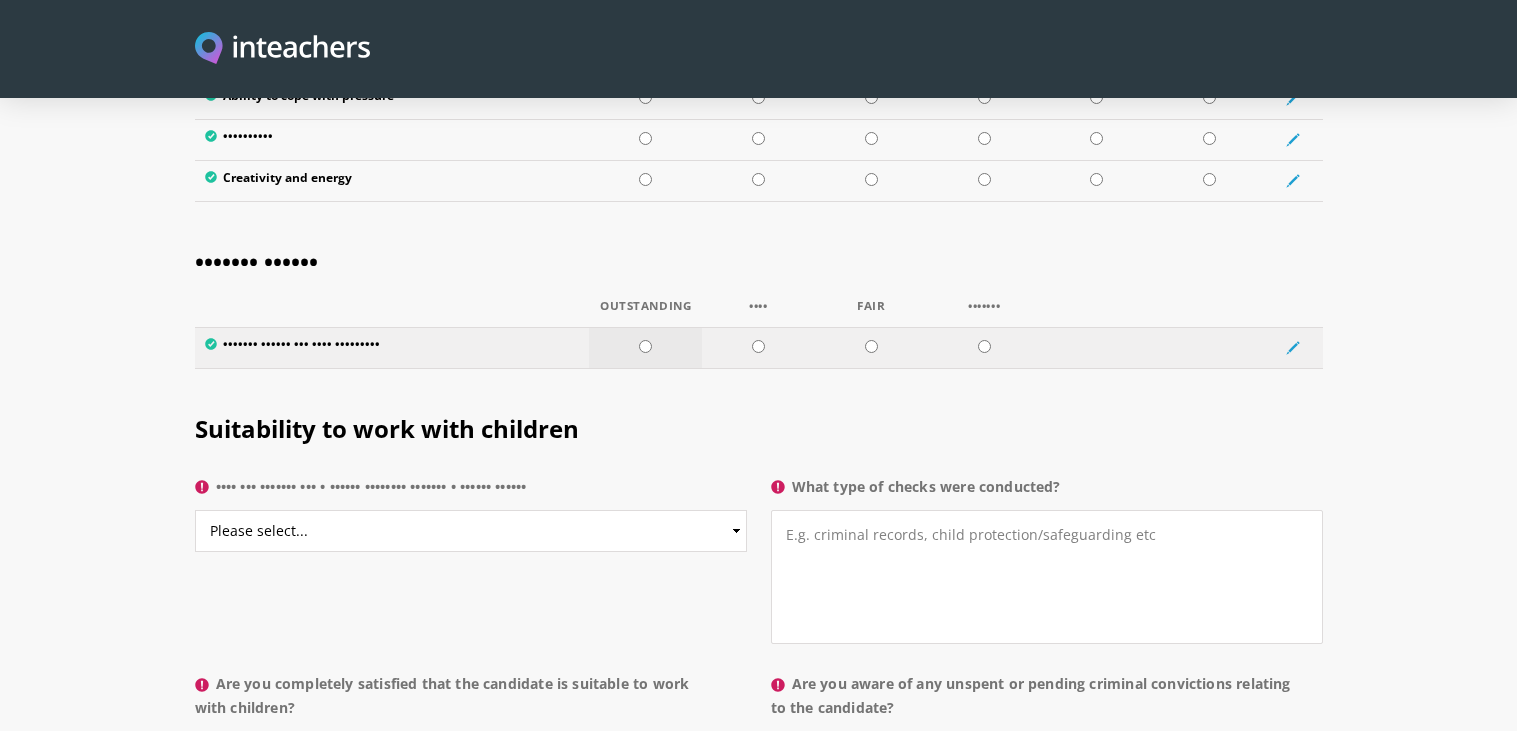 scroll, scrollTop: 3661, scrollLeft: 0, axis: vertical 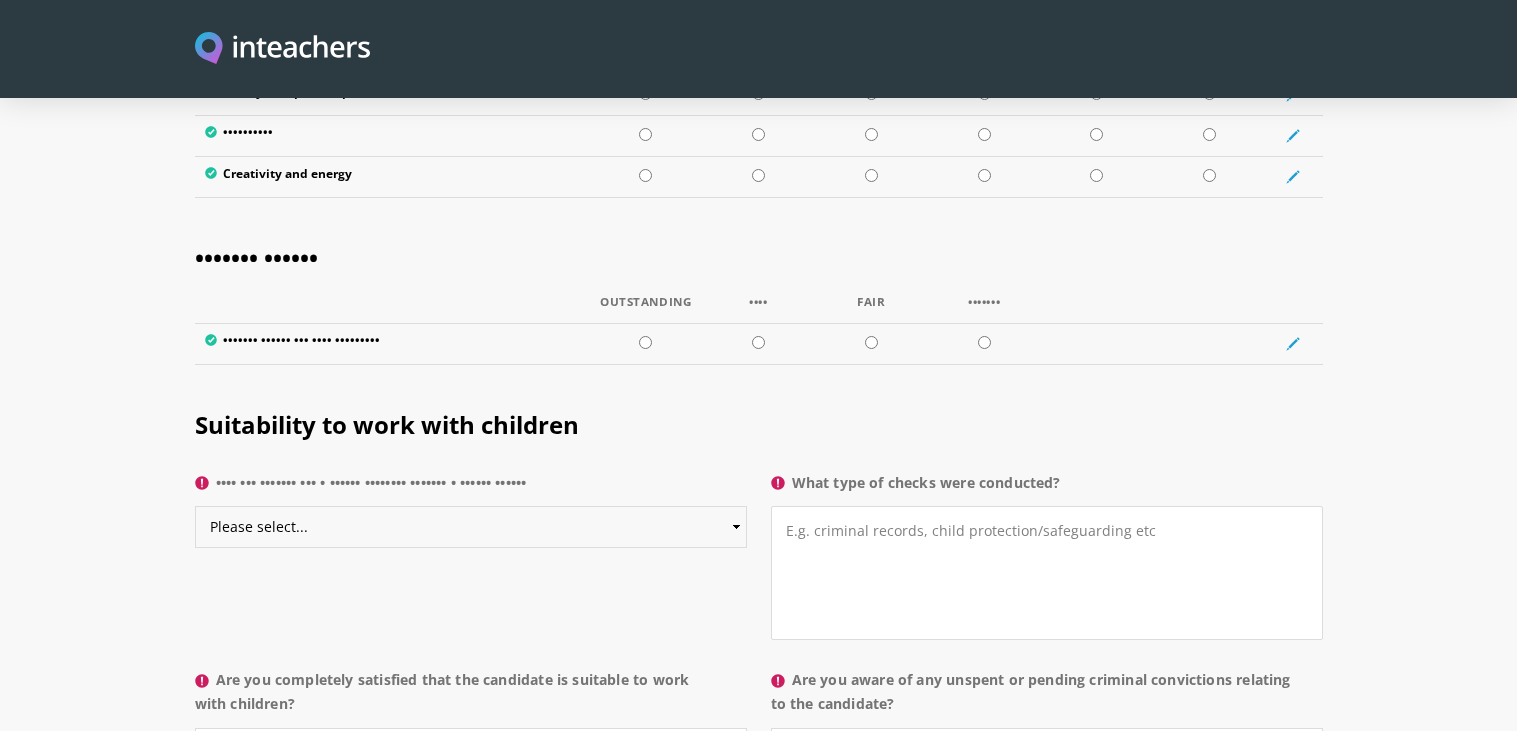 click on "Please select... Yes
No
Do not know" at bounding box center (471, 527) 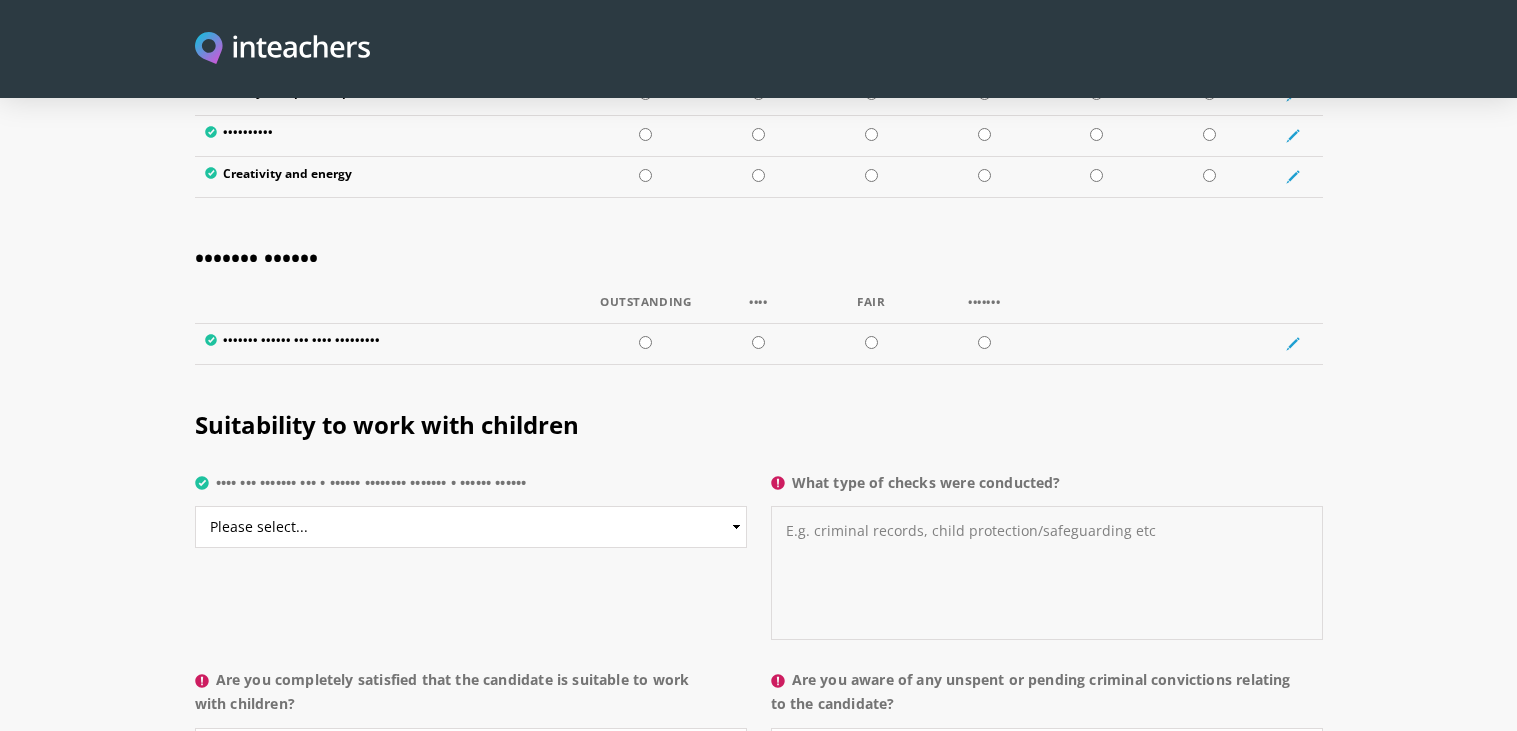 click on "What type of checks were conducted?" at bounding box center [1047, 573] 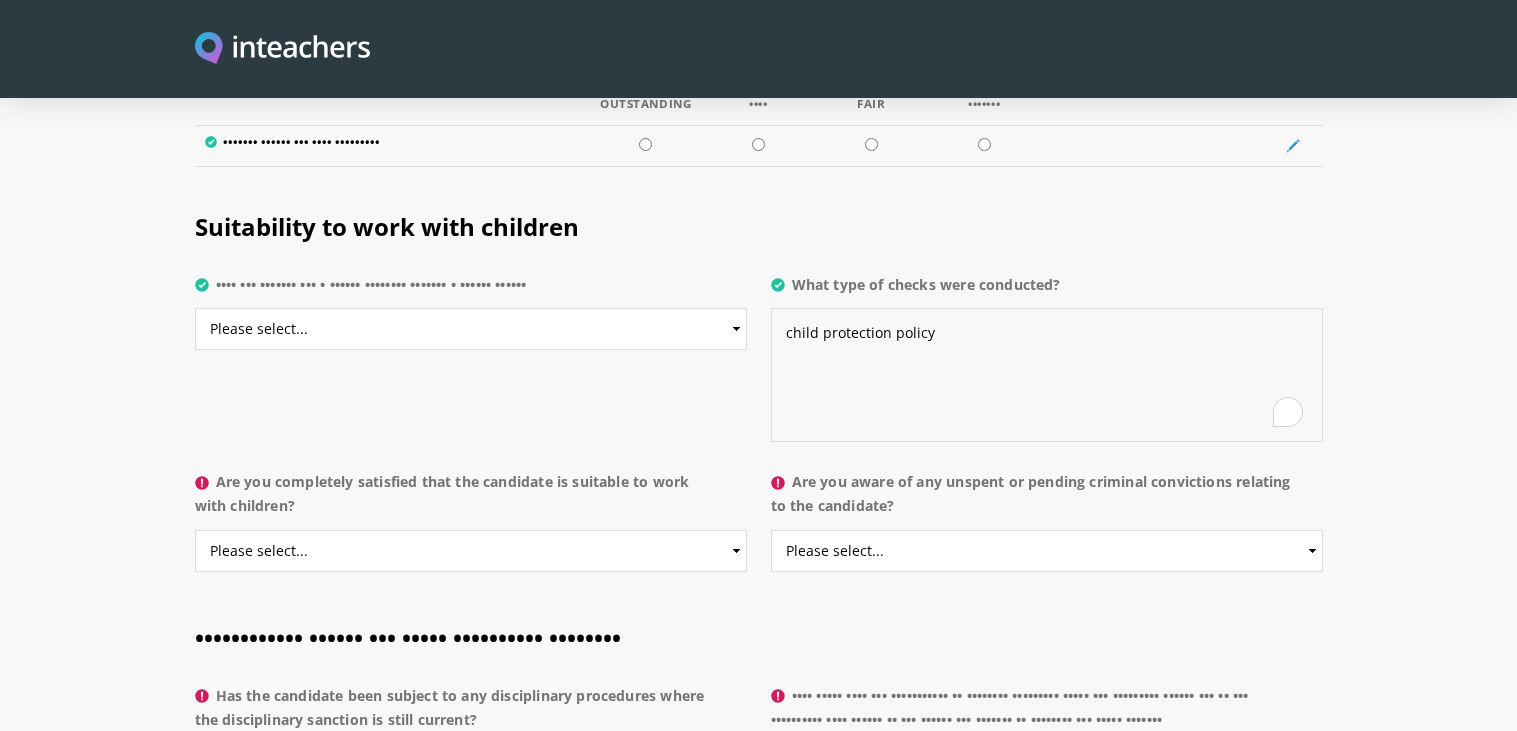 scroll, scrollTop: 3861, scrollLeft: 0, axis: vertical 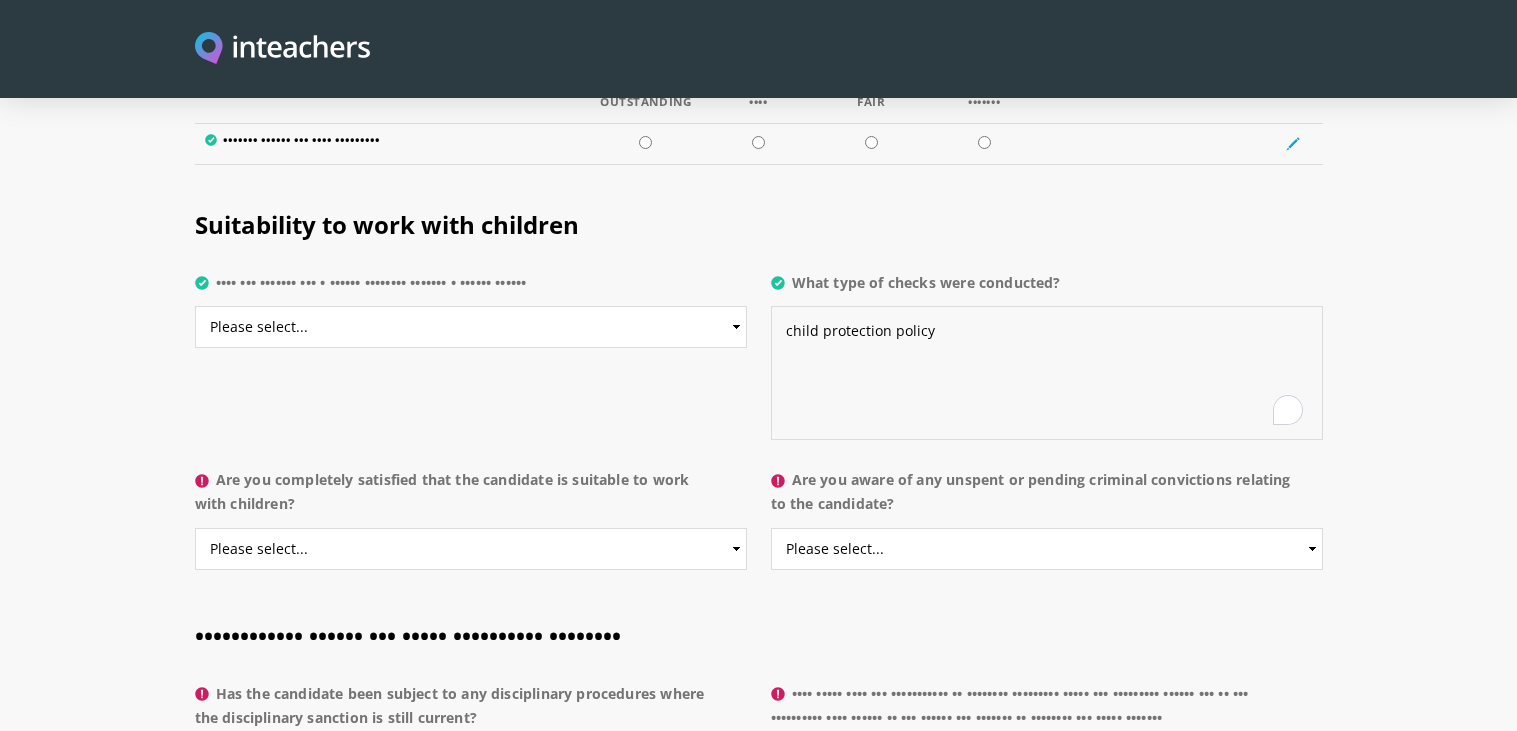 type on "child protection policy" 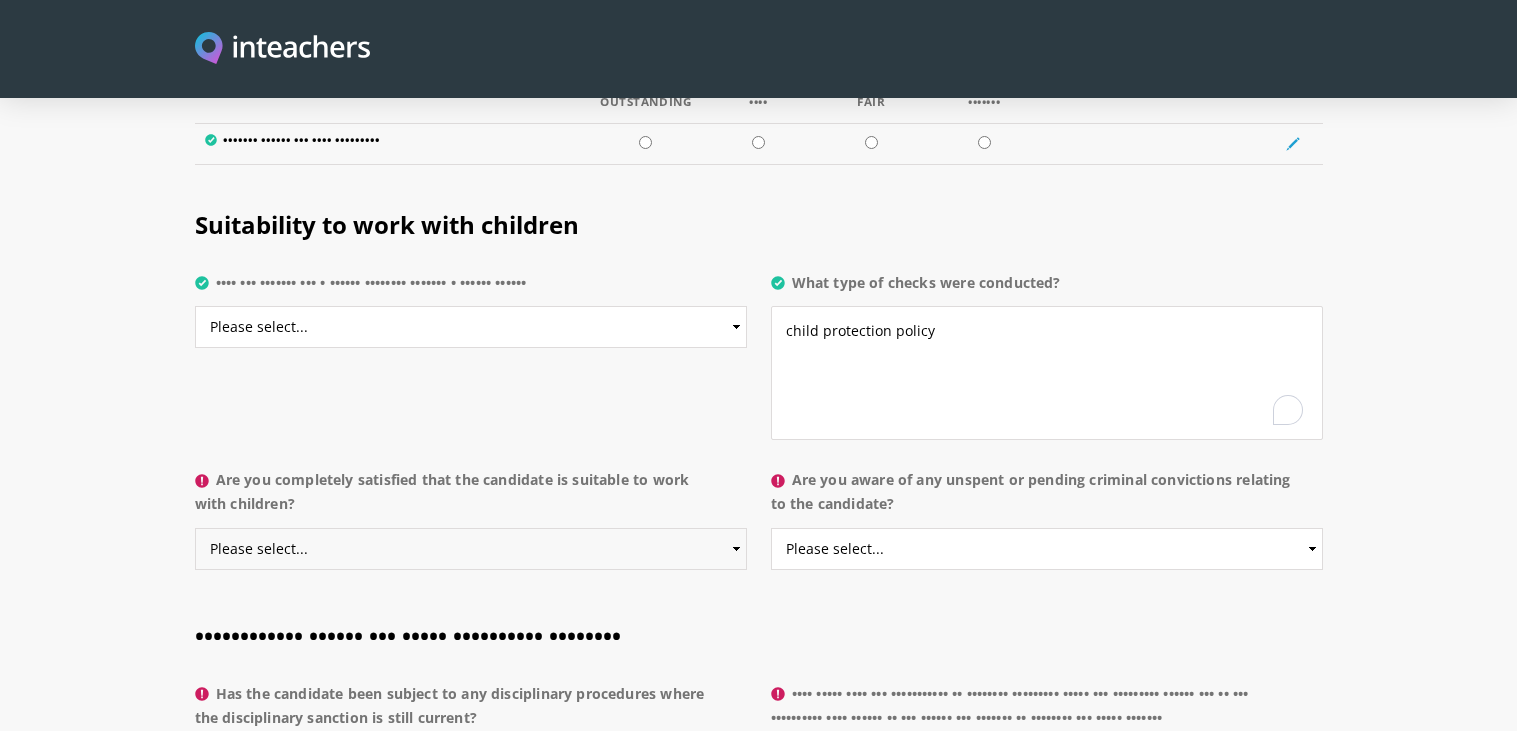 click on "Please select... Yes
No
Do not know" at bounding box center [471, 549] 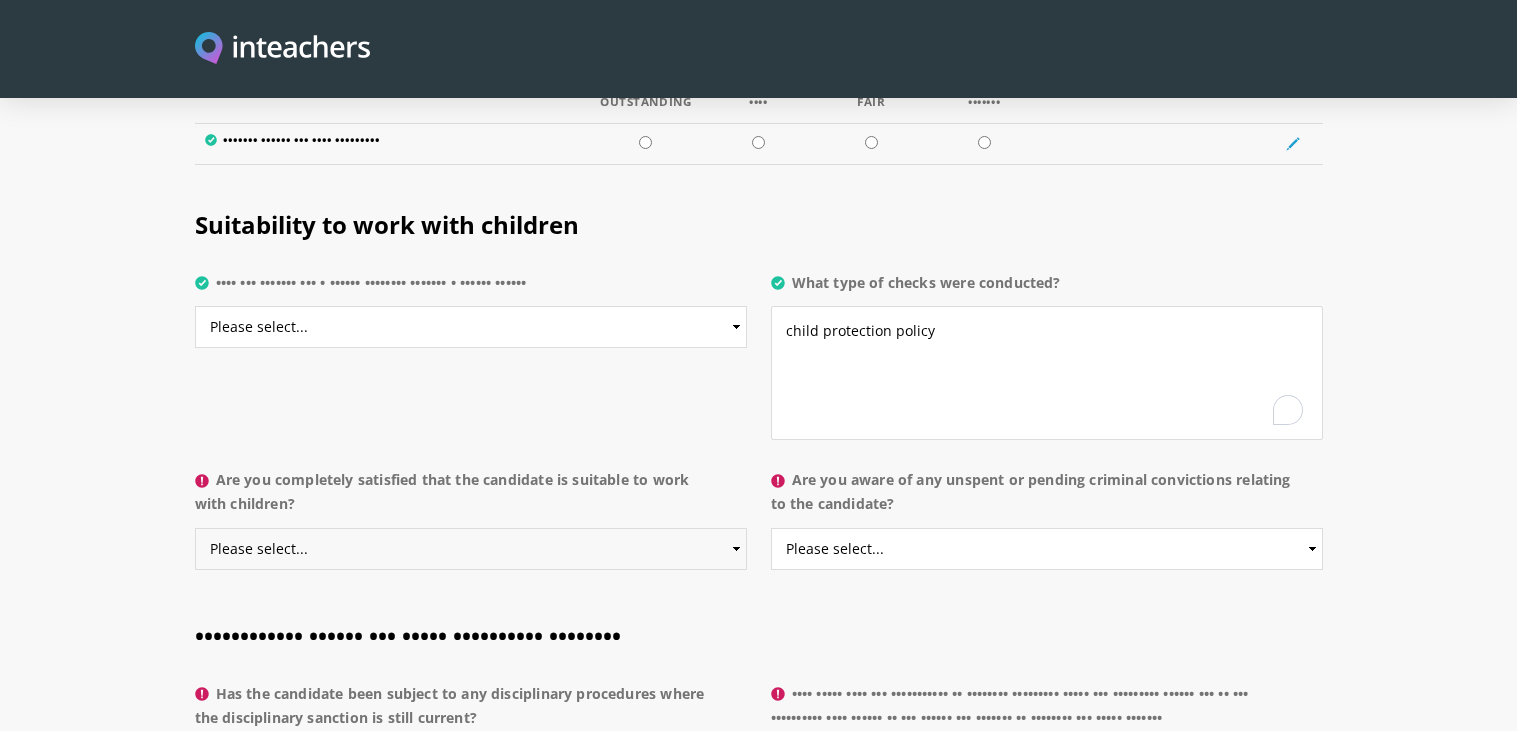 select on "•••" 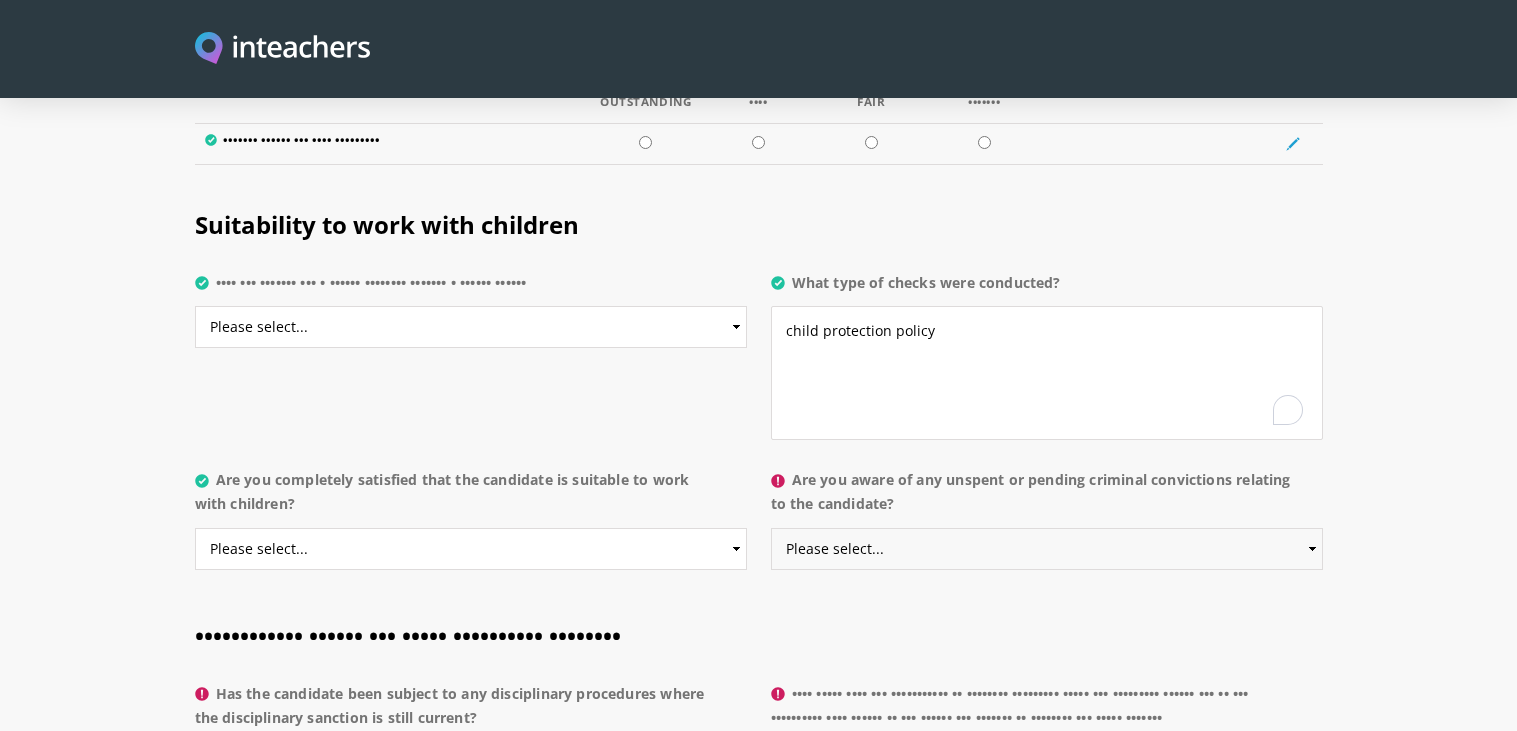 click on "Please select... Yes
No
Do not know" at bounding box center (1047, 549) 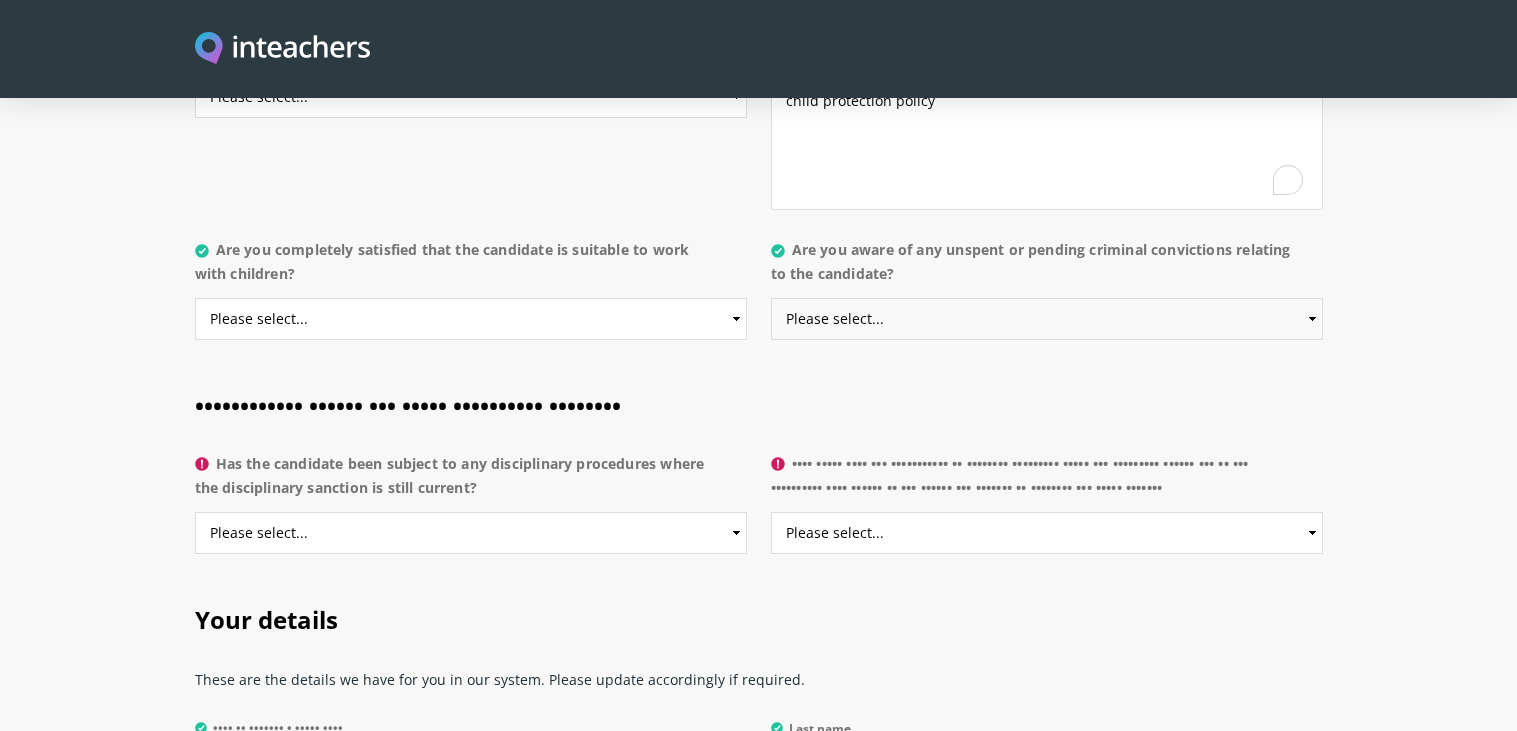 scroll, scrollTop: 4094, scrollLeft: 0, axis: vertical 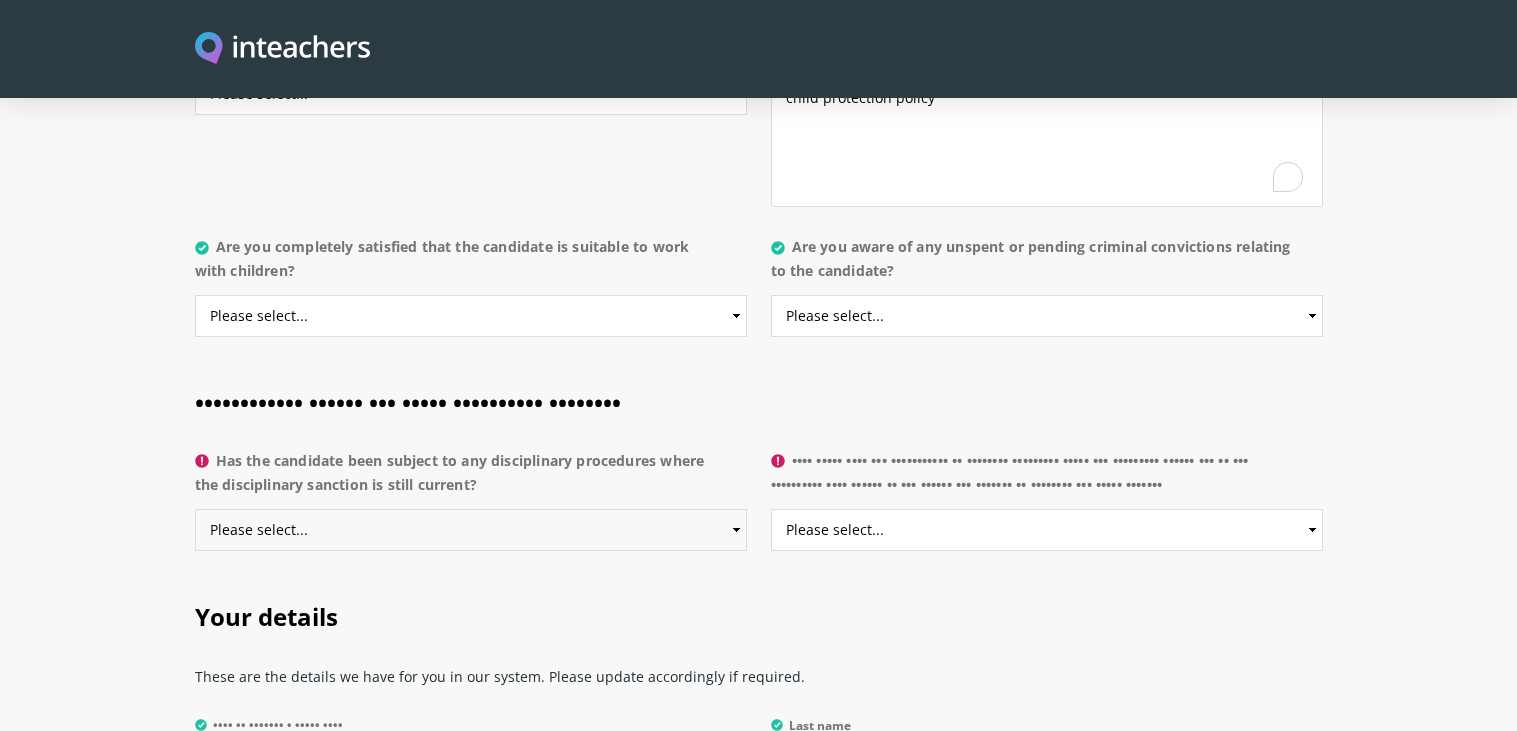 click on "Please select... Yes
No
Do not know" at bounding box center (471, 530) 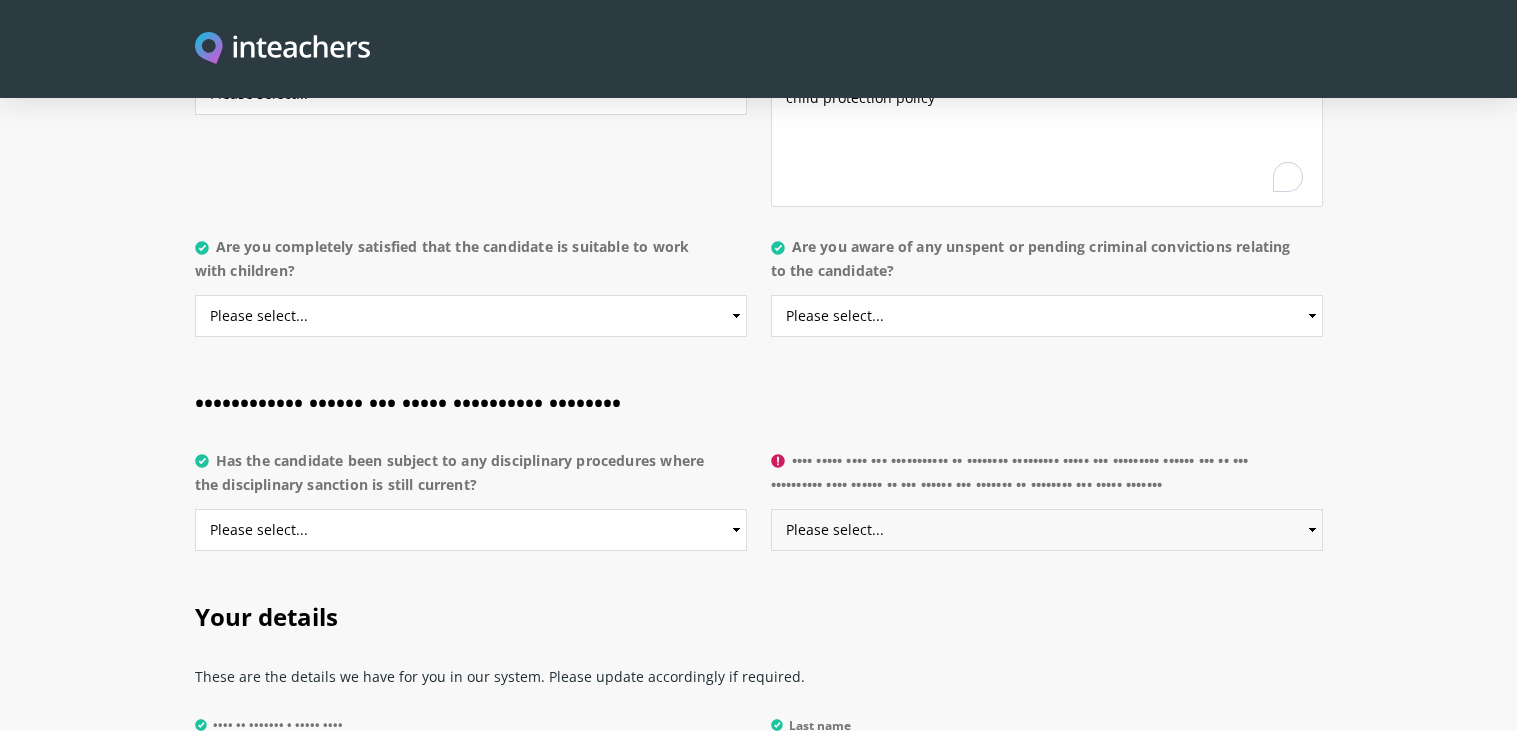 click on "Please select... Yes
No
Do not know" at bounding box center [1047, 530] 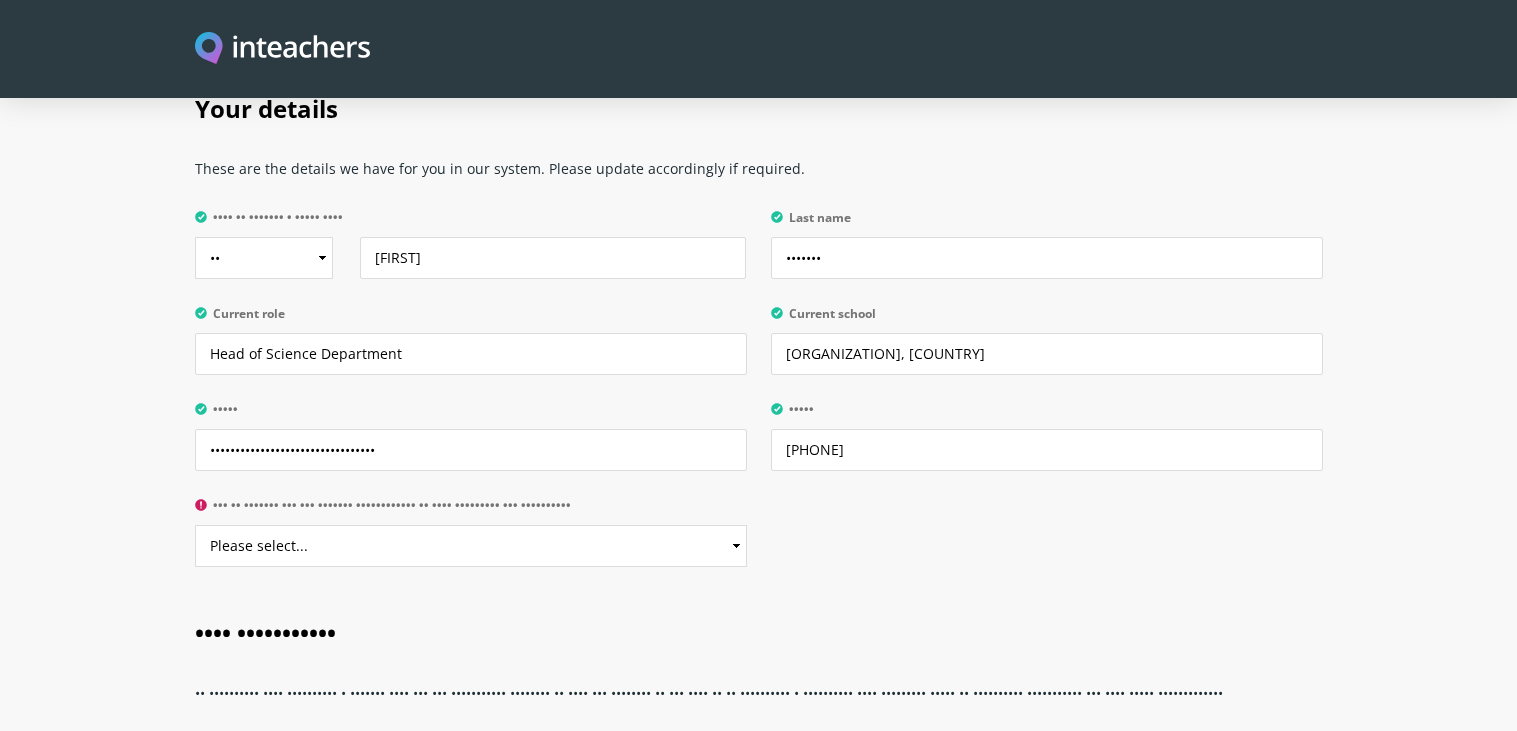 scroll, scrollTop: 4607, scrollLeft: 0, axis: vertical 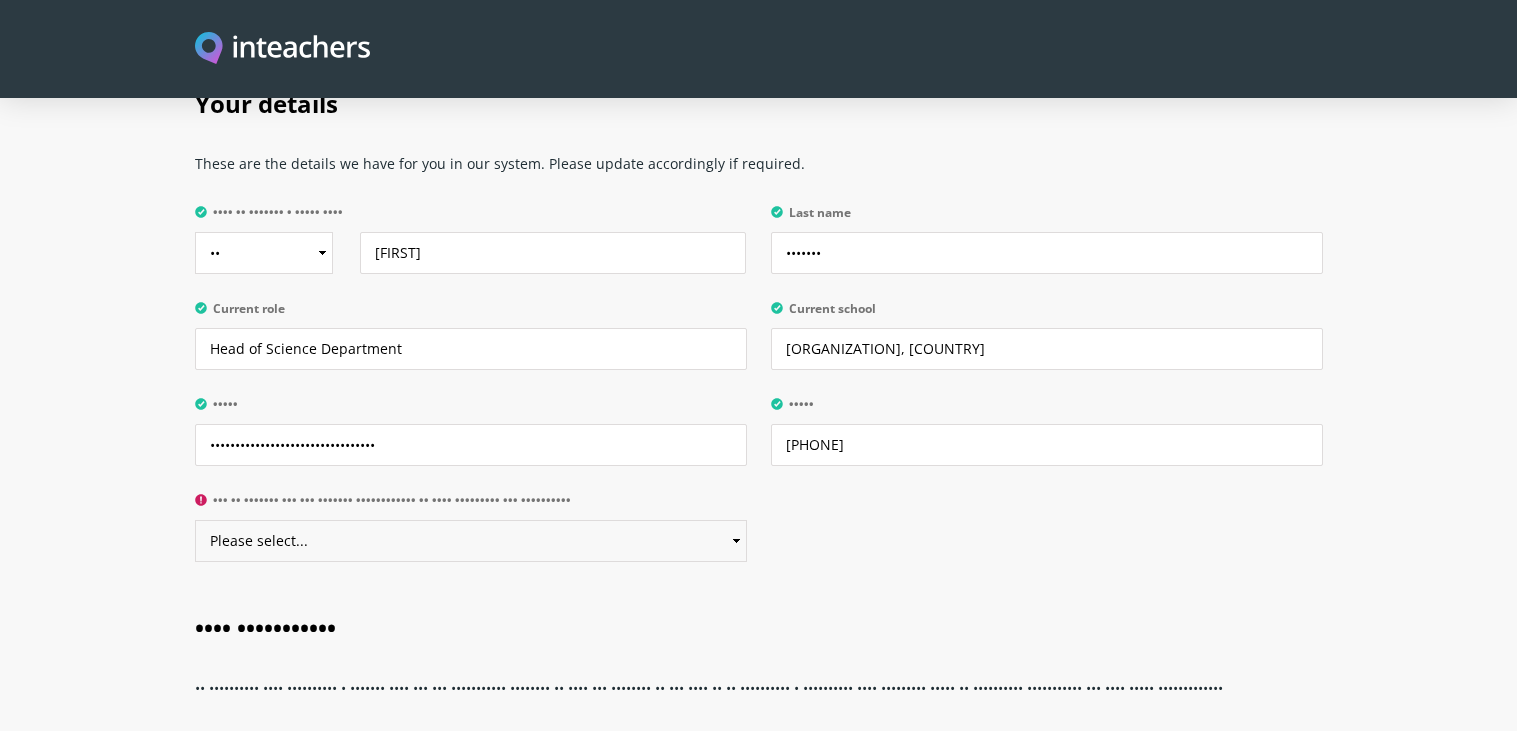 click on "Please select... Yes
No" at bounding box center [471, 541] 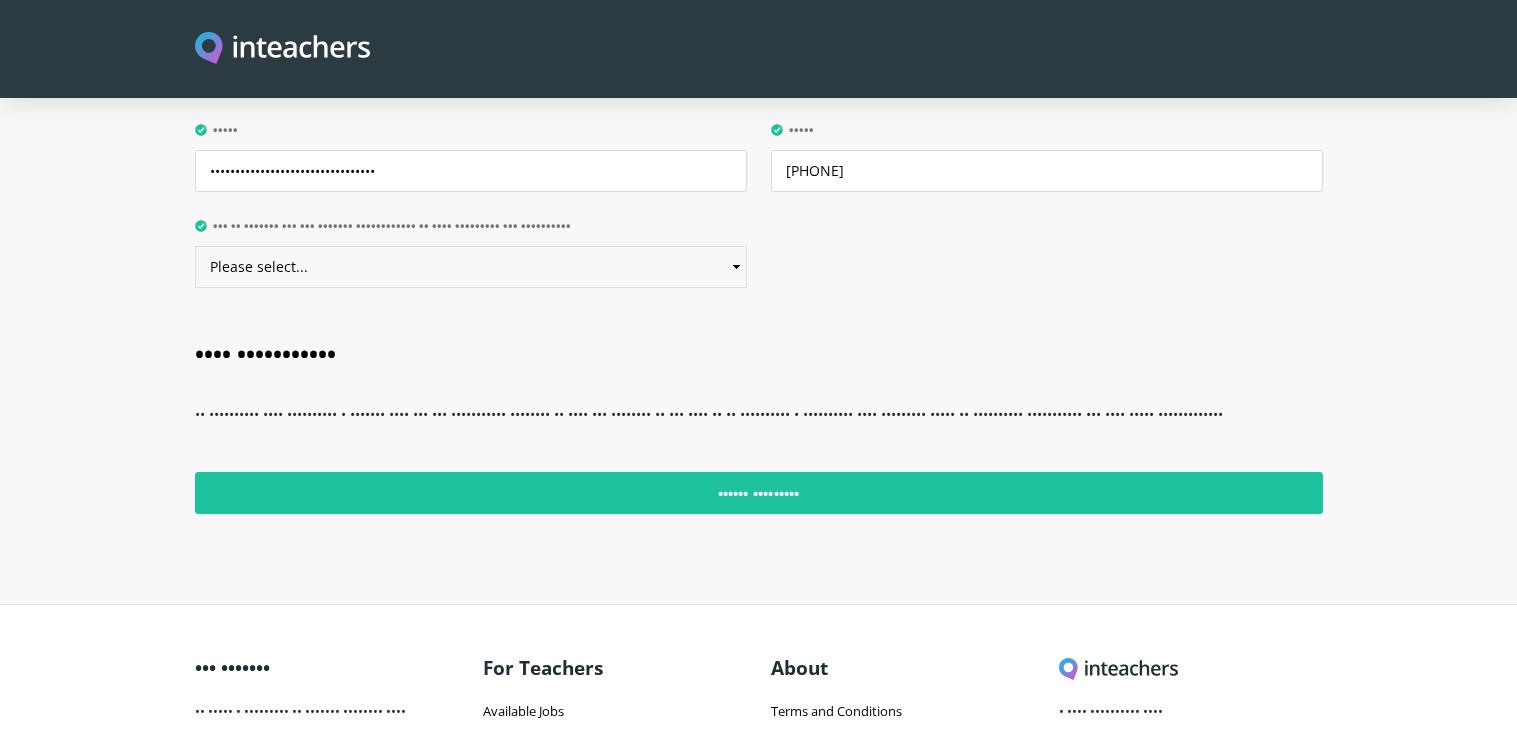 scroll, scrollTop: 4886, scrollLeft: 0, axis: vertical 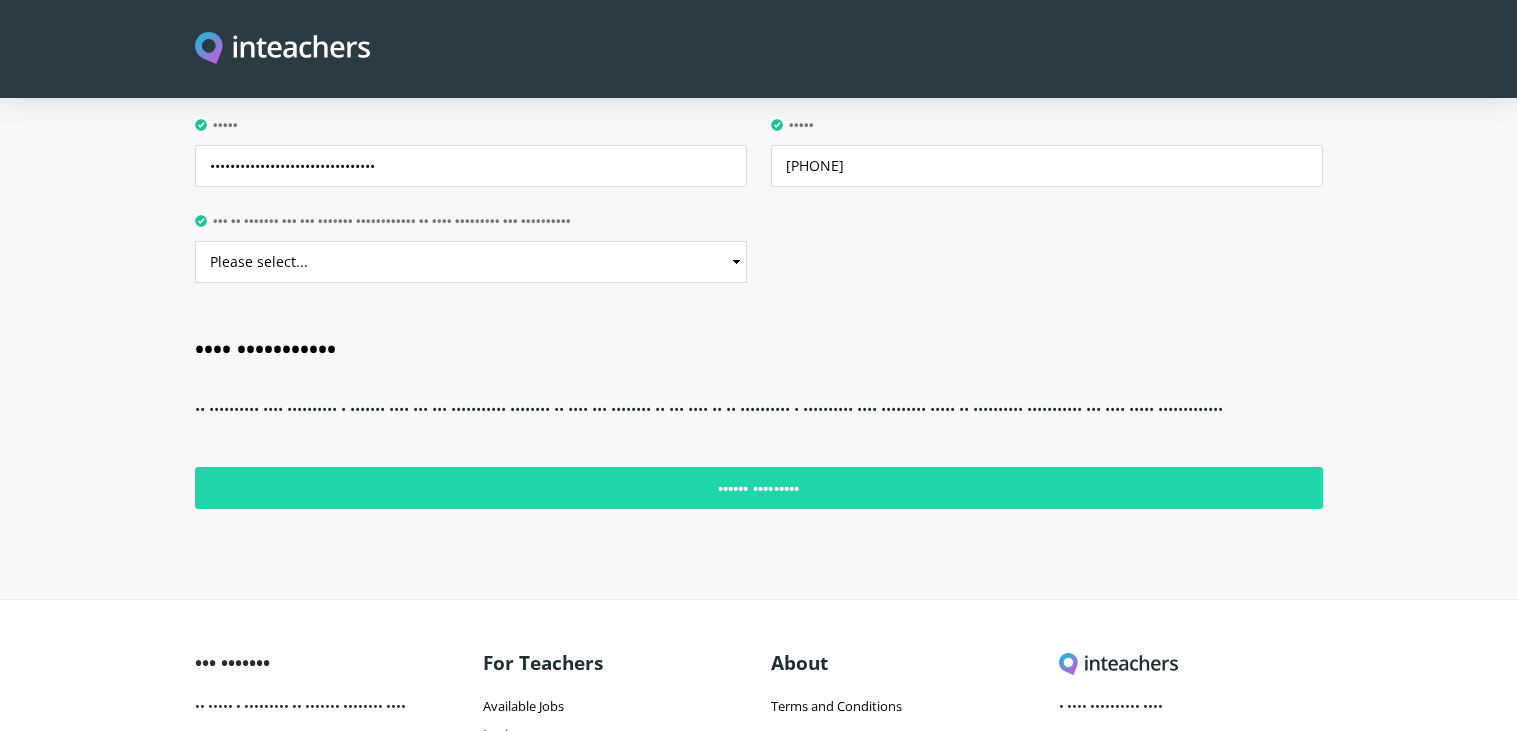 click on "•••••• •••••••••" at bounding box center (759, 488) 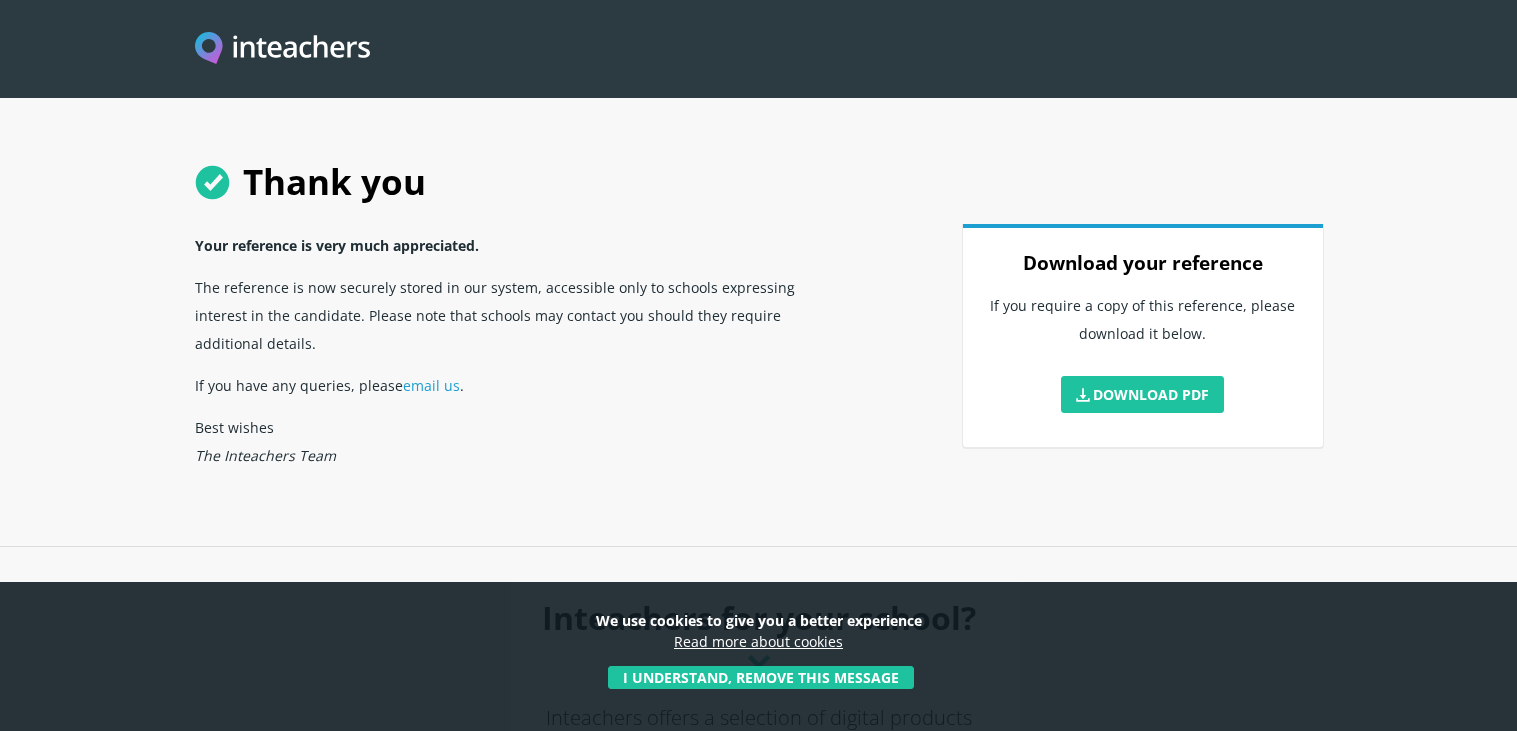 scroll, scrollTop: 0, scrollLeft: 0, axis: both 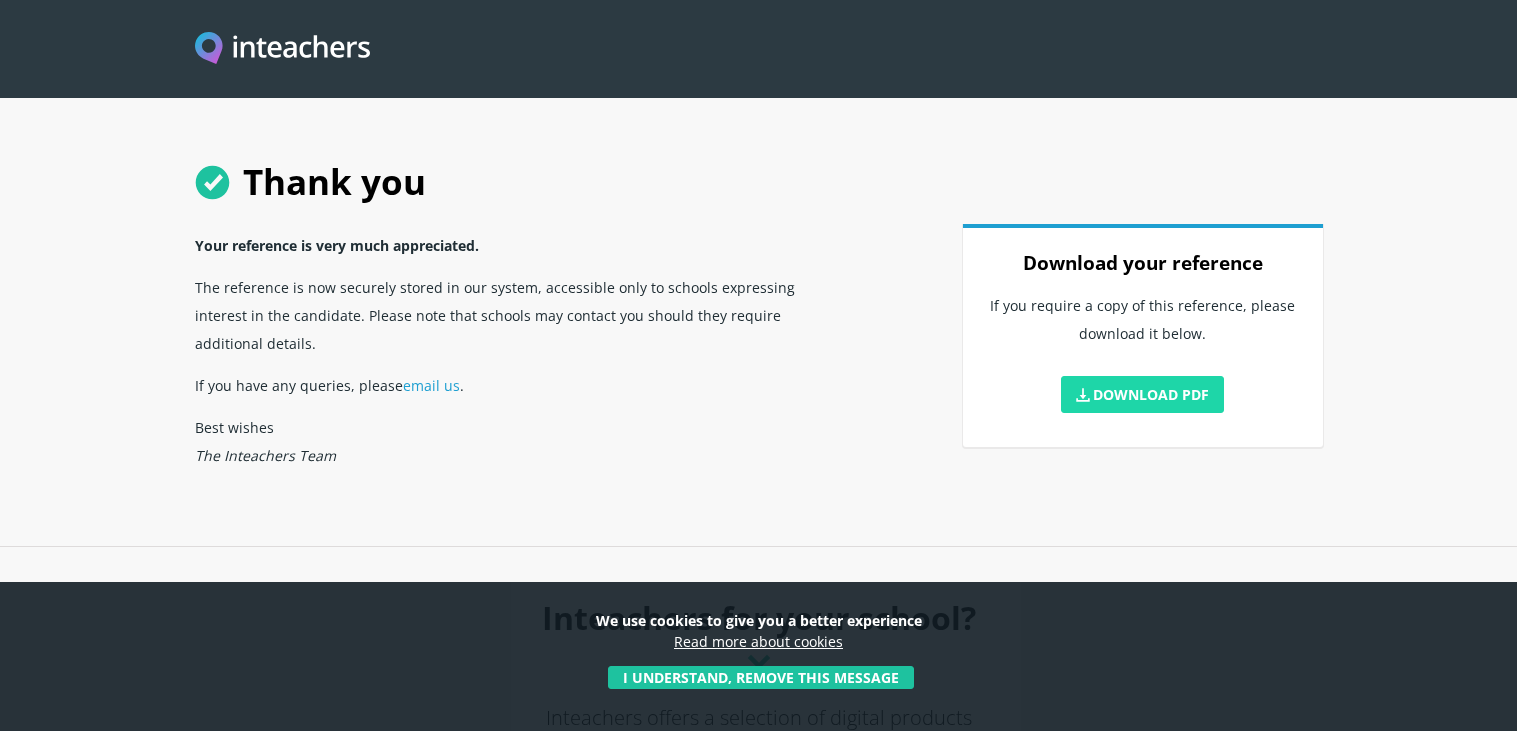 click on "Download PDF" at bounding box center (1143, 394) 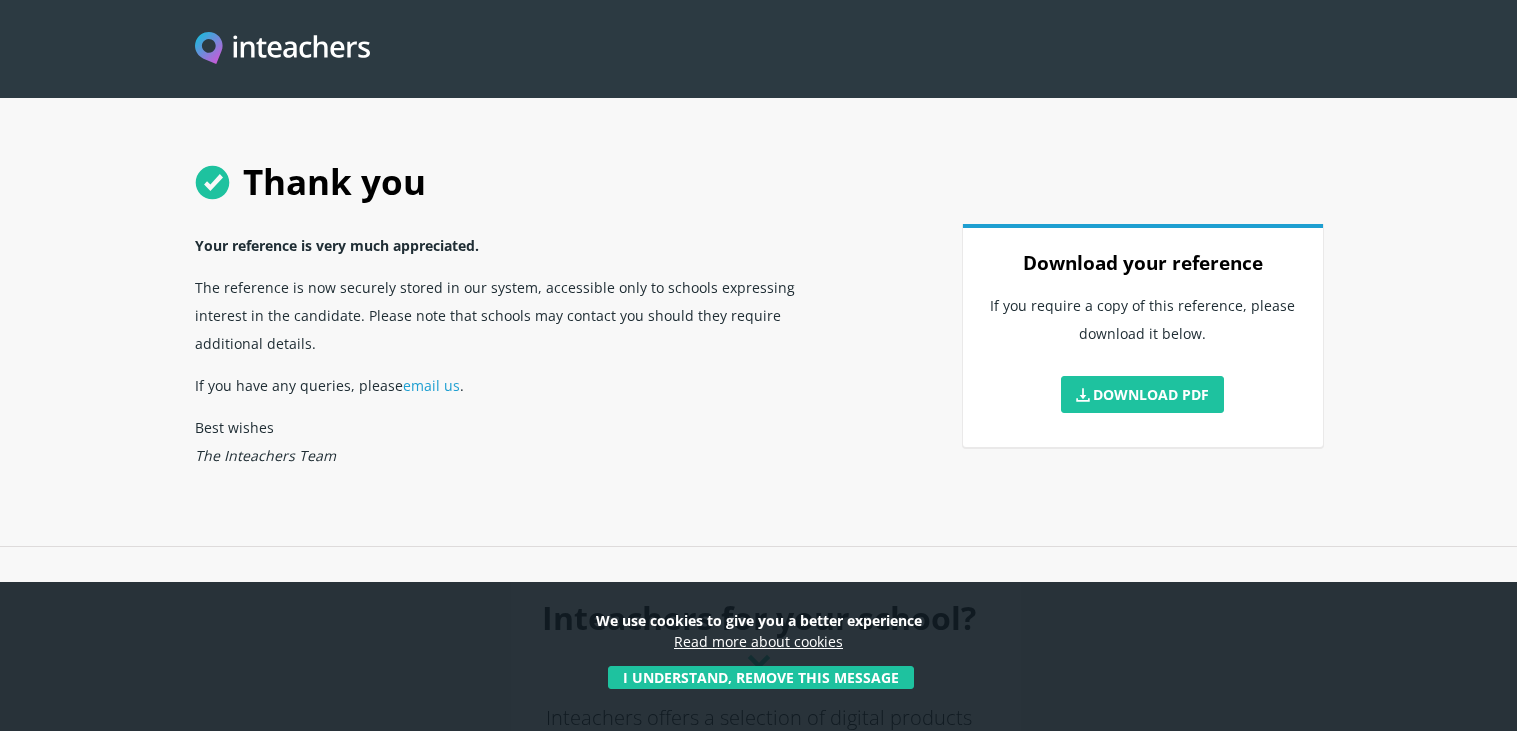 click on "If you have any queries, please email us.
Best wishes The Inteachers Team
Download your reference
If you require a copy of this reference, please download it below.
Download PDF" at bounding box center (758, 273) 